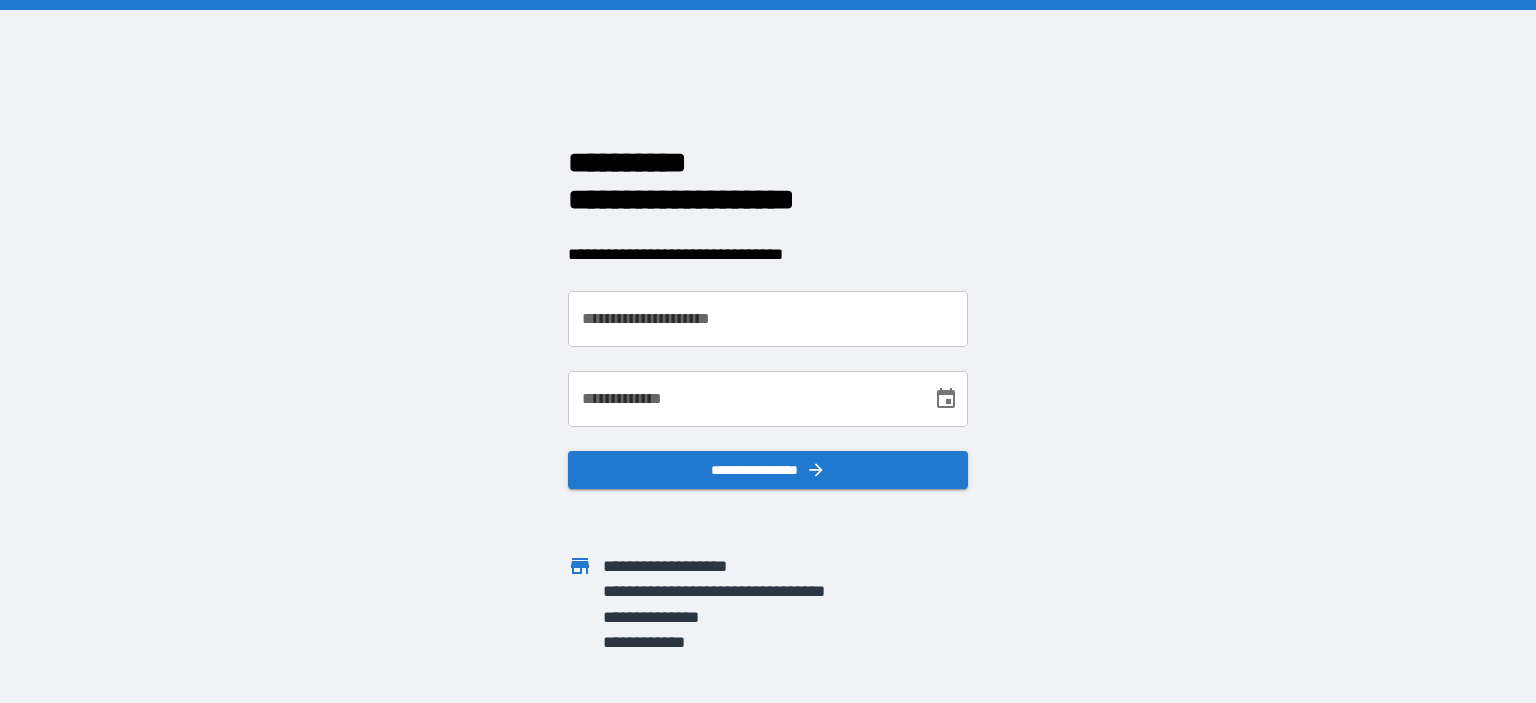 scroll, scrollTop: 0, scrollLeft: 0, axis: both 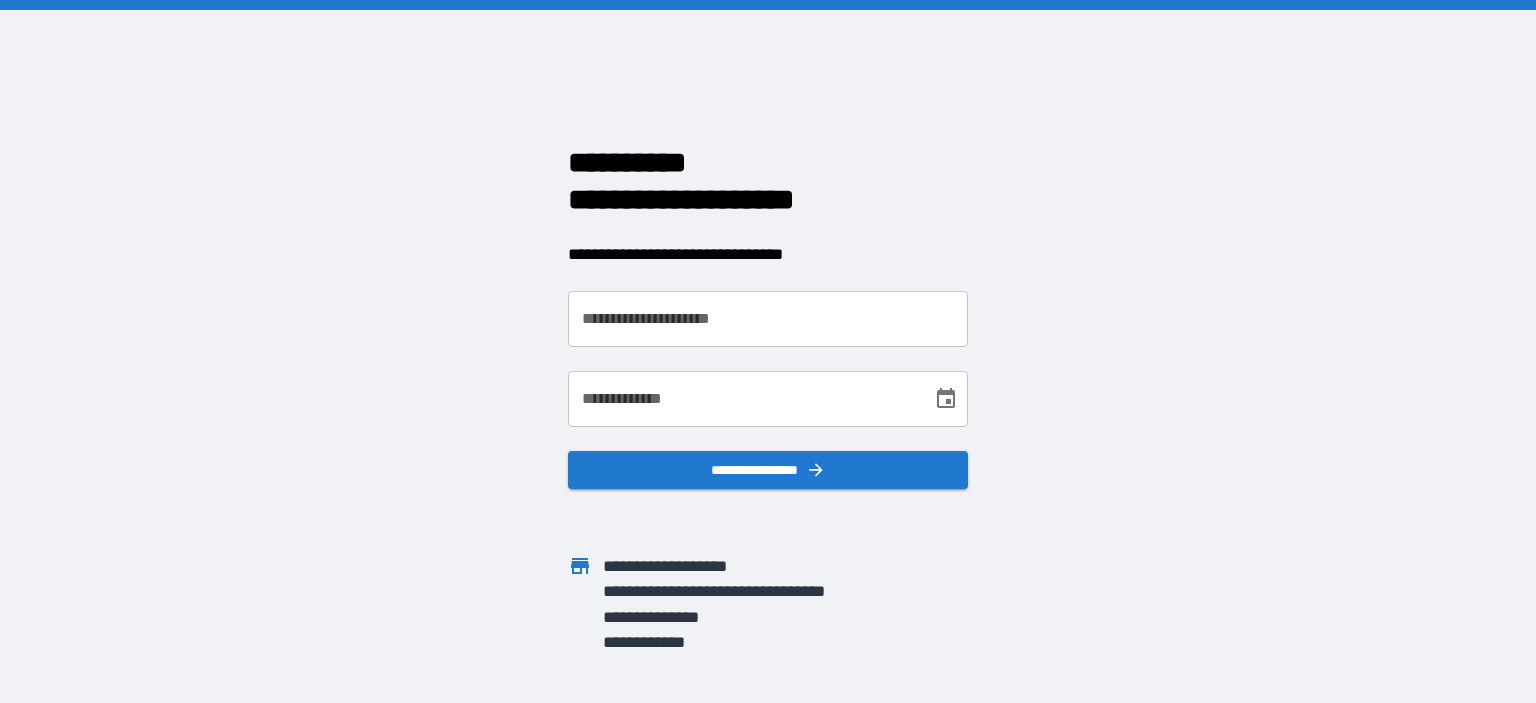 click on "**********" at bounding box center (768, 319) 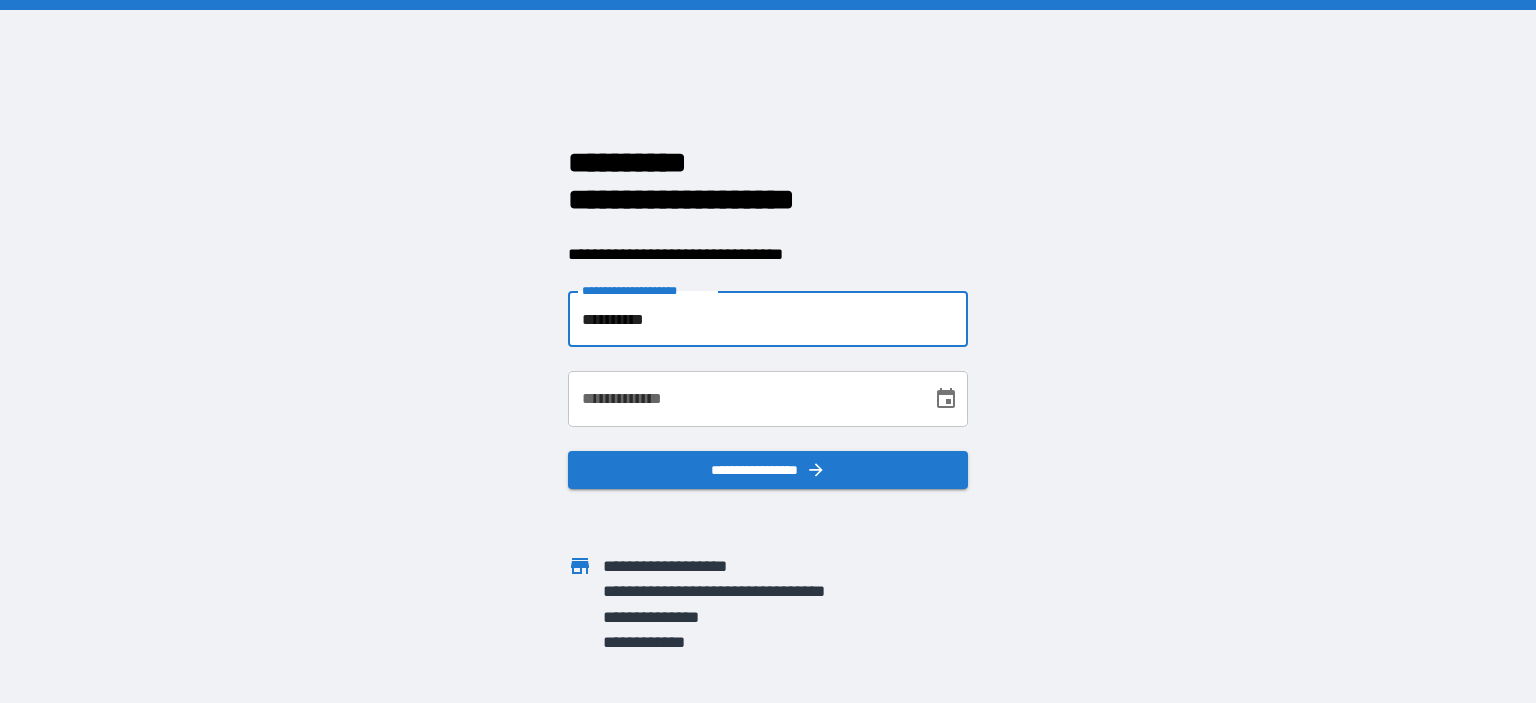 type on "**********" 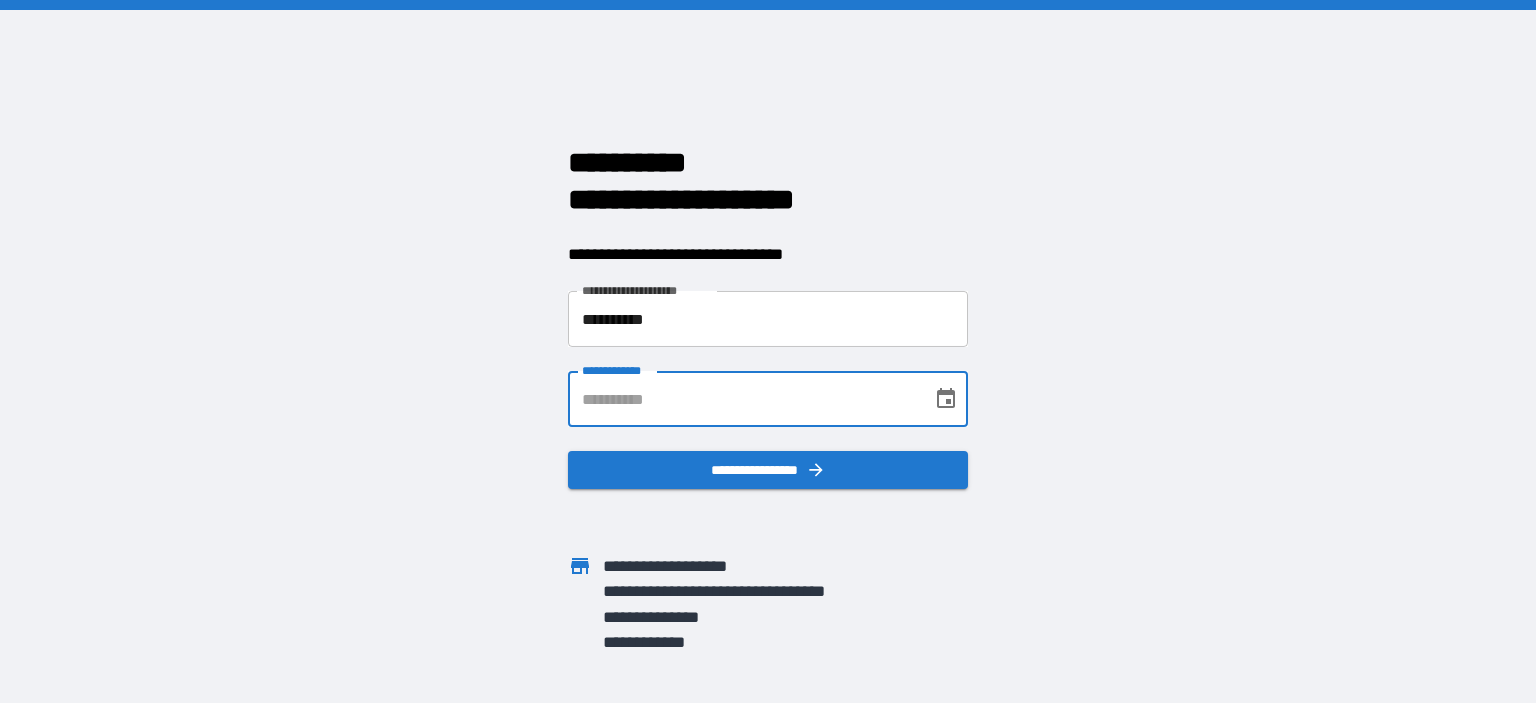 click on "**********" at bounding box center (743, 399) 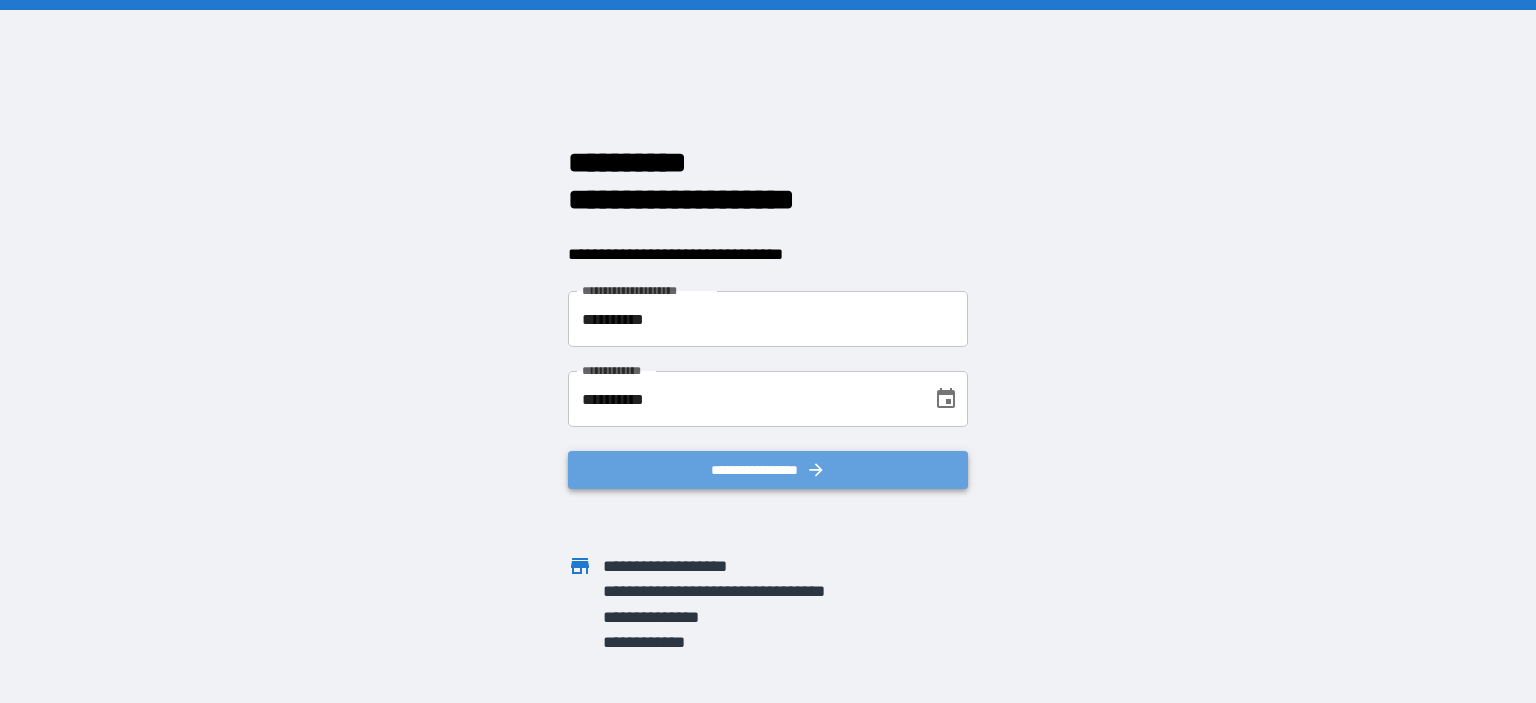 click on "**********" at bounding box center [768, 470] 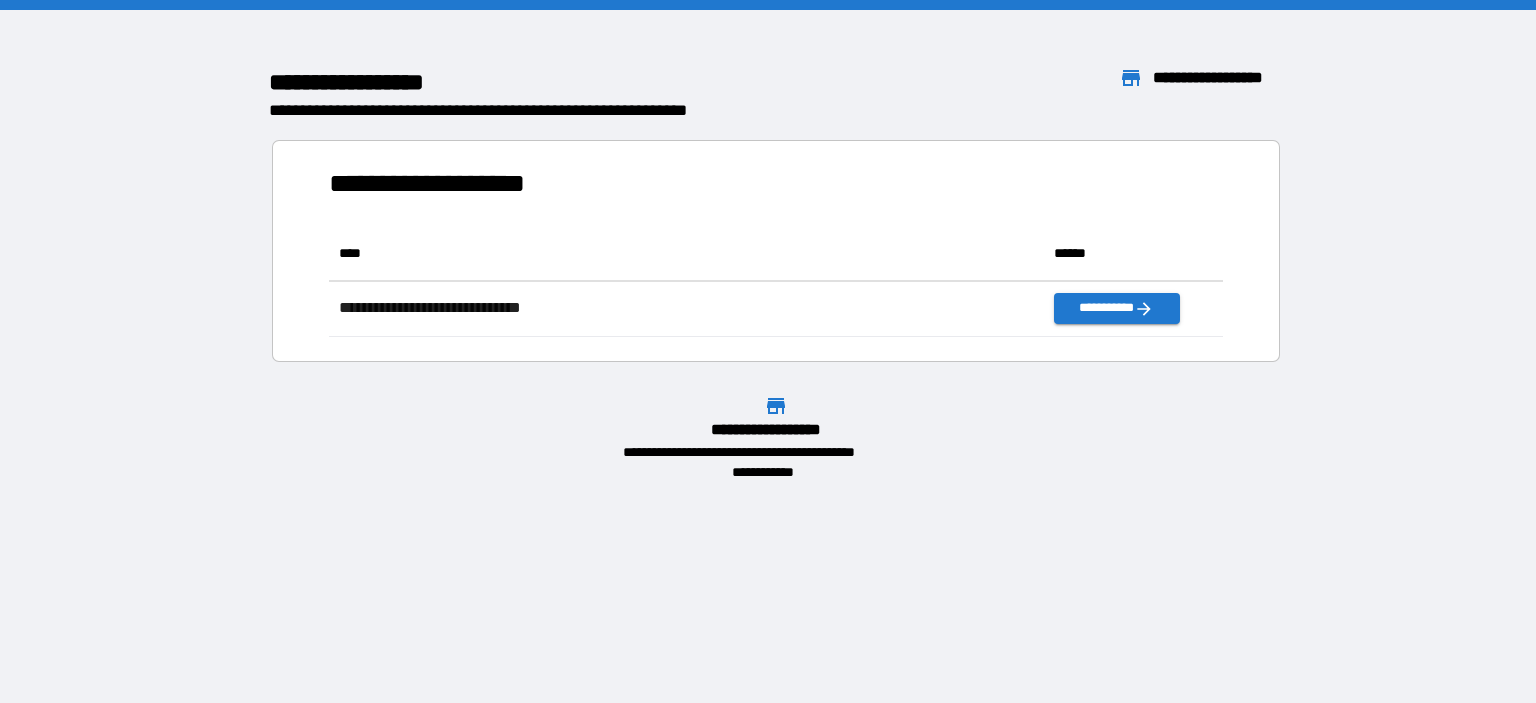 scroll, scrollTop: 16, scrollLeft: 16, axis: both 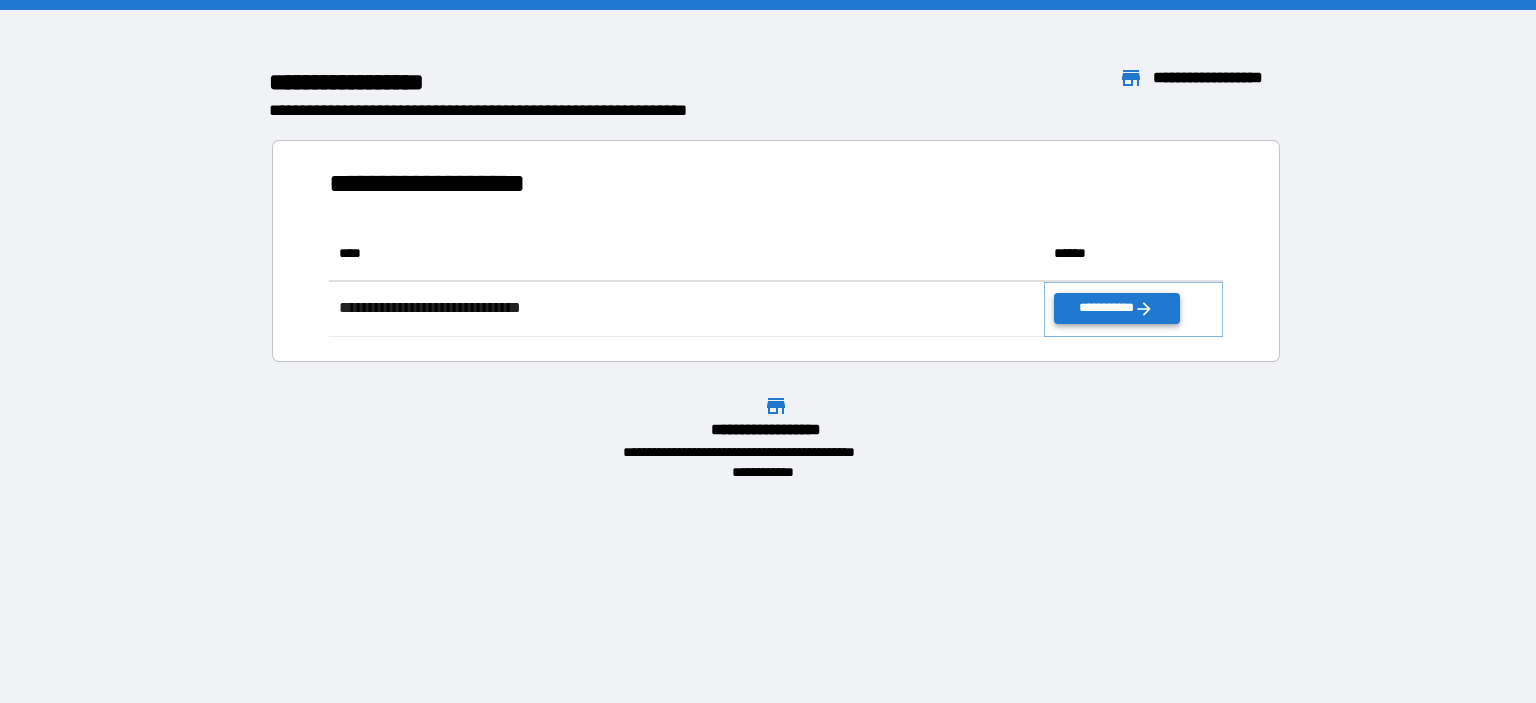 click on "**********" at bounding box center (1116, 308) 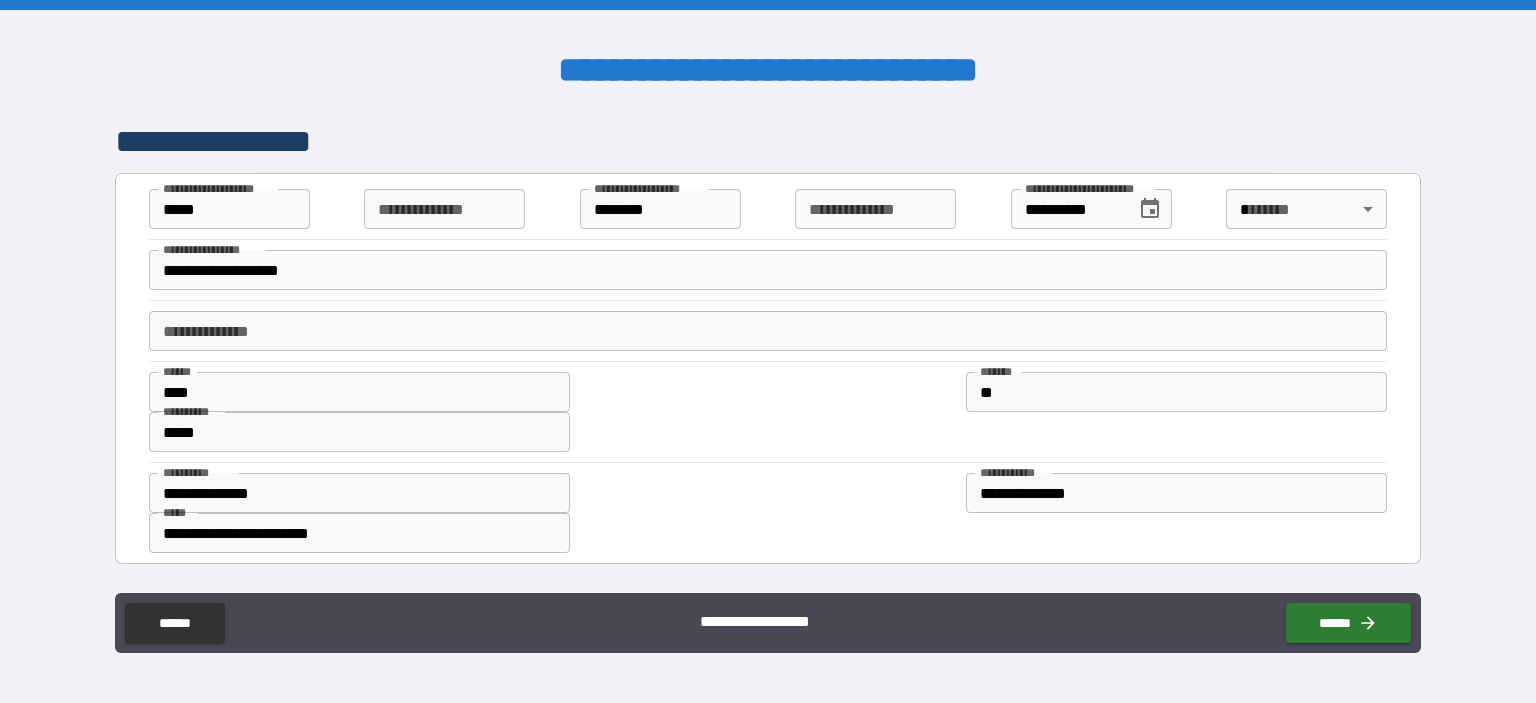 type on "*" 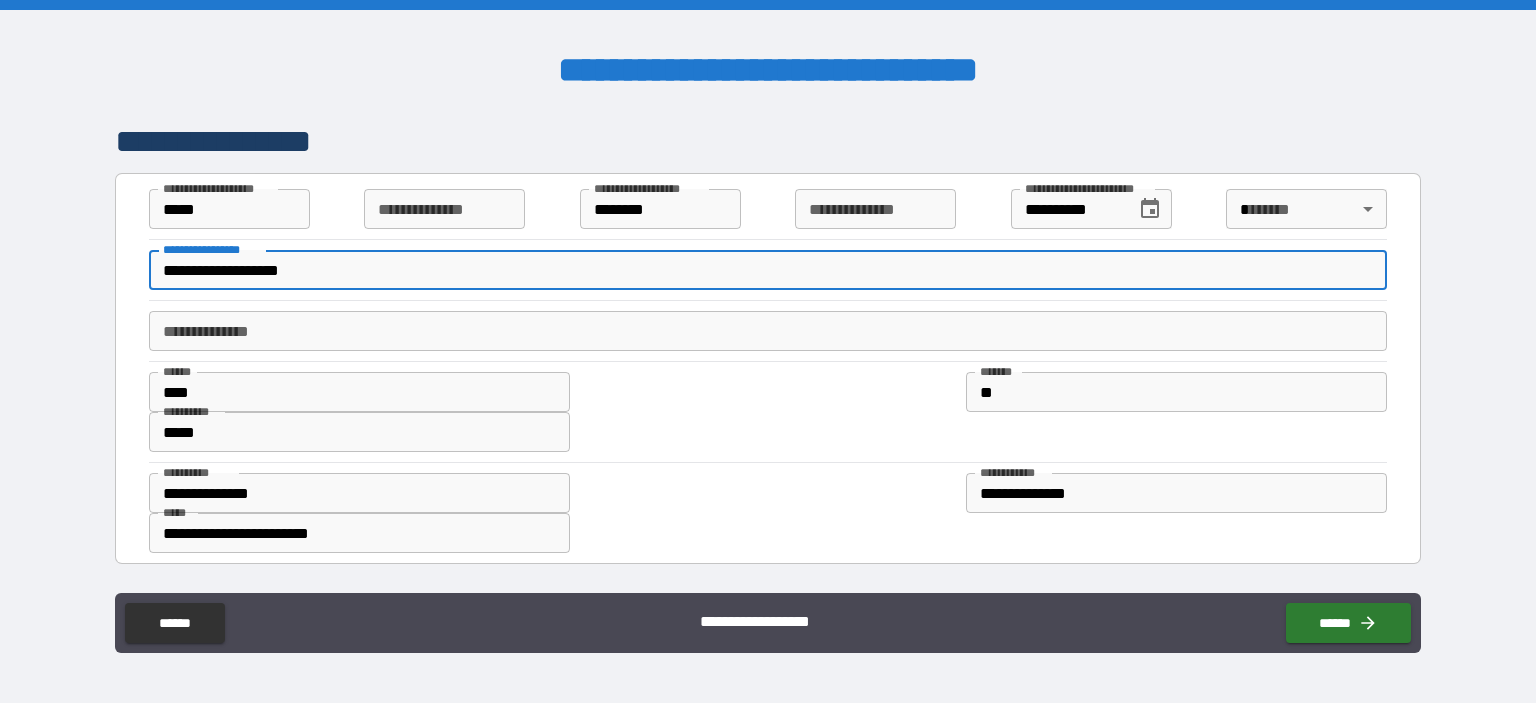 drag, startPoint x: 351, startPoint y: 265, endPoint x: 13, endPoint y: 270, distance: 338.037 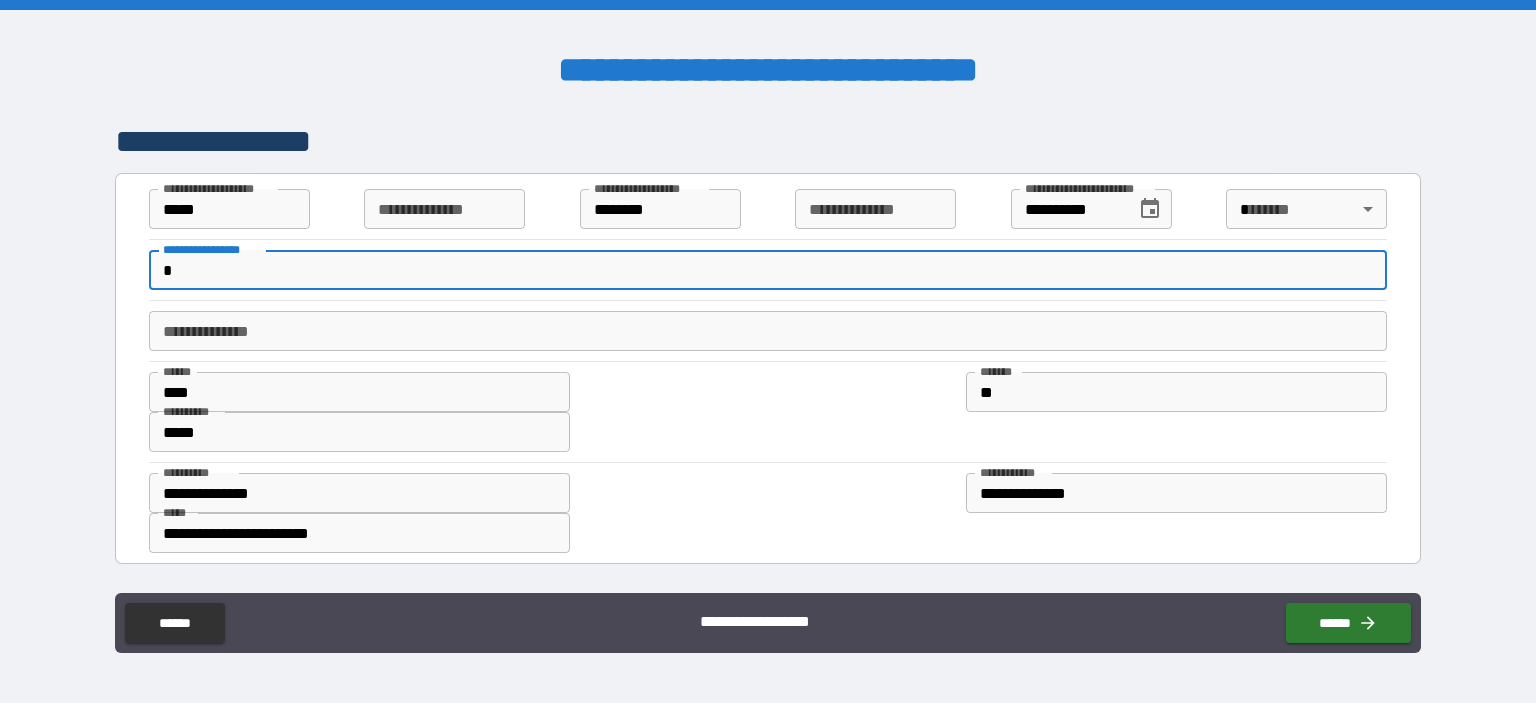 type on "**" 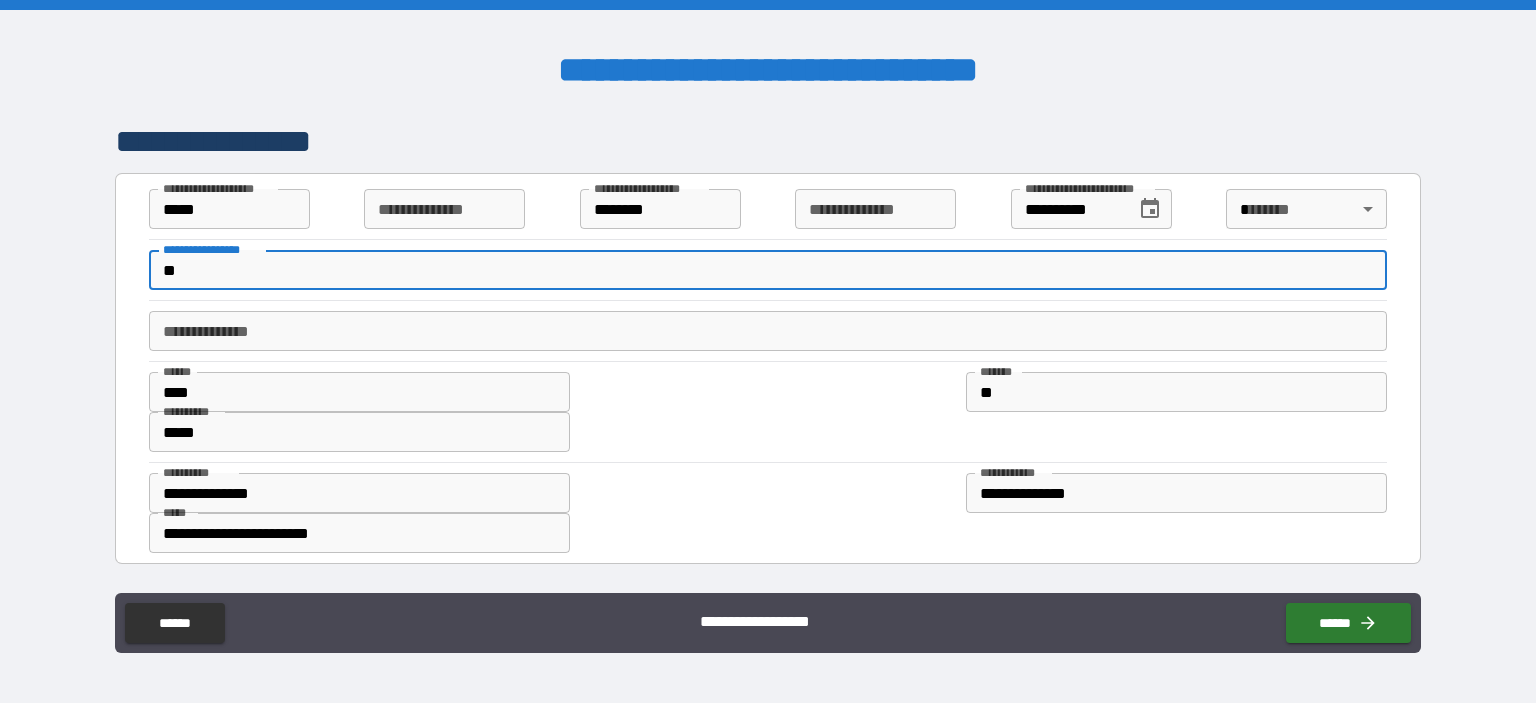 type on "*" 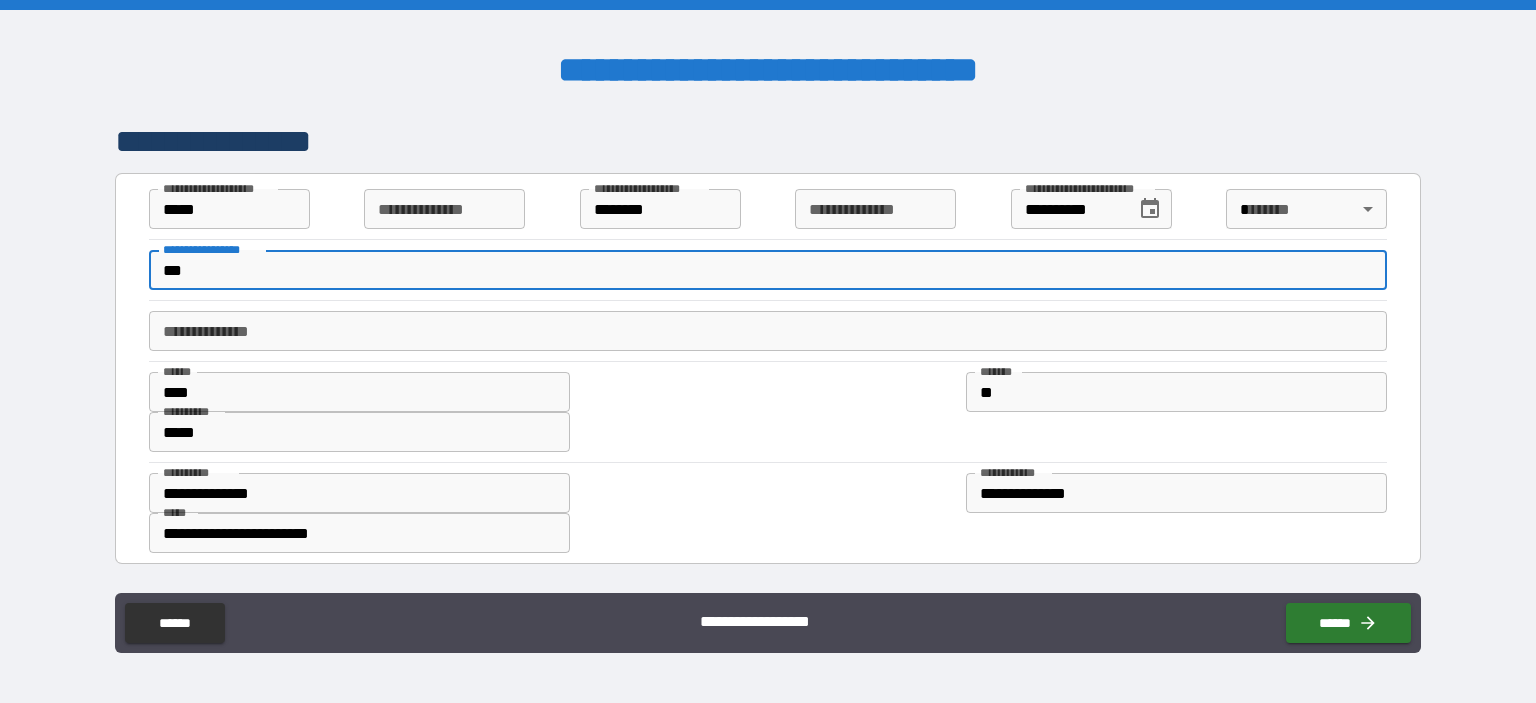 type on "*" 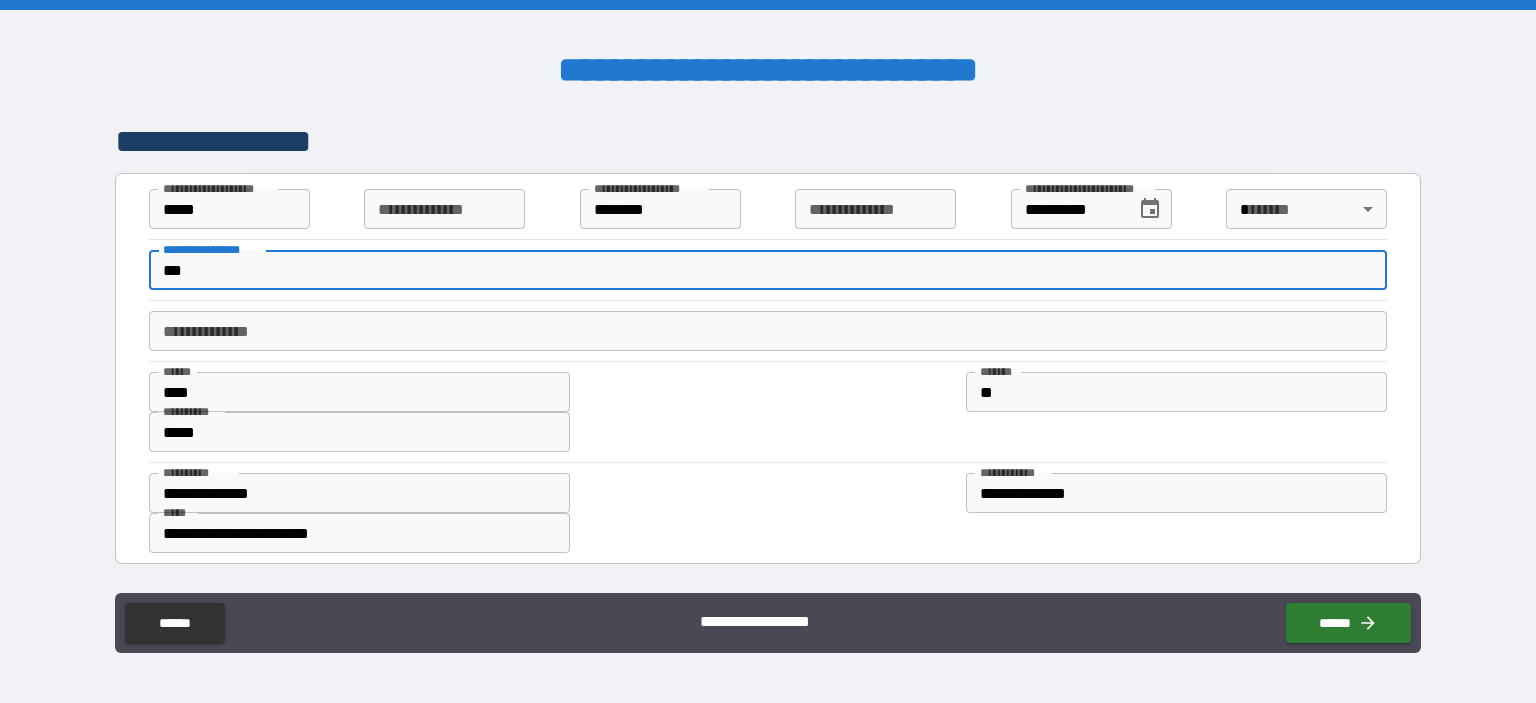 type on "**********" 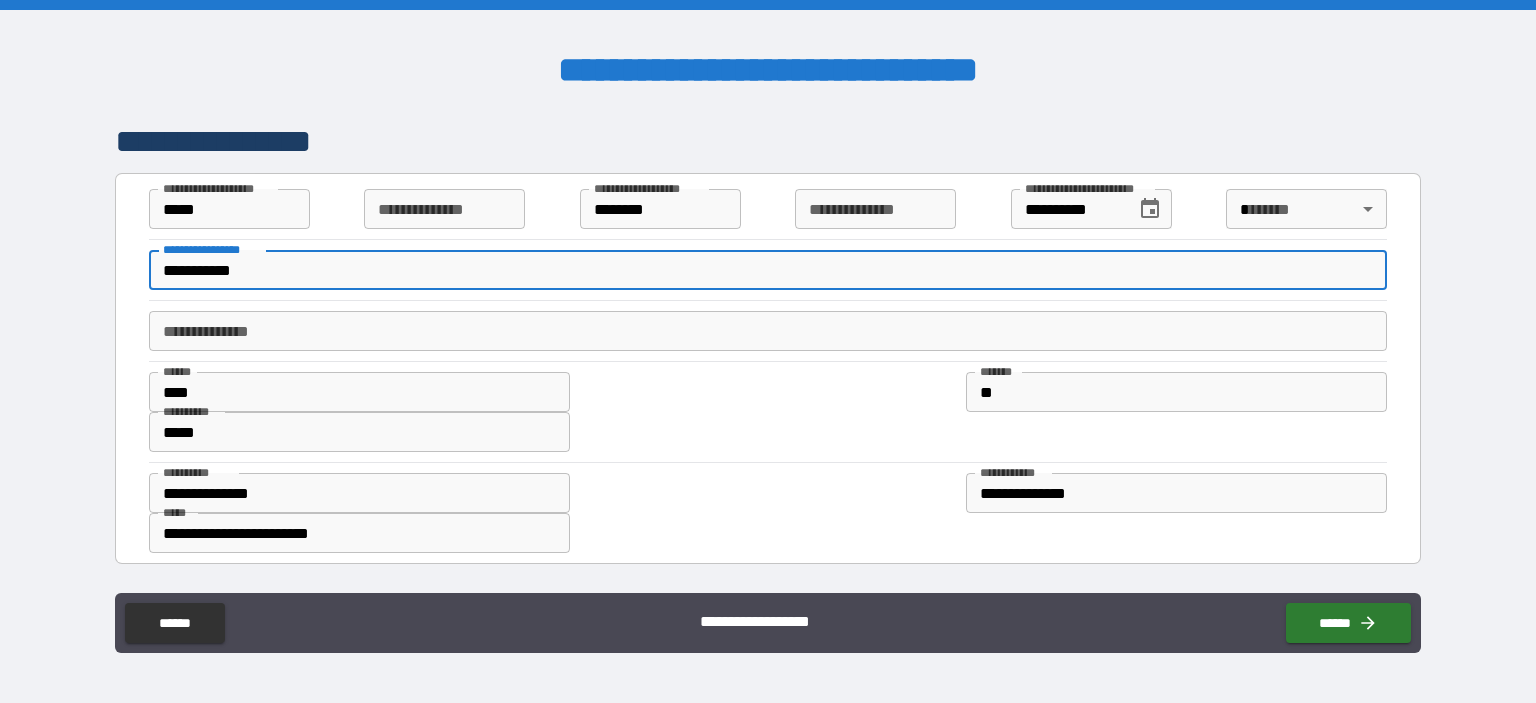 type on "*" 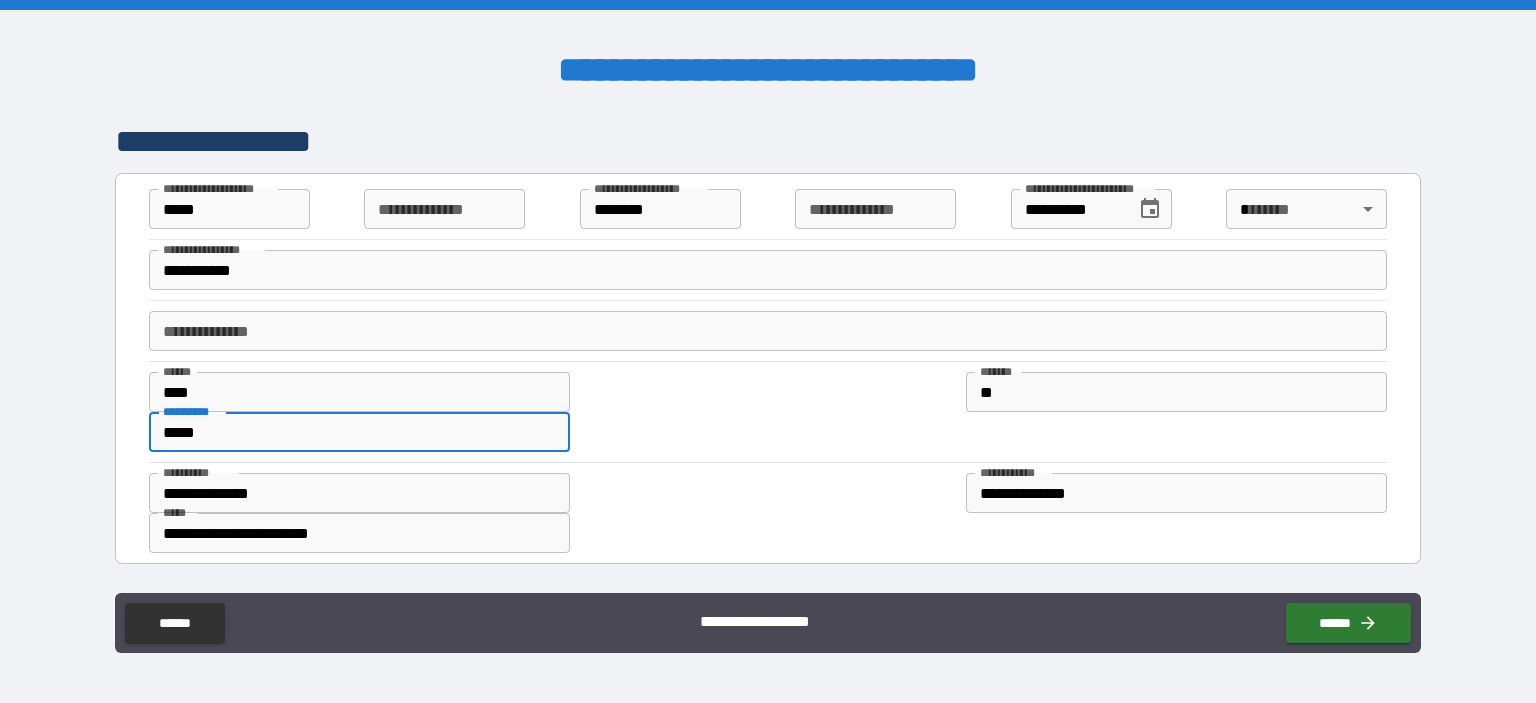 click on "*****" at bounding box center [359, 432] 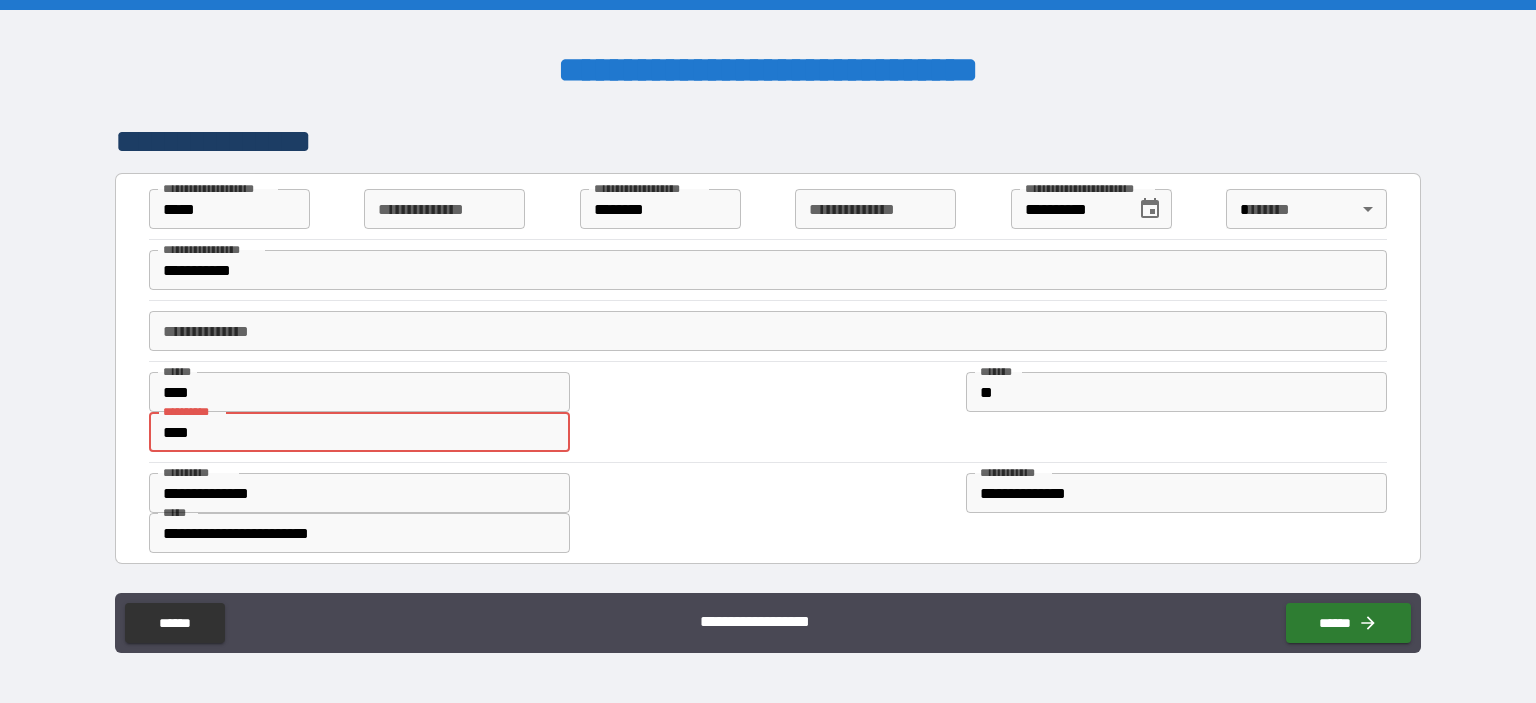type on "*" 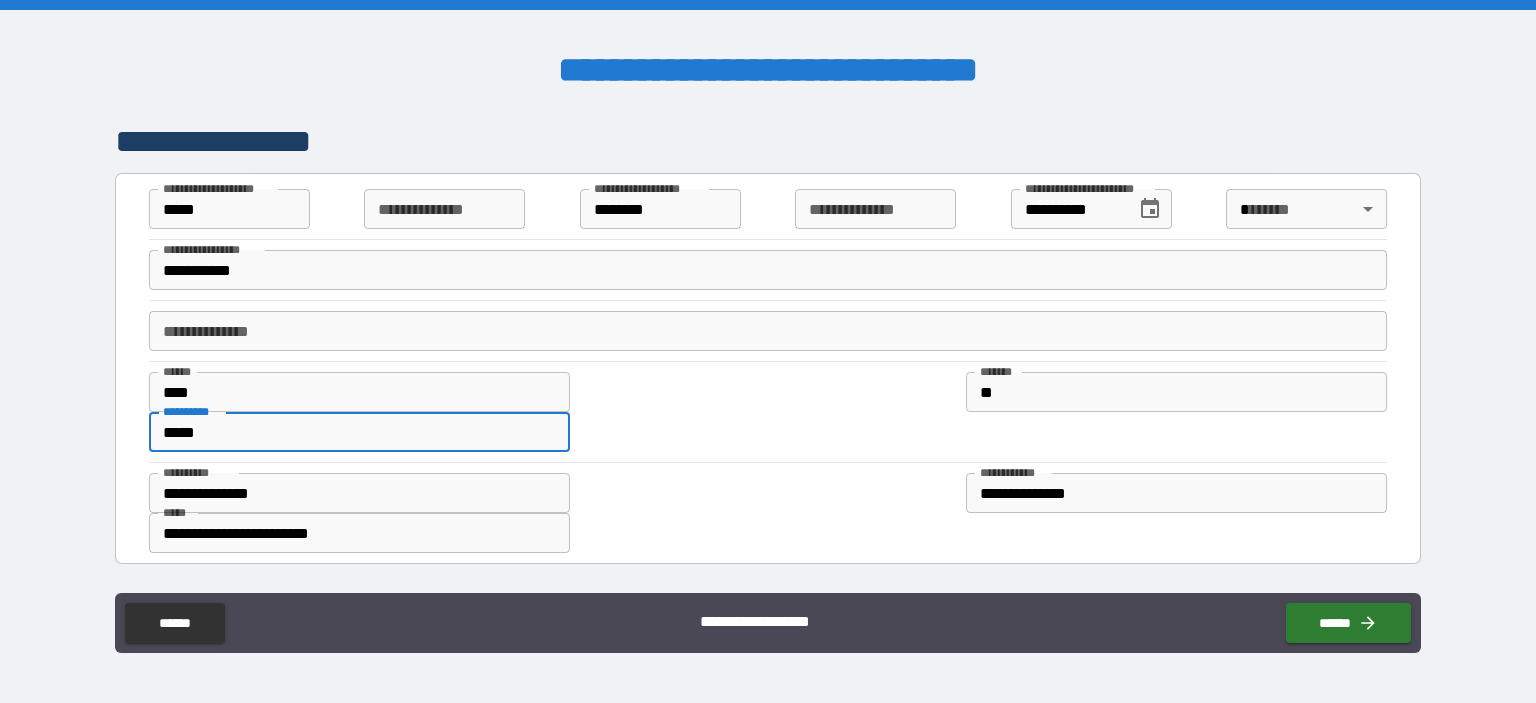 type on "*" 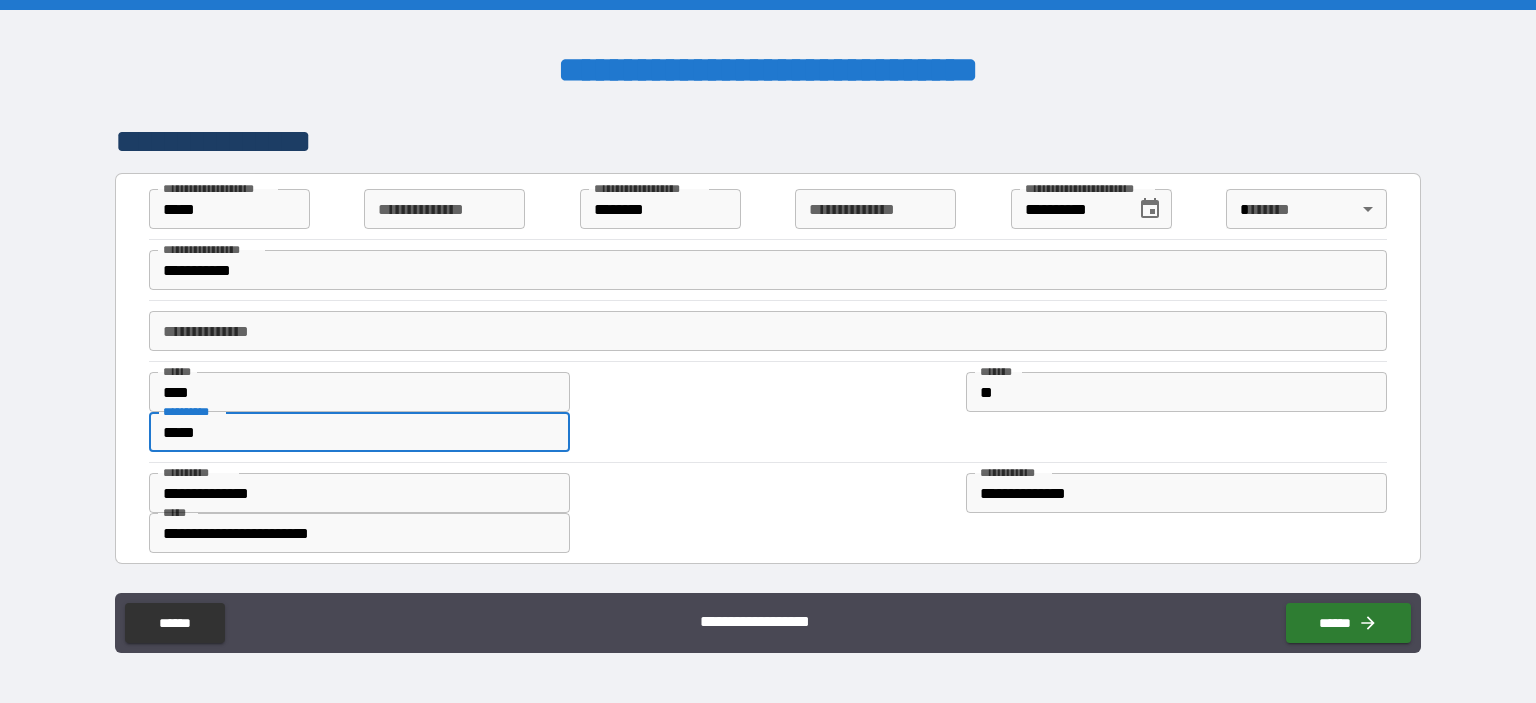 type on "*****" 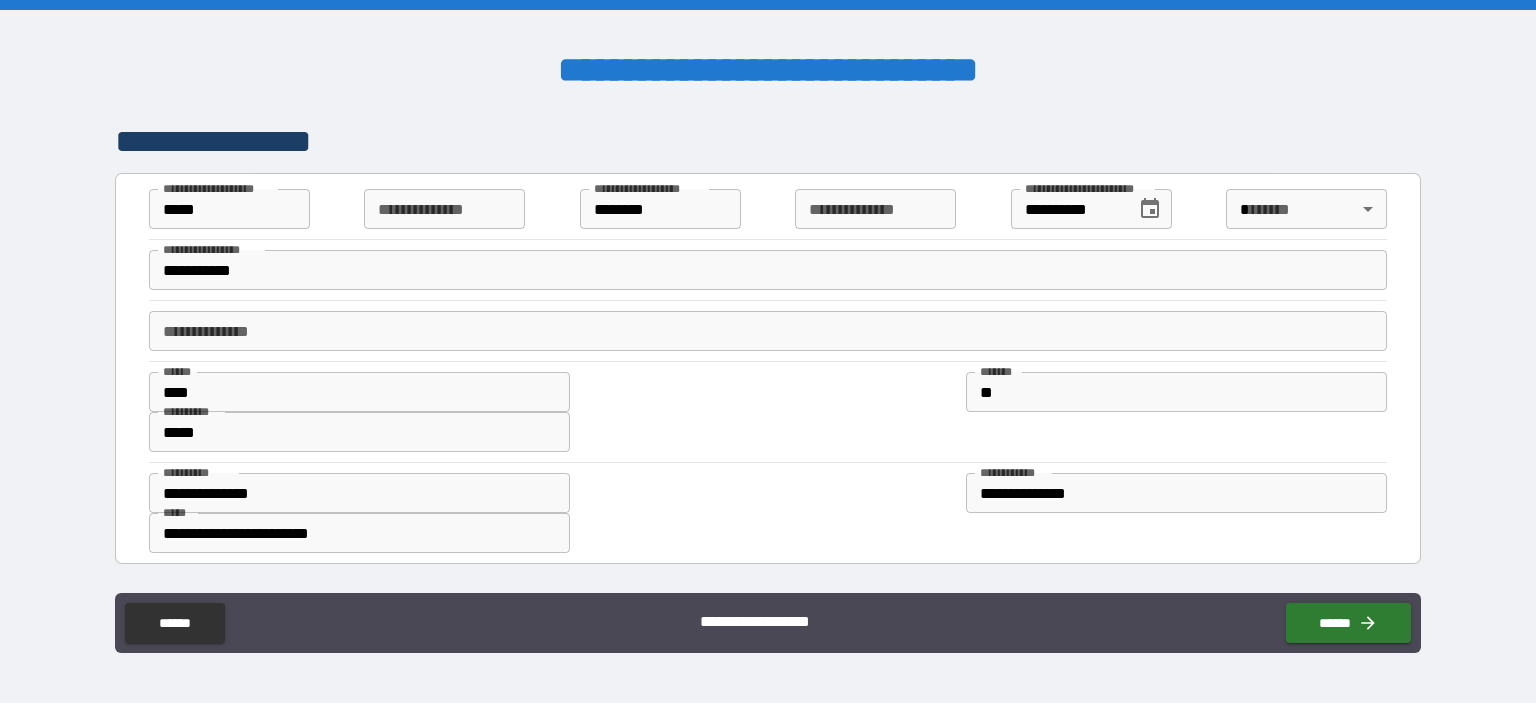 click on "**********" at bounding box center (768, 351) 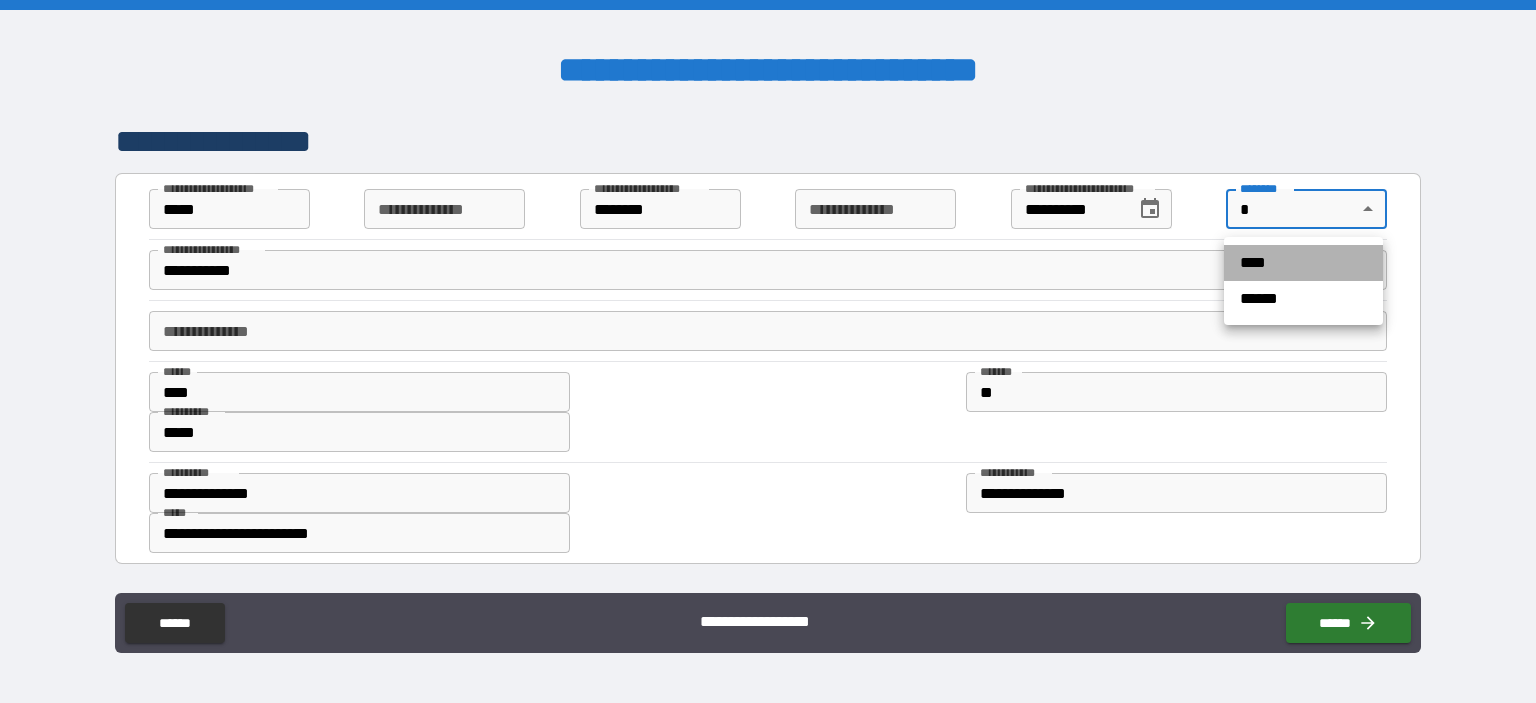 click on "****" at bounding box center (1303, 263) 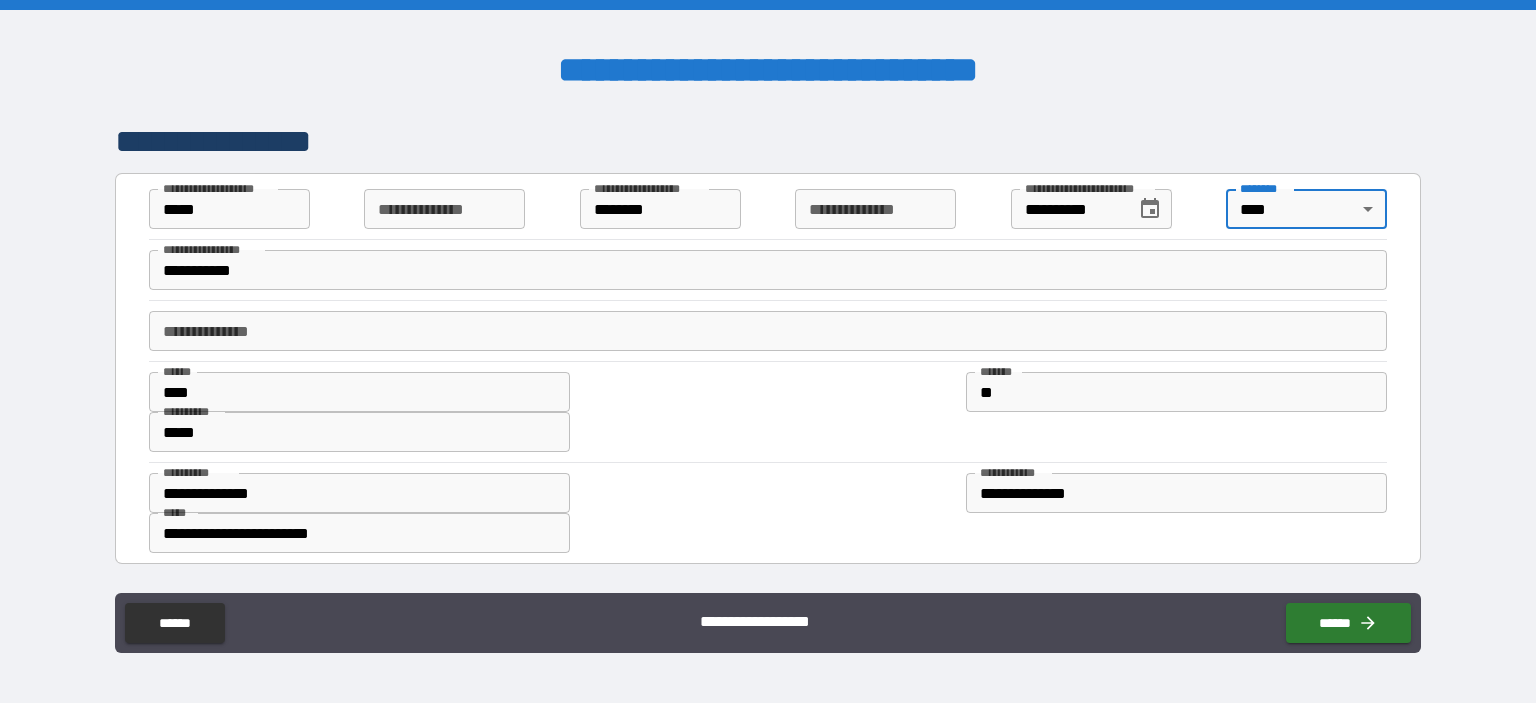type on "*" 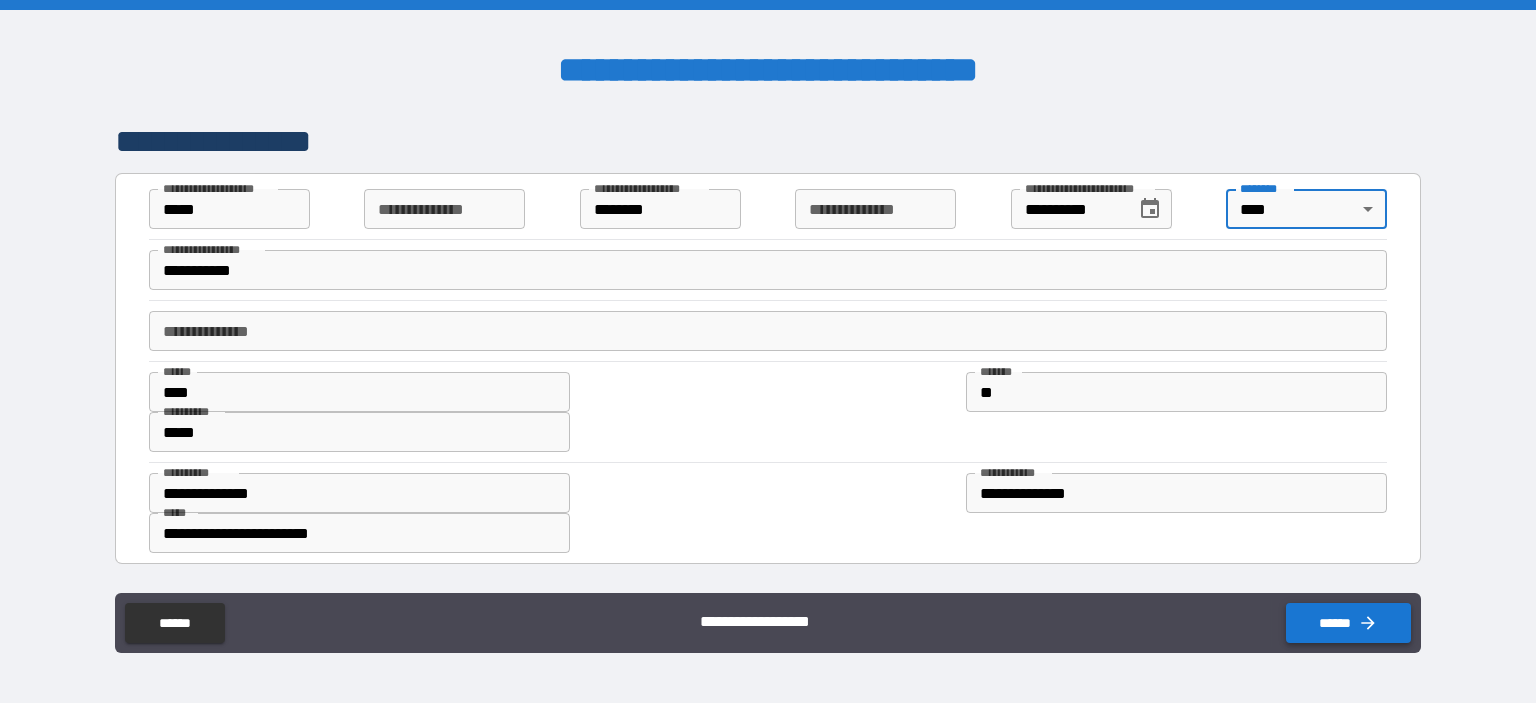 click on "******" at bounding box center [1348, 623] 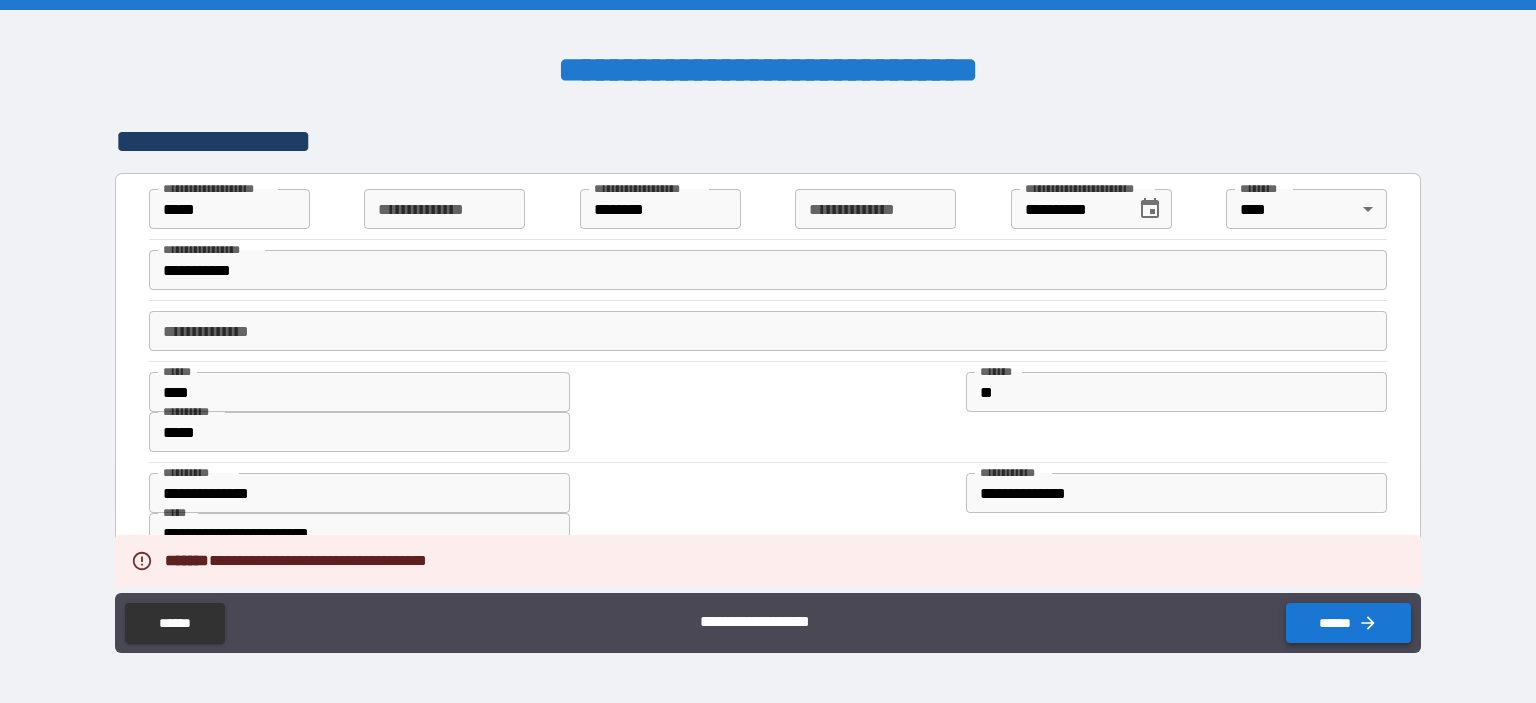 type on "*" 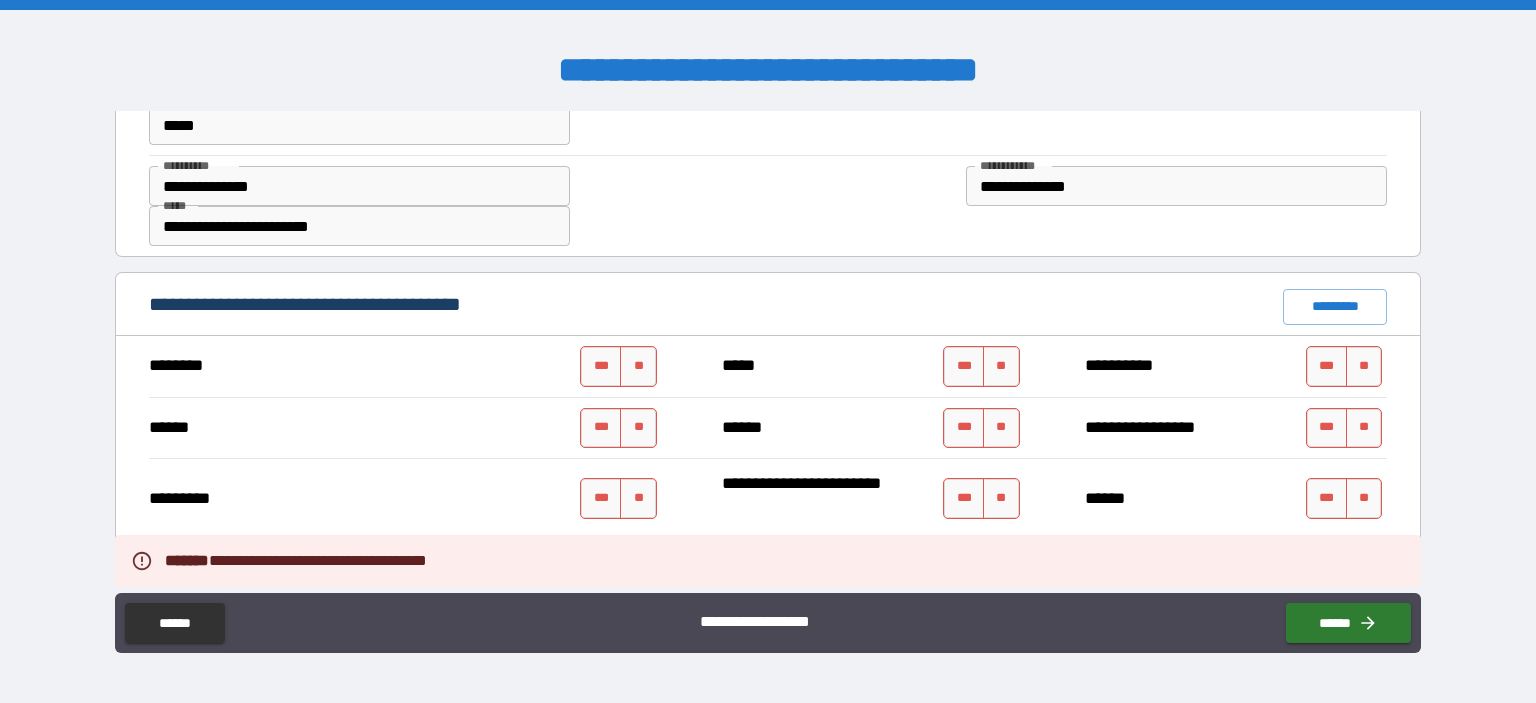 scroll, scrollTop: 383, scrollLeft: 0, axis: vertical 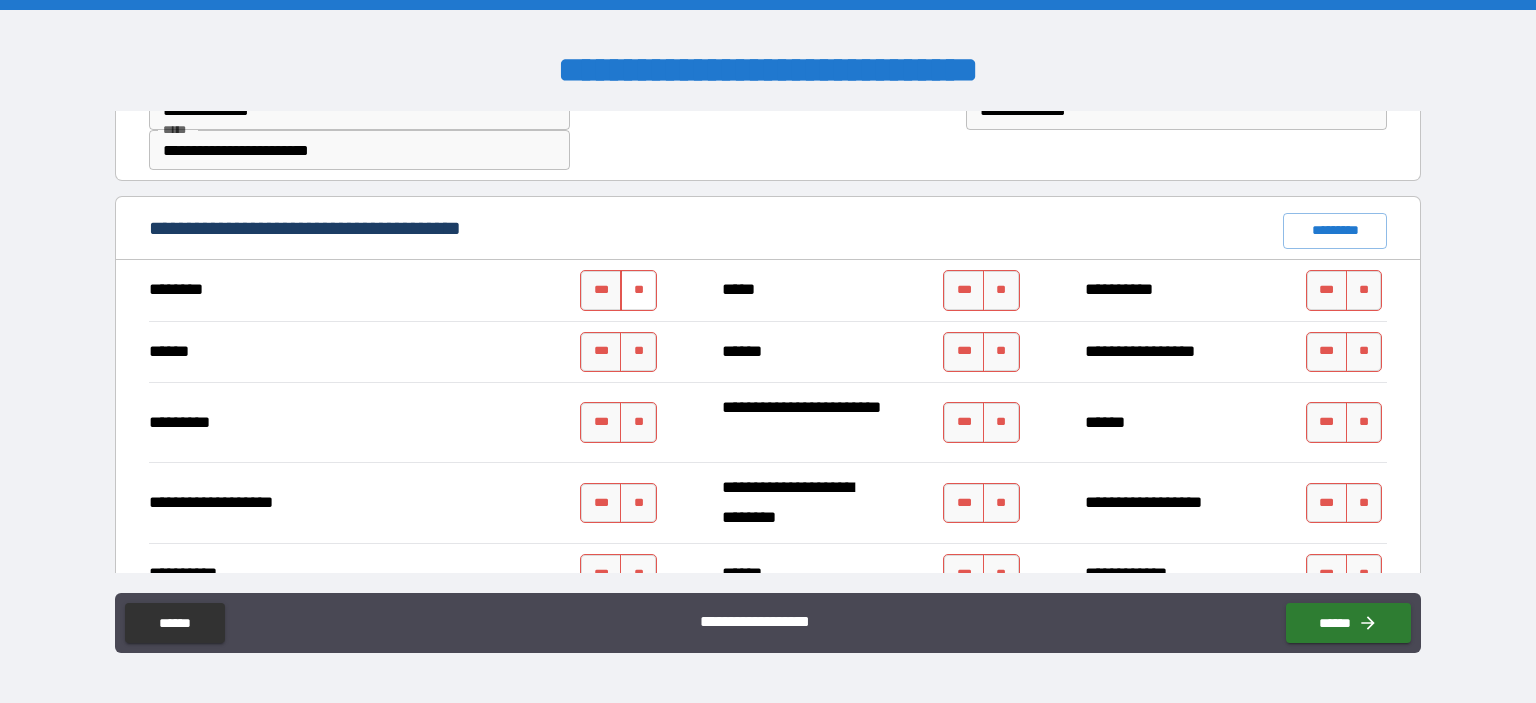 click on "**" at bounding box center (638, 290) 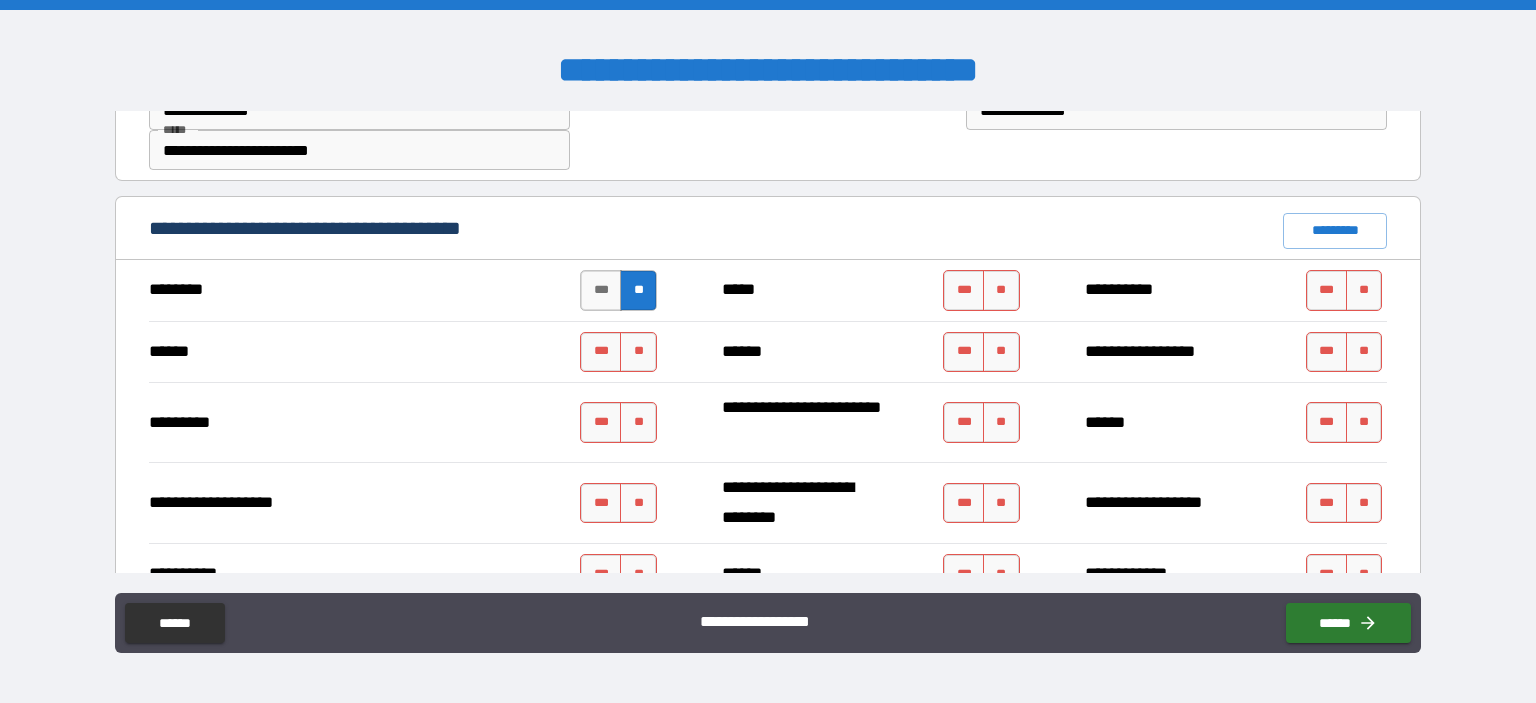 type on "*" 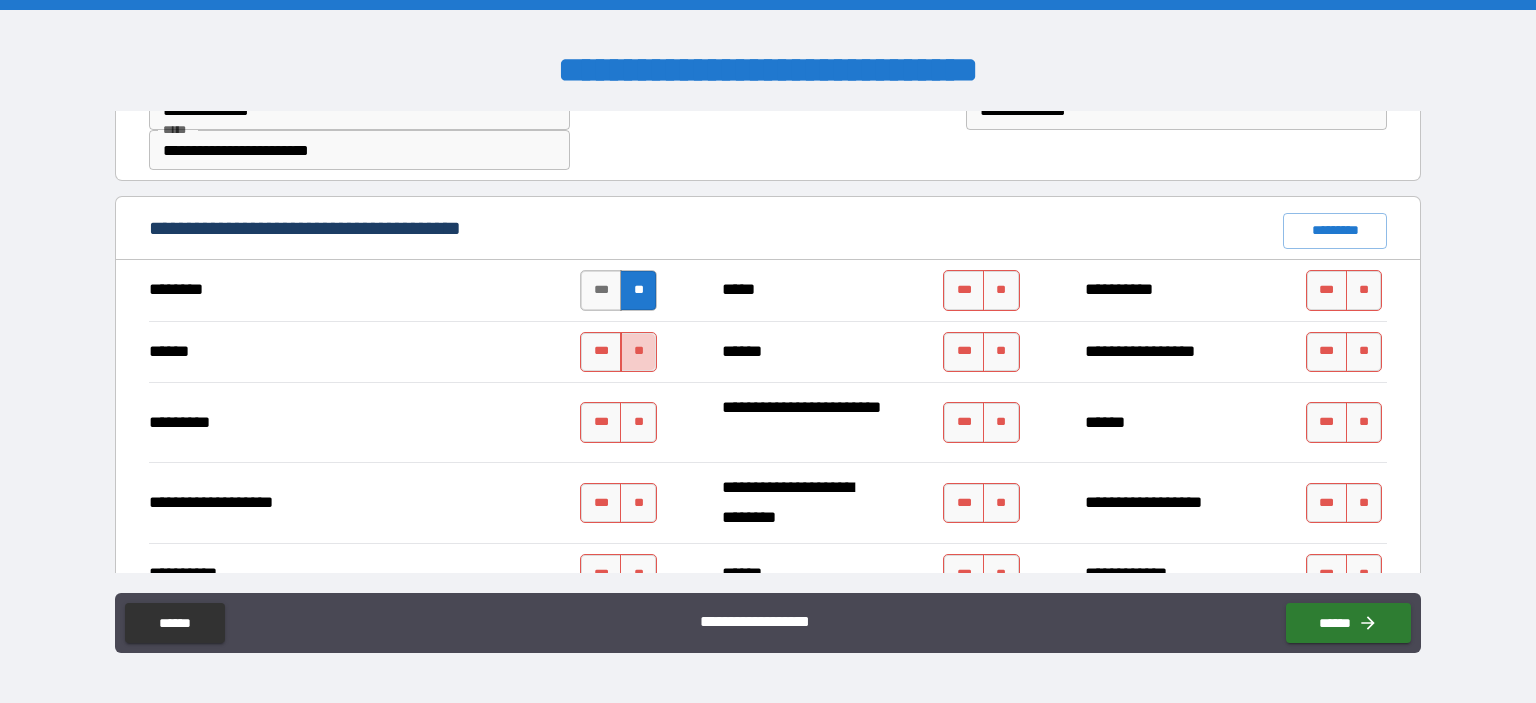 click on "**" at bounding box center [638, 352] 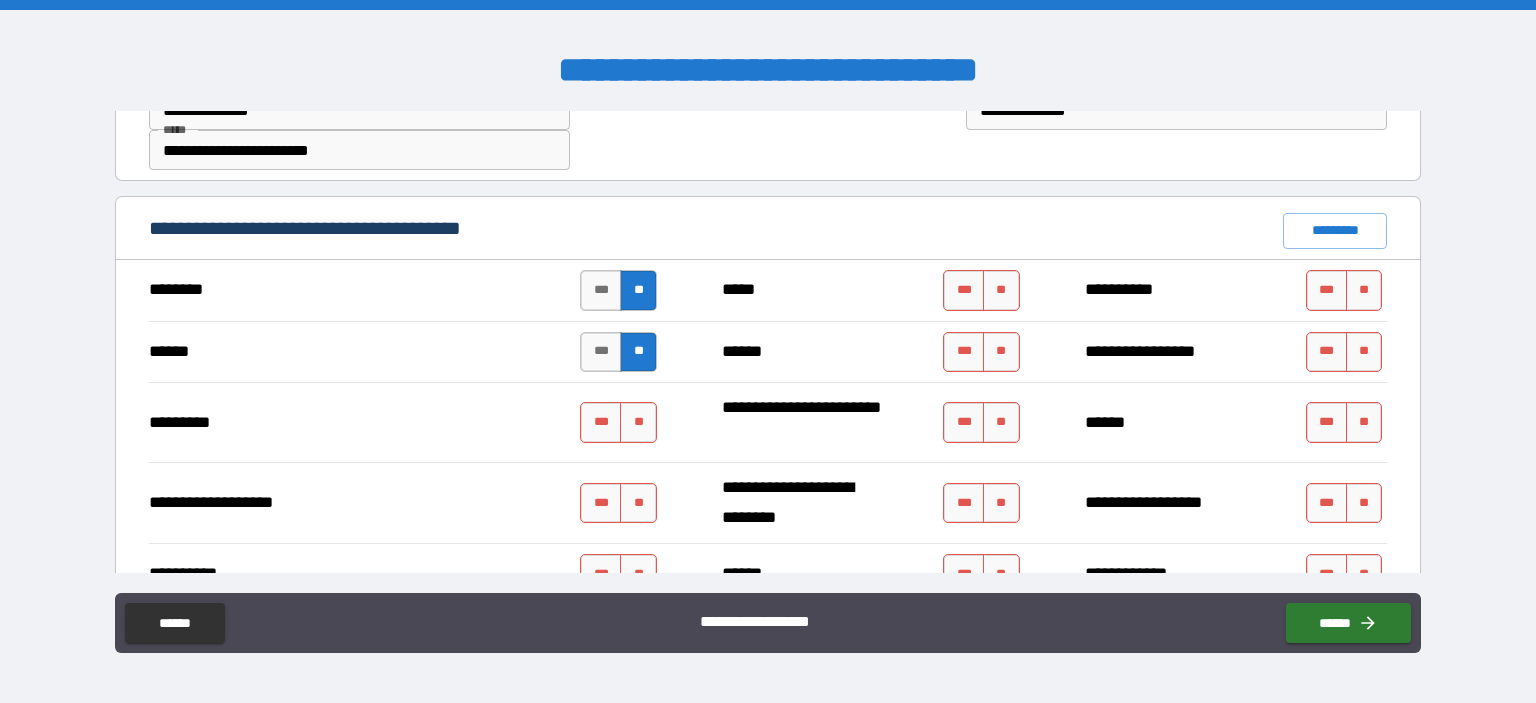 type on "*" 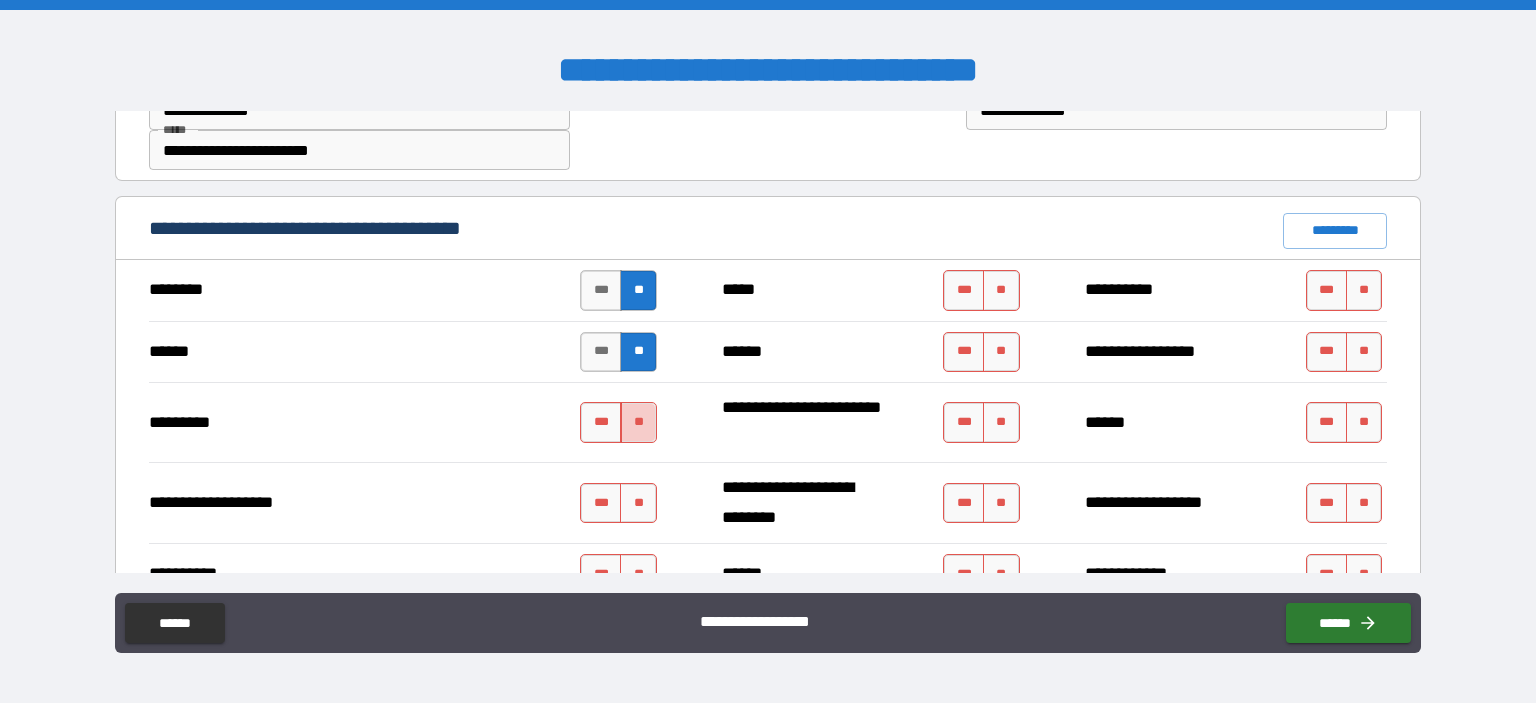 click on "**" at bounding box center [638, 422] 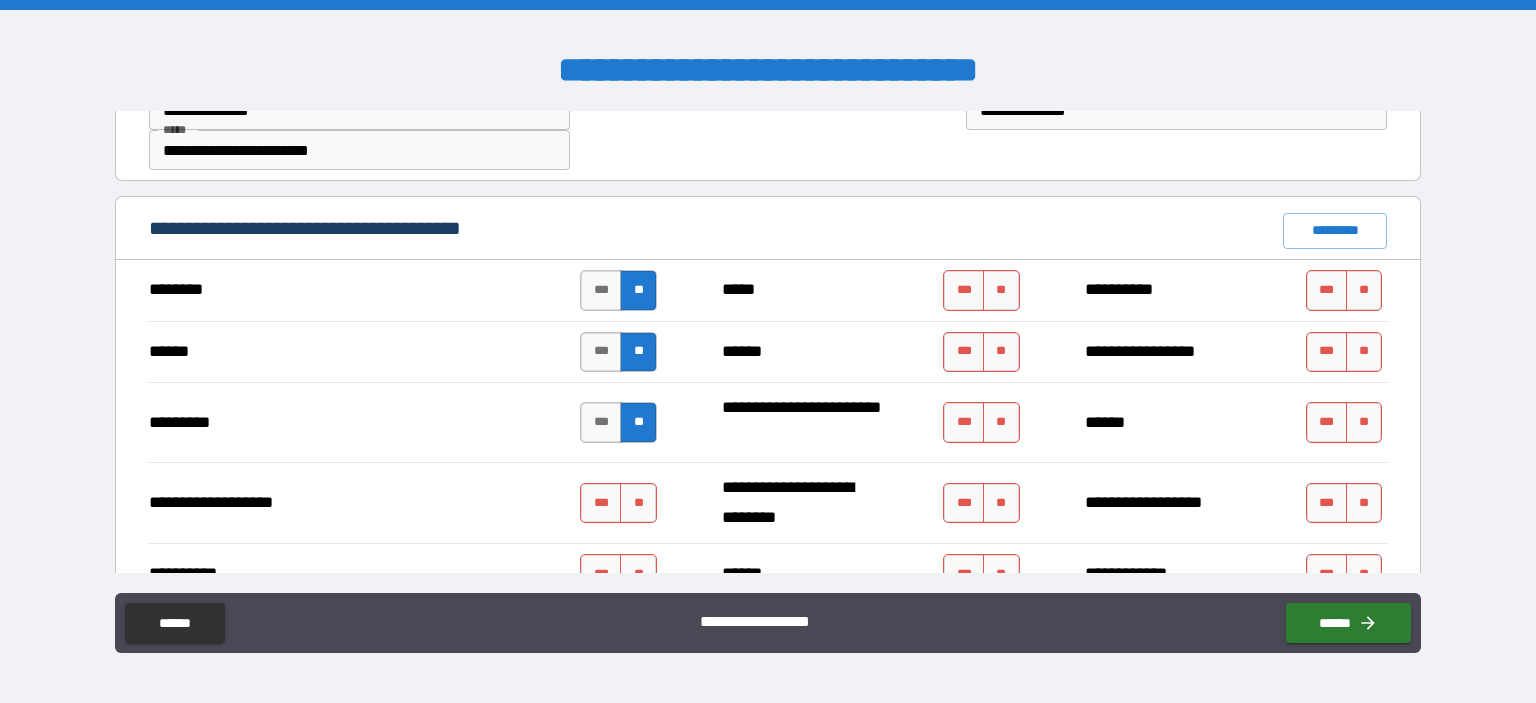 type on "*" 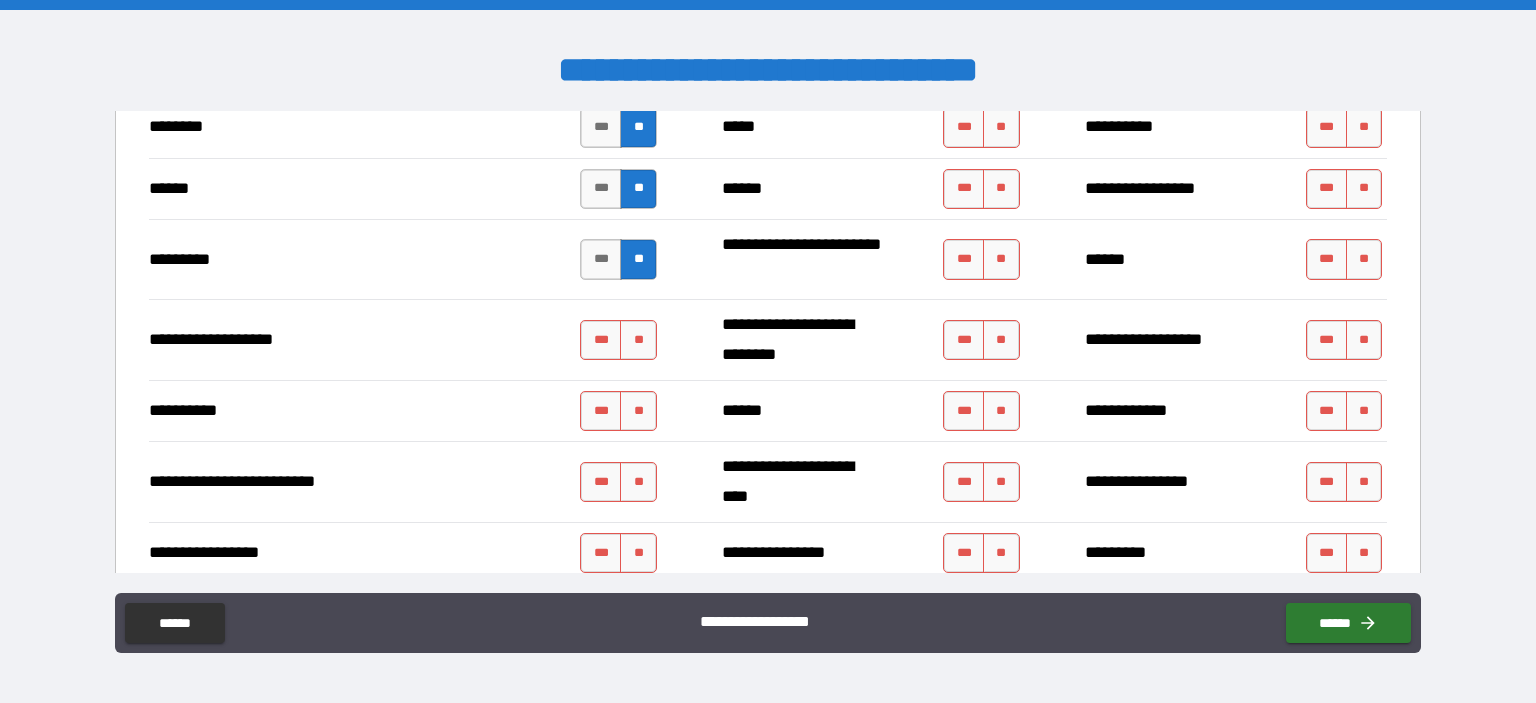 scroll, scrollTop: 547, scrollLeft: 0, axis: vertical 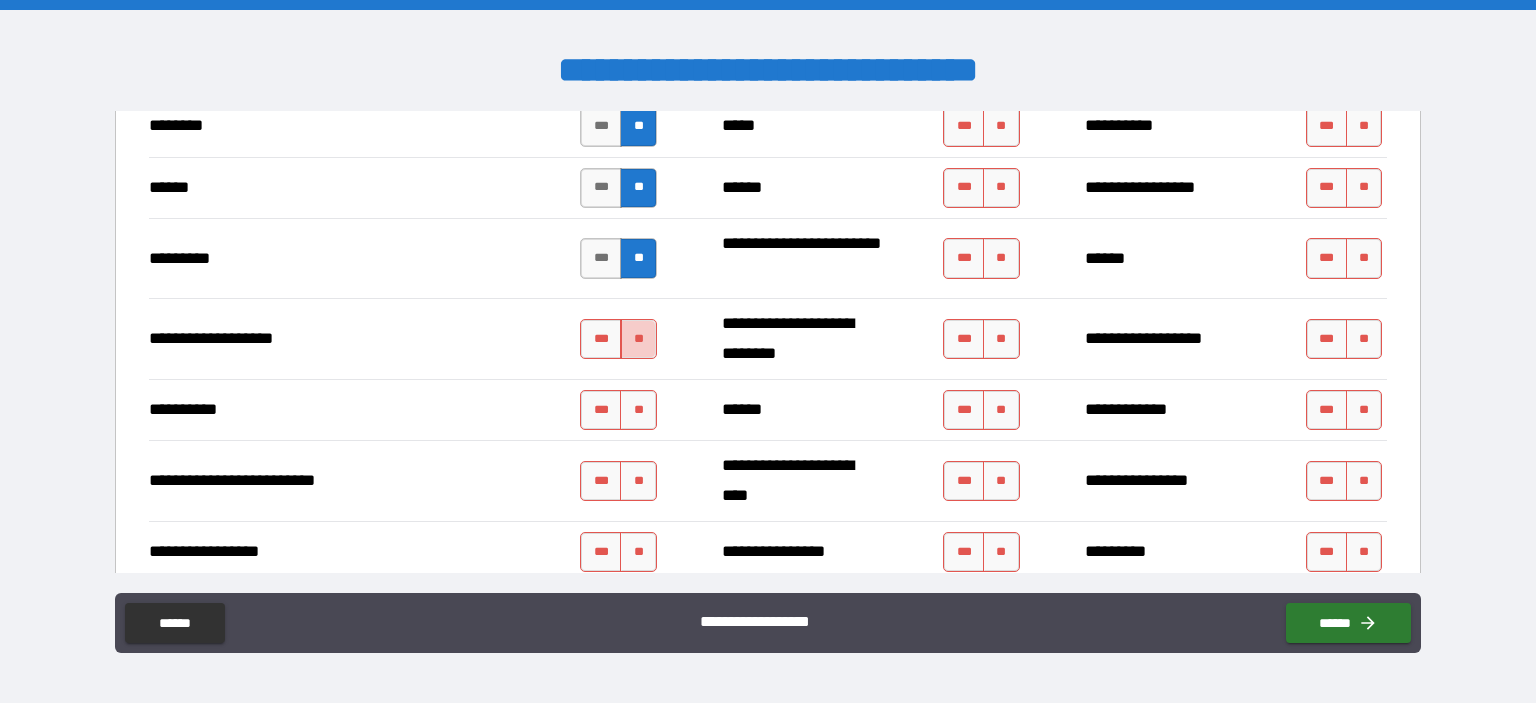 click on "**" at bounding box center [638, 339] 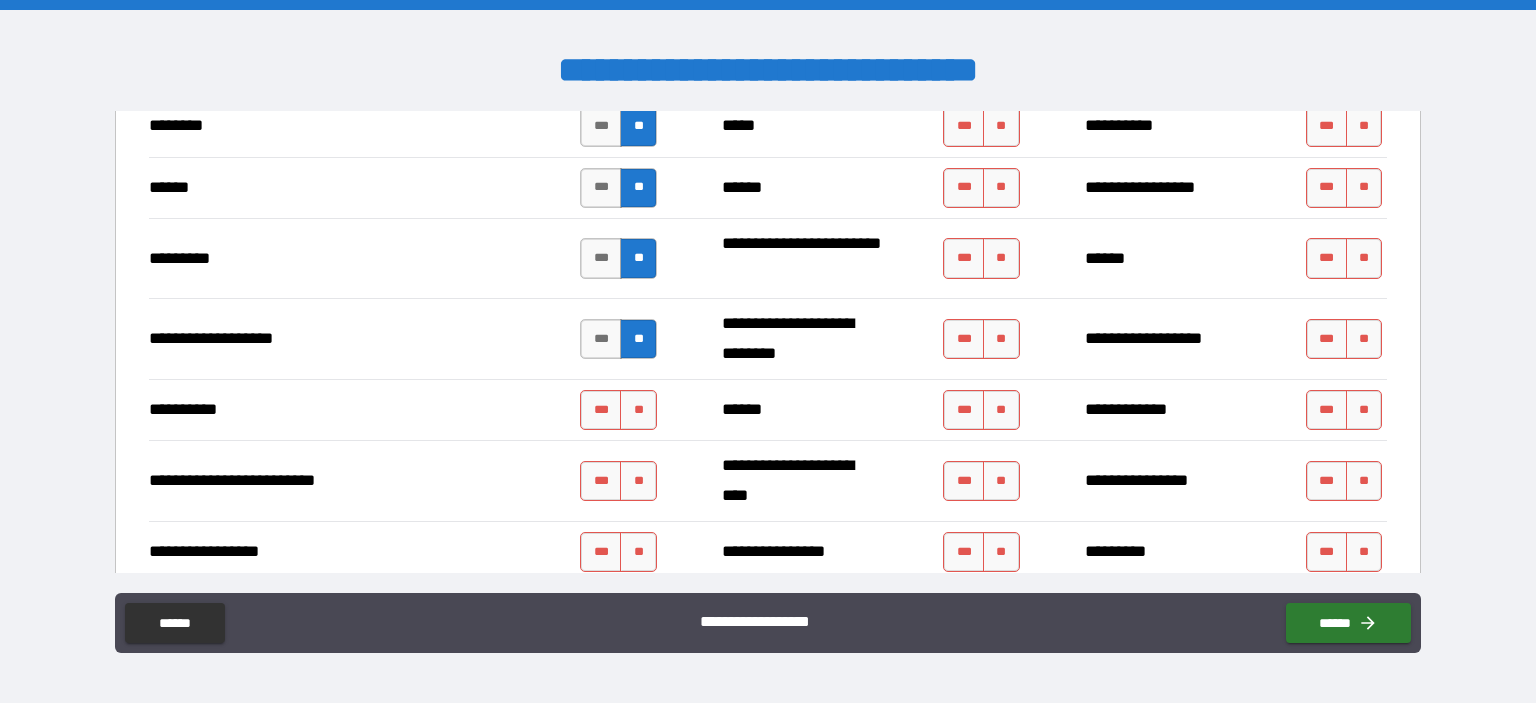 type on "*" 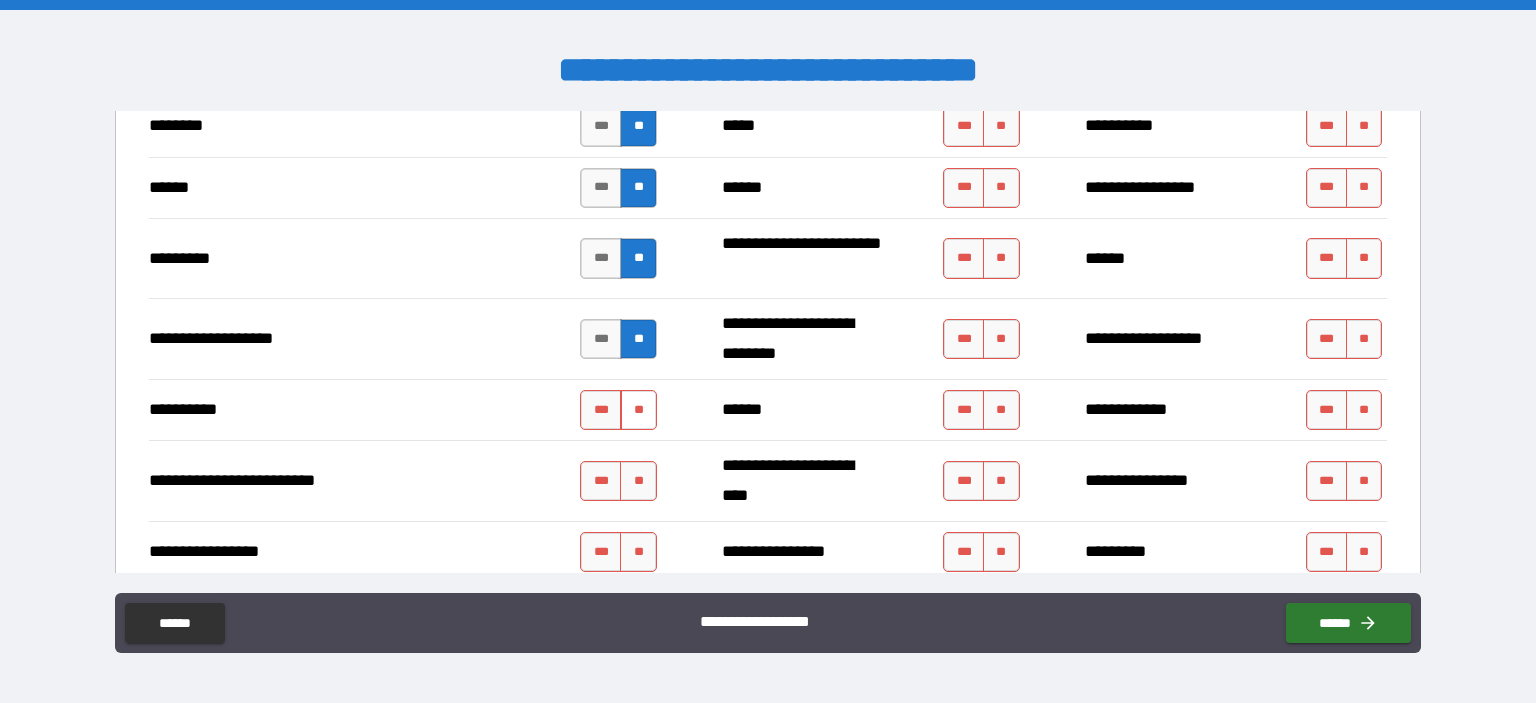 click on "**" at bounding box center [638, 410] 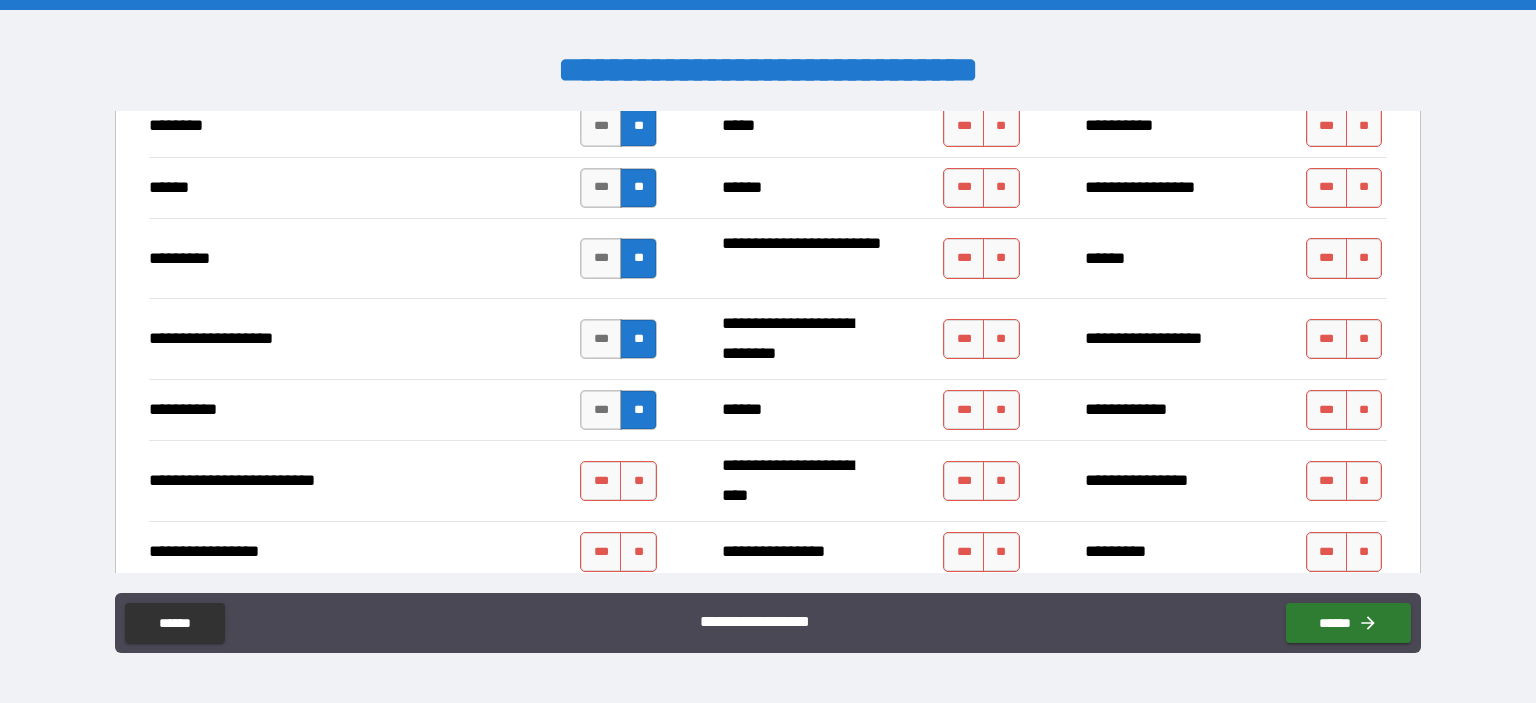 type on "*" 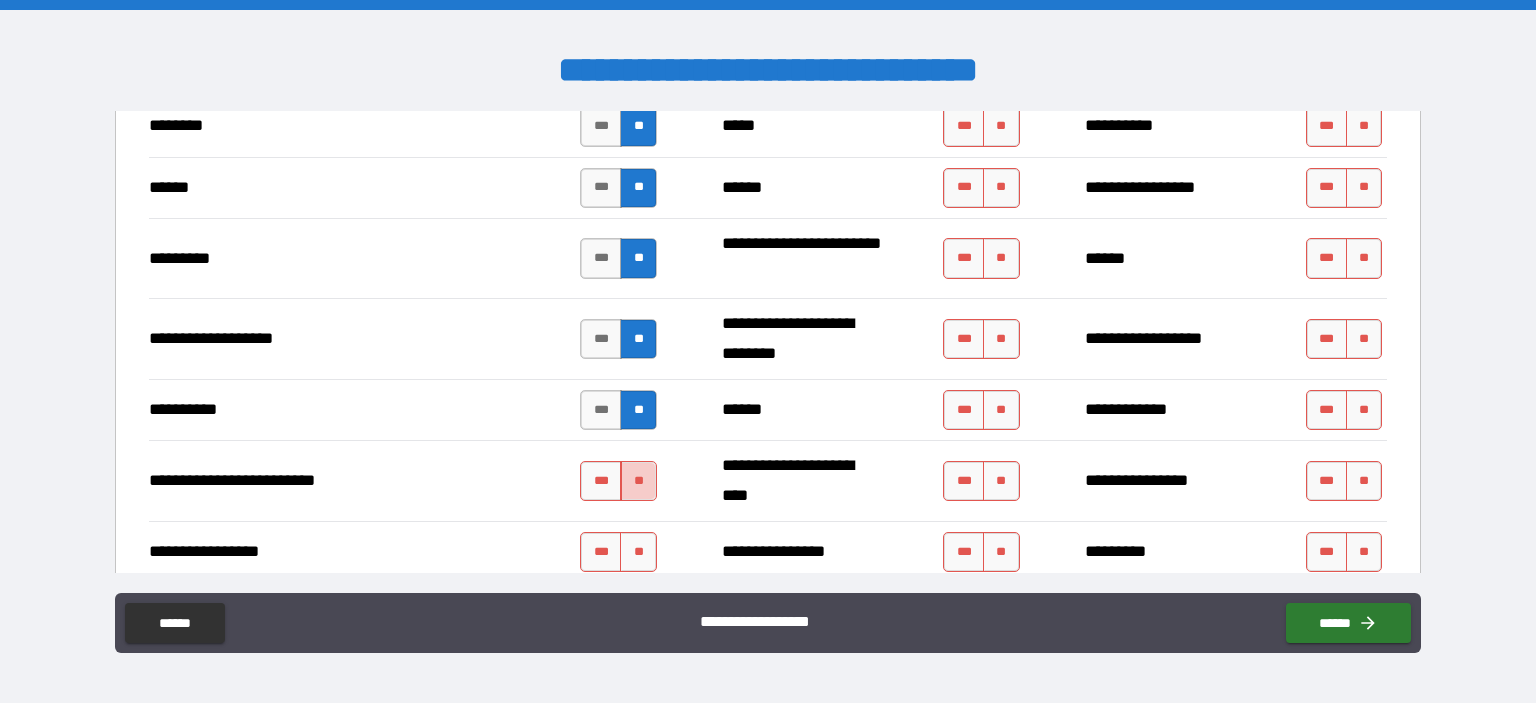 click on "**" at bounding box center (638, 481) 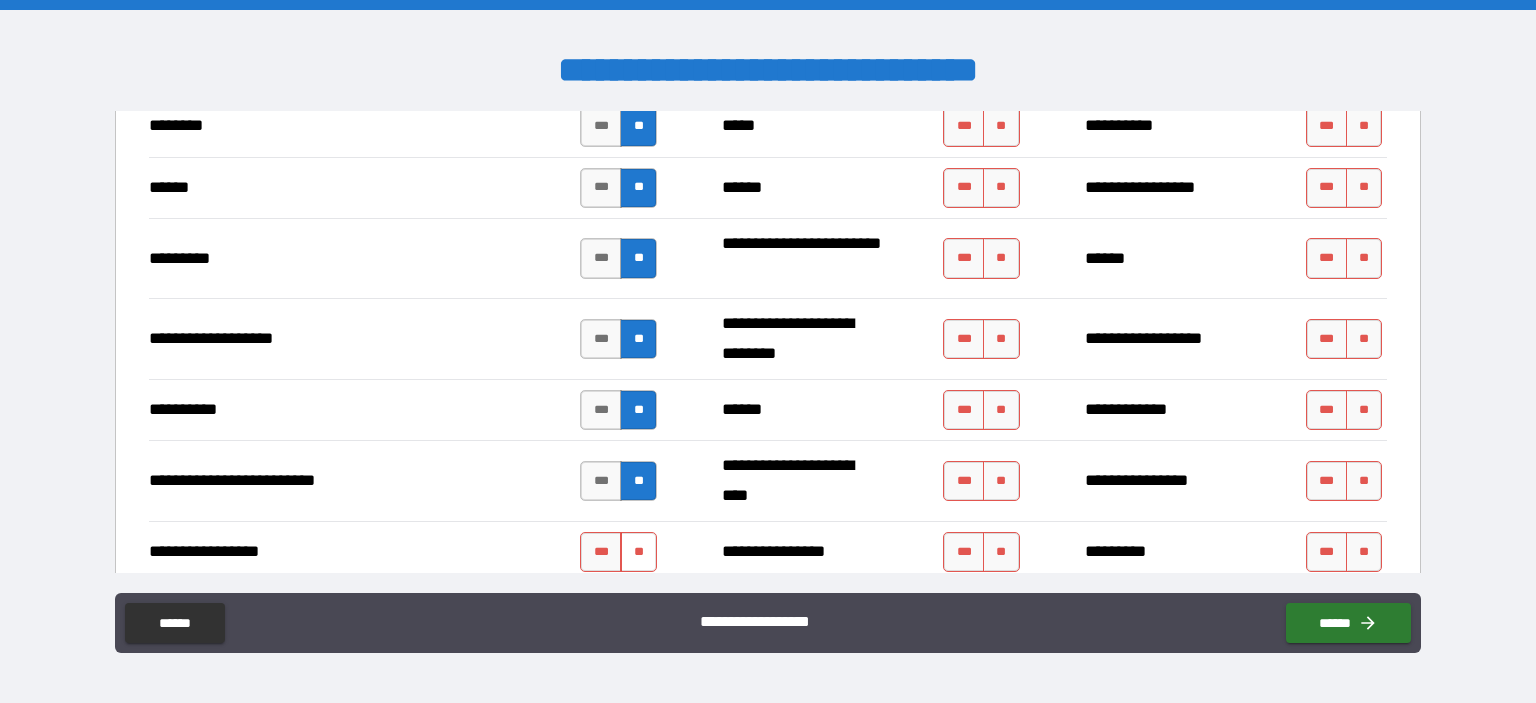 type on "*" 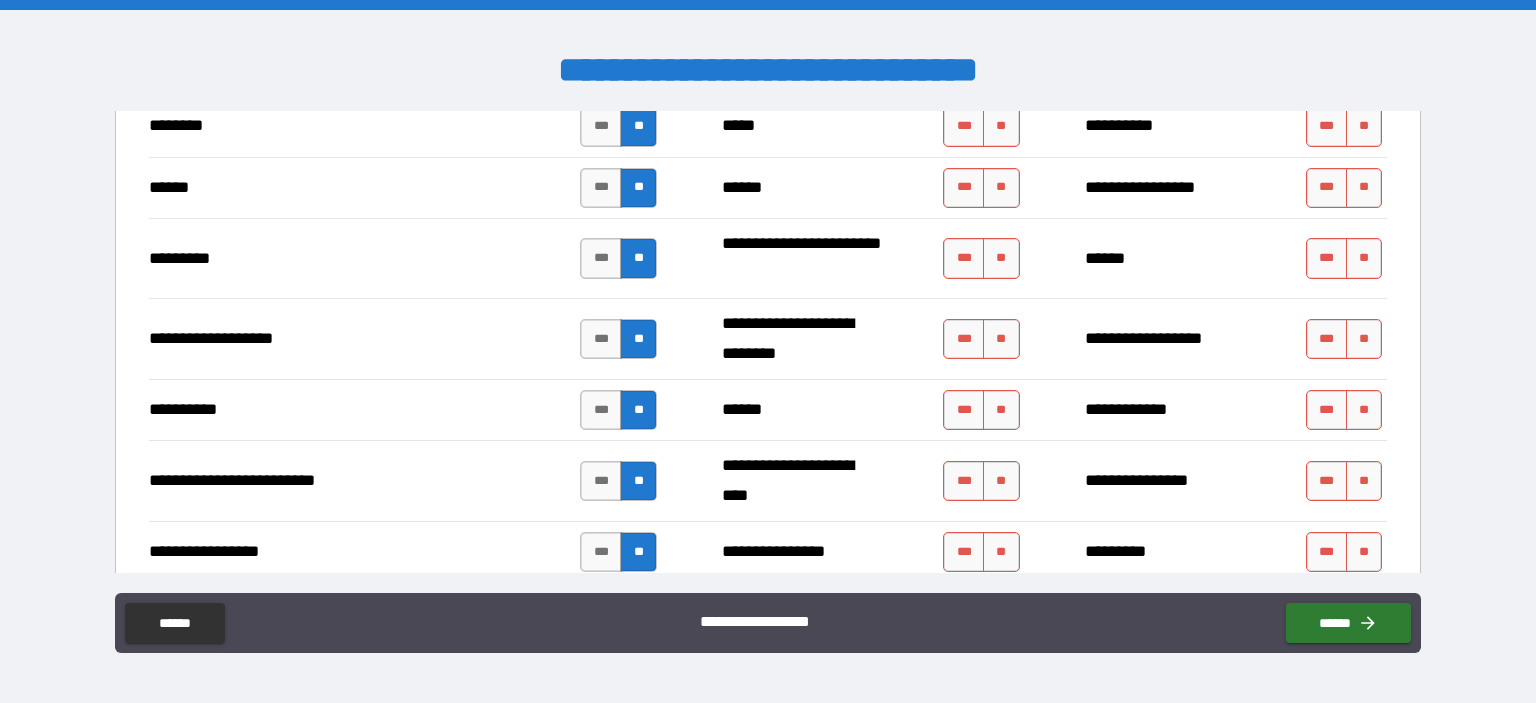 type on "*" 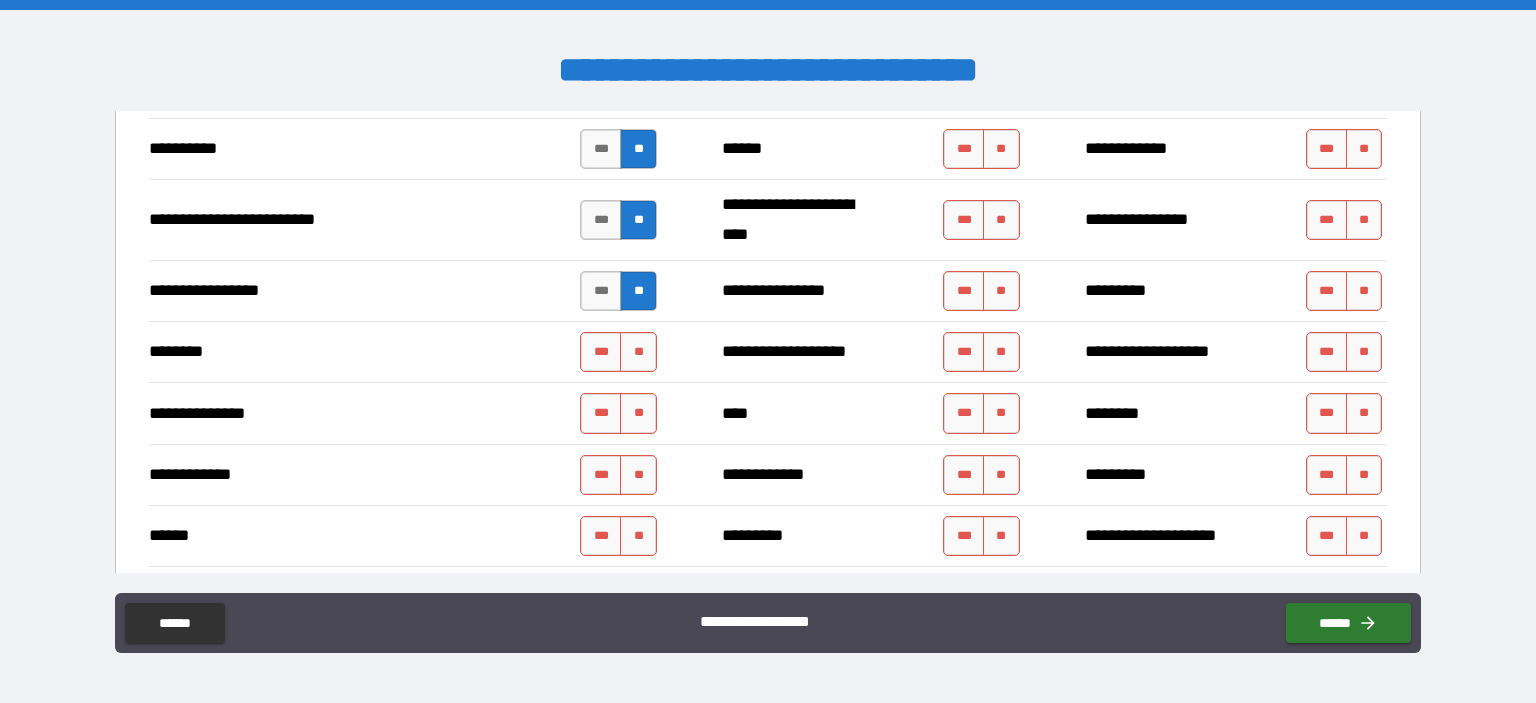 scroll, scrollTop: 809, scrollLeft: 0, axis: vertical 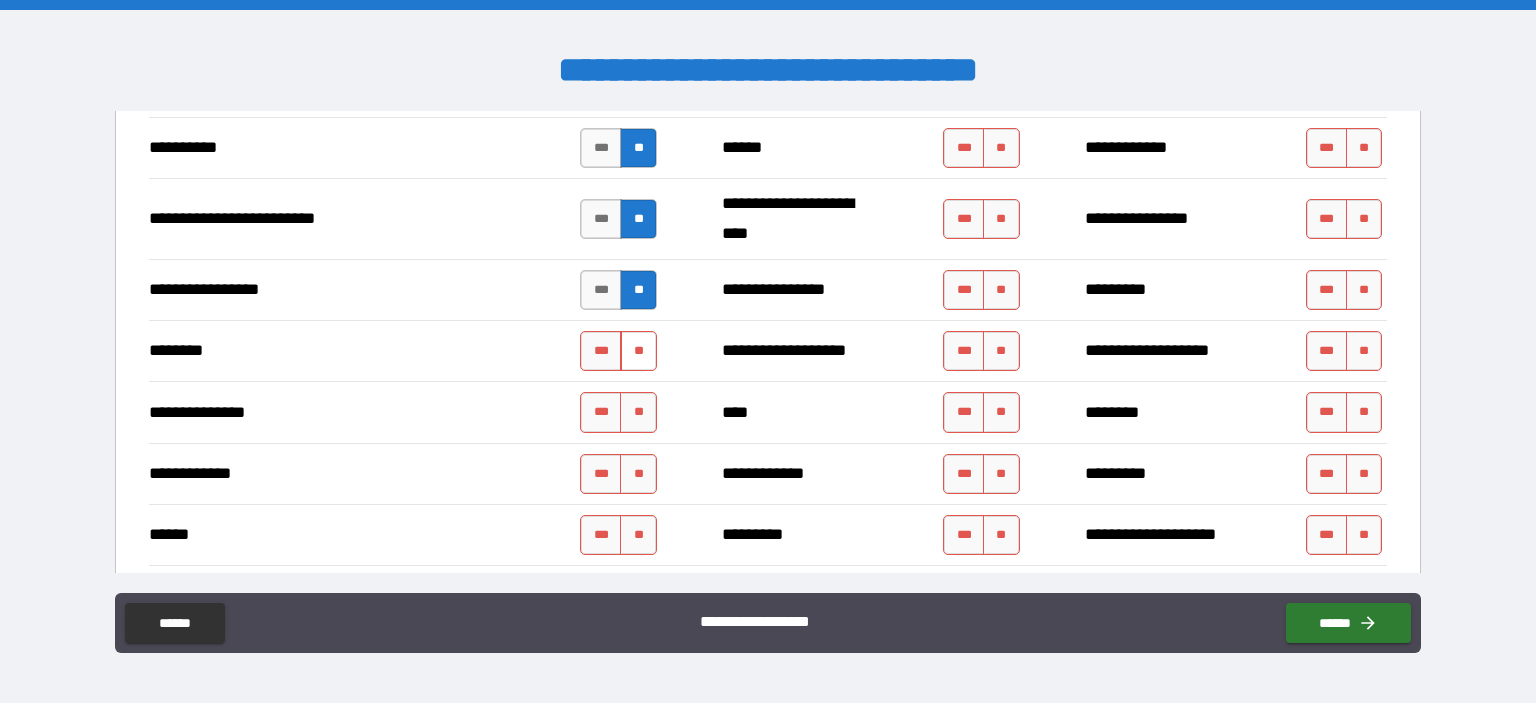 click on "**" at bounding box center [638, 351] 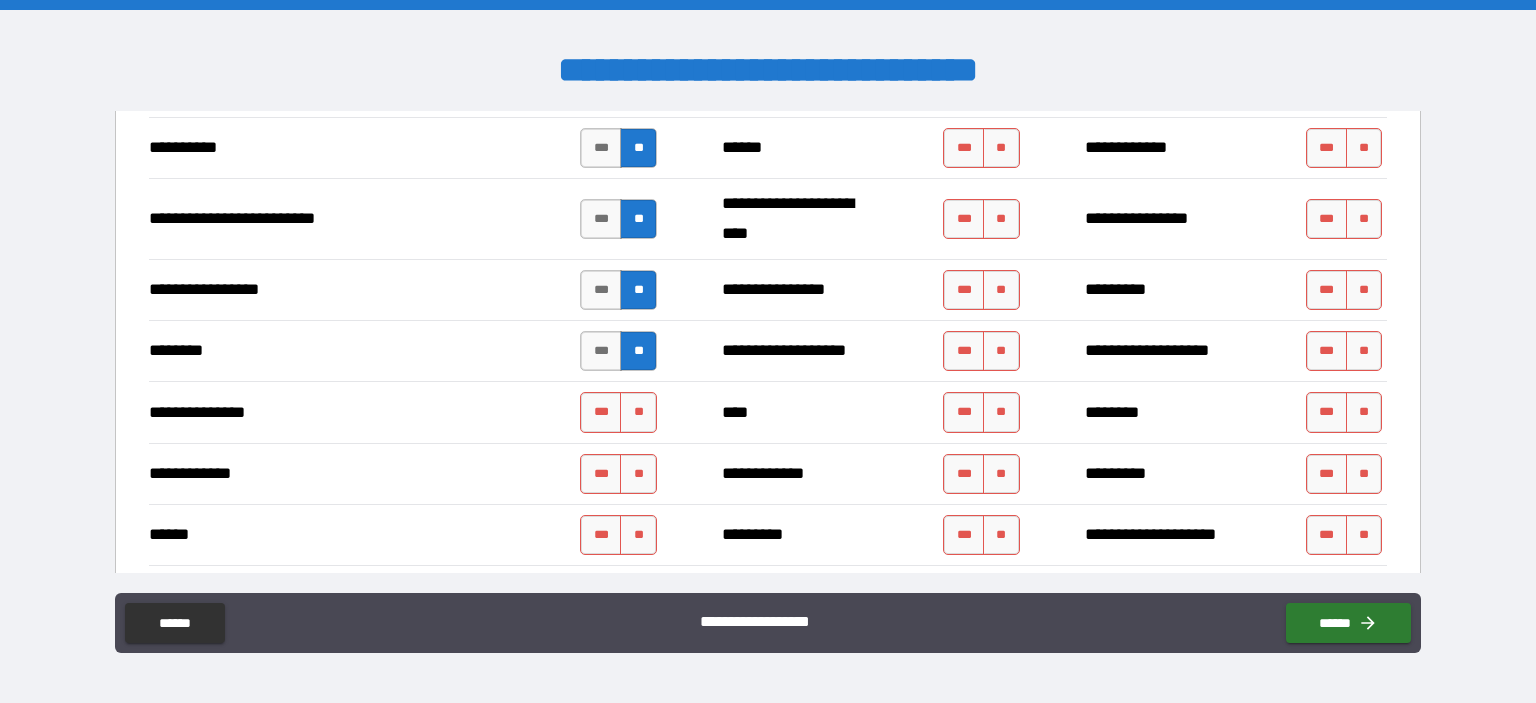 type on "*" 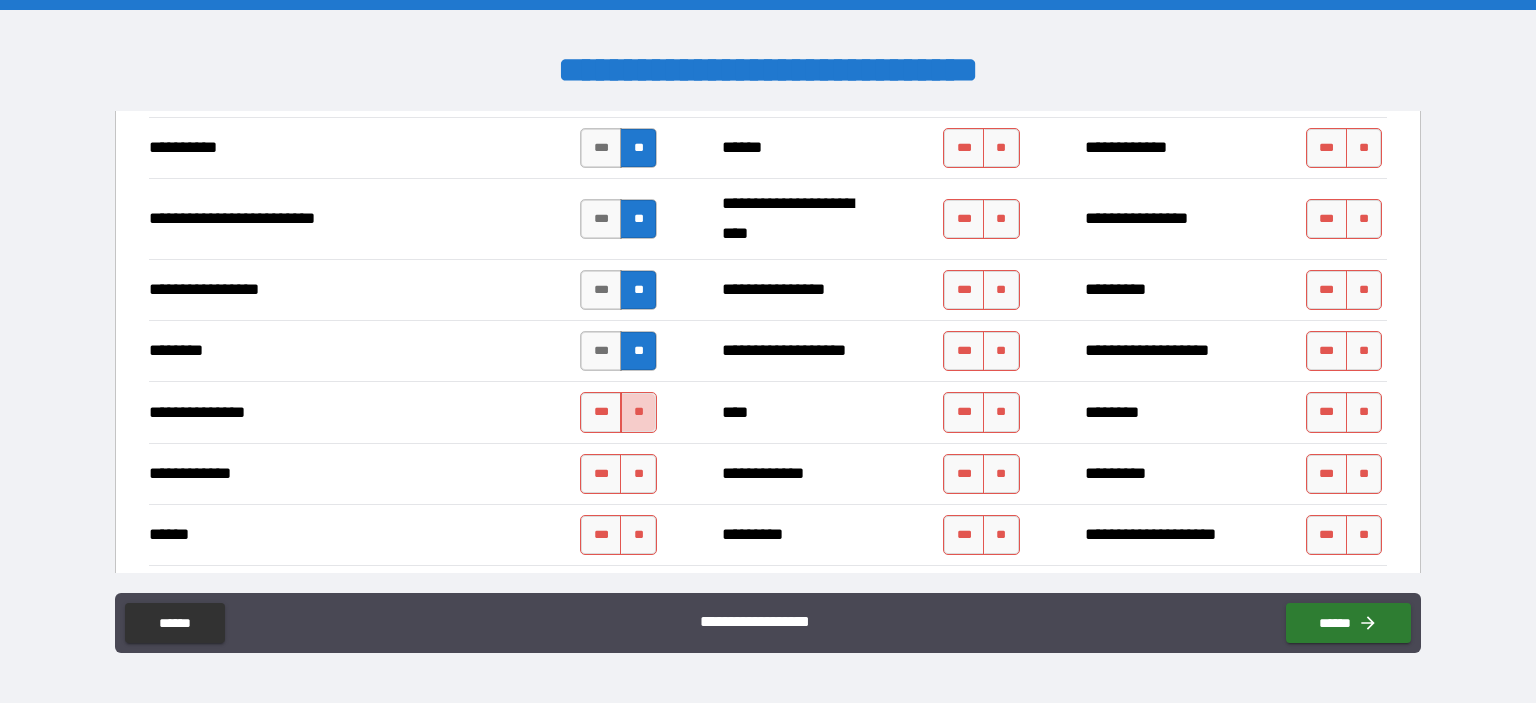click on "**" at bounding box center [638, 412] 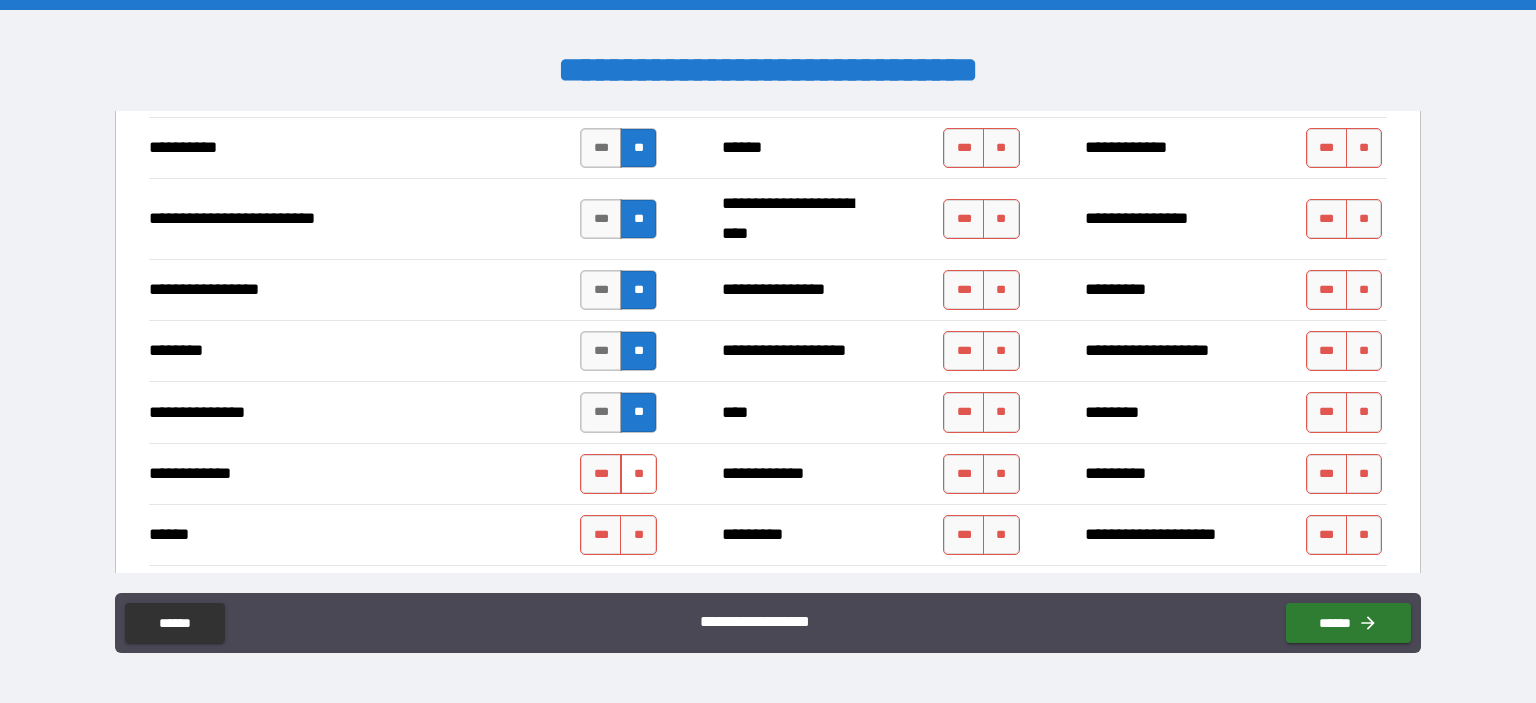 type on "*" 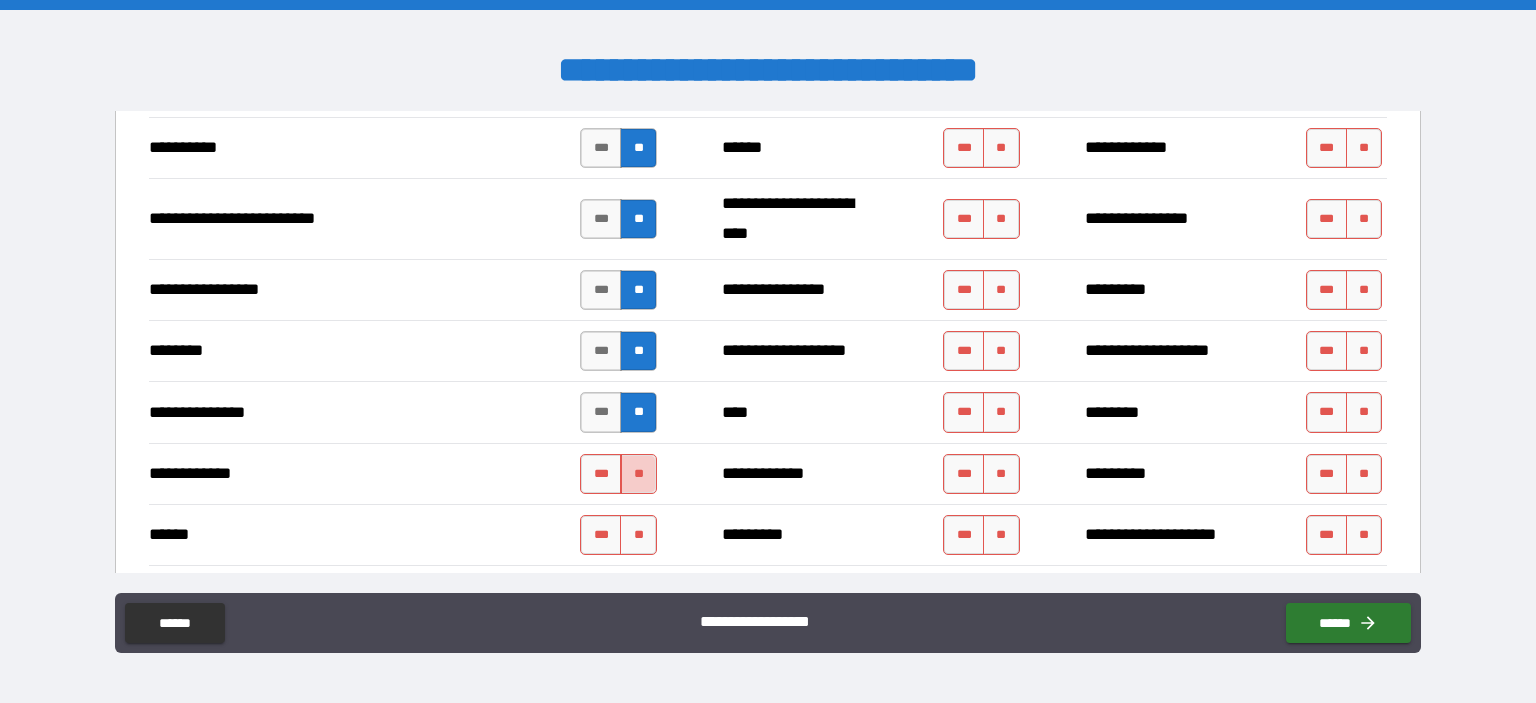 click on "**" at bounding box center [638, 474] 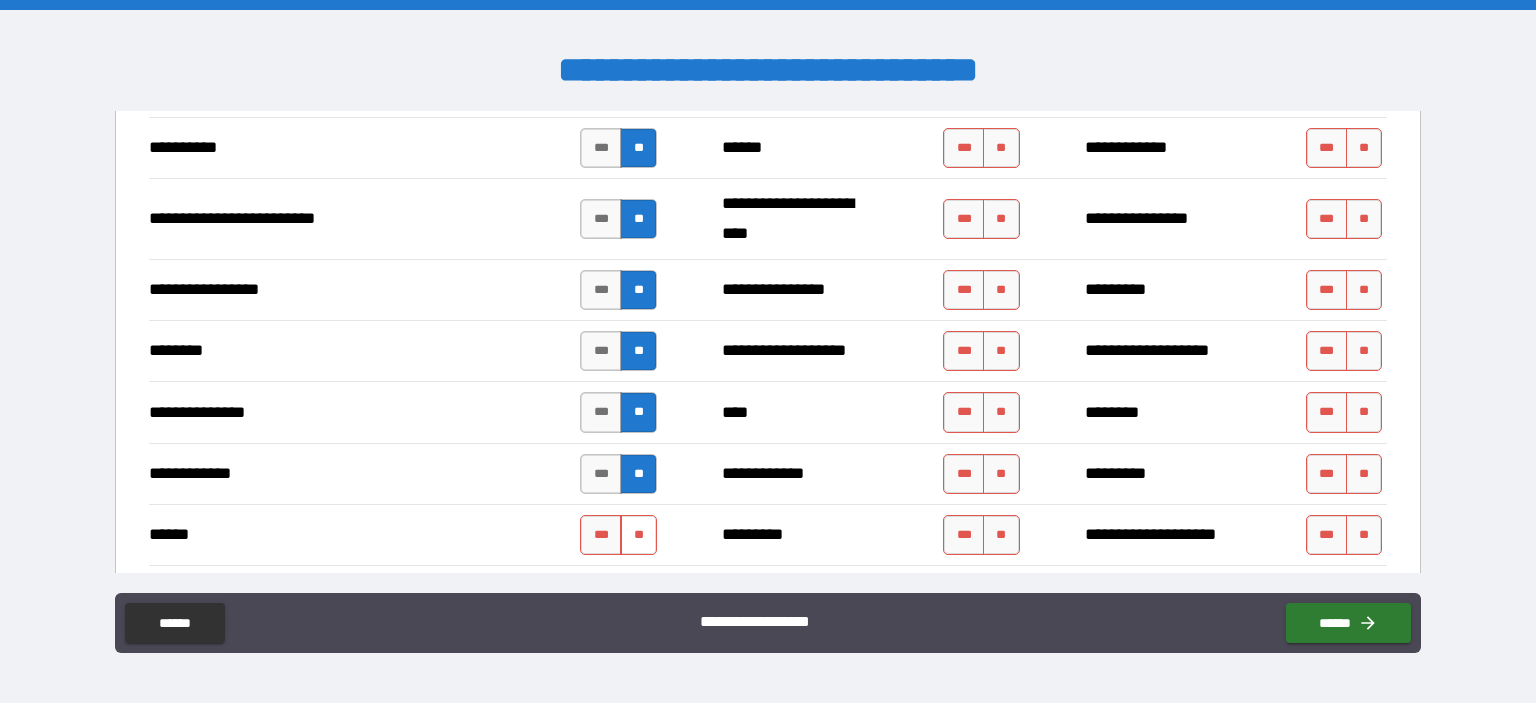 type on "*" 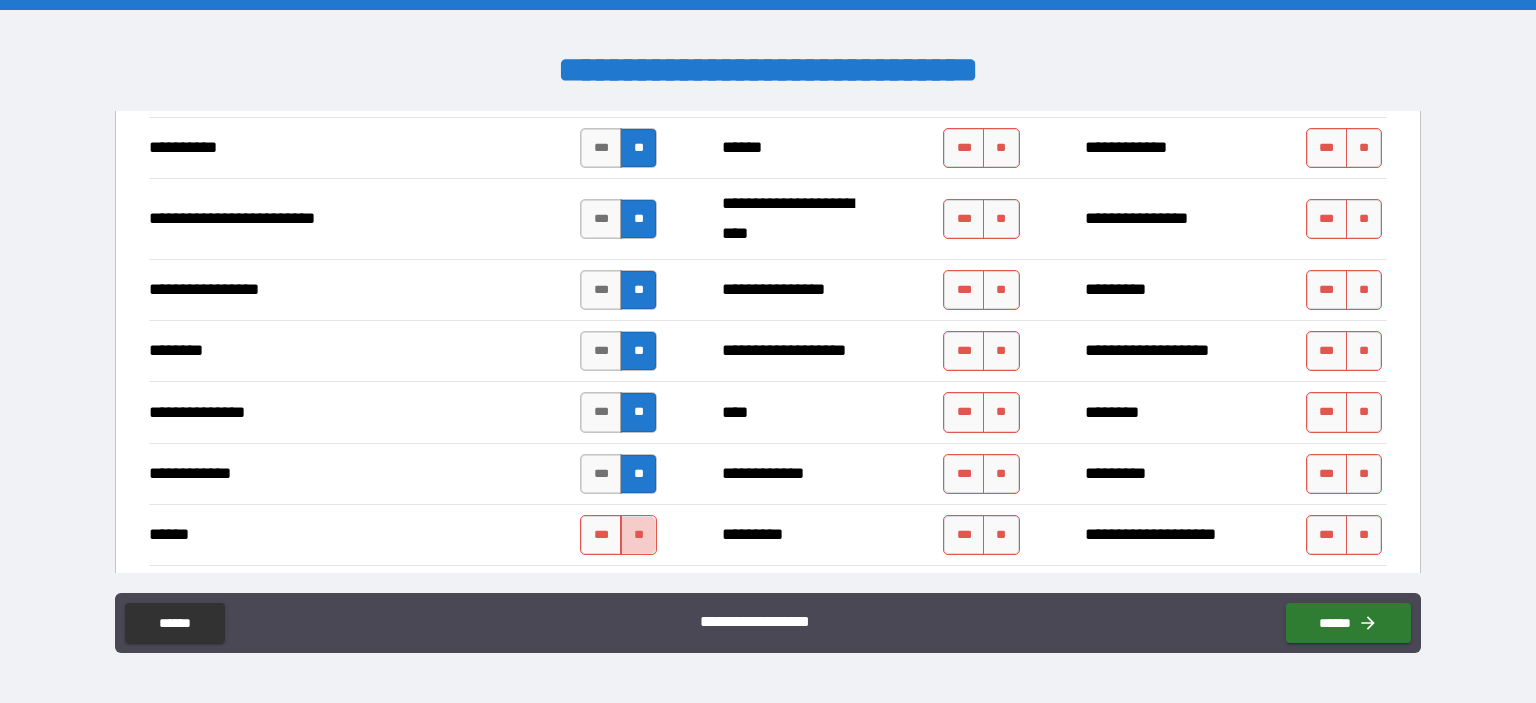 click on "**" at bounding box center (638, 535) 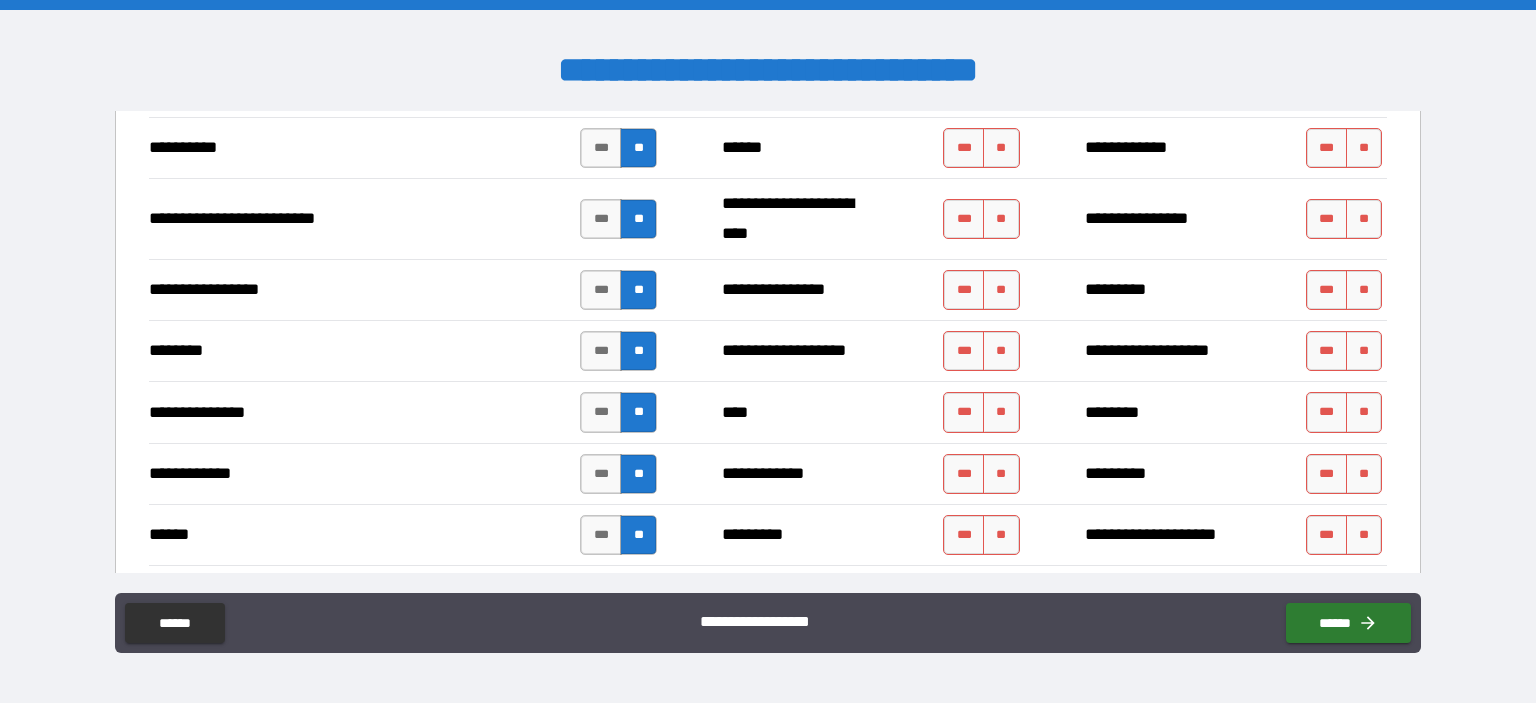 type on "*" 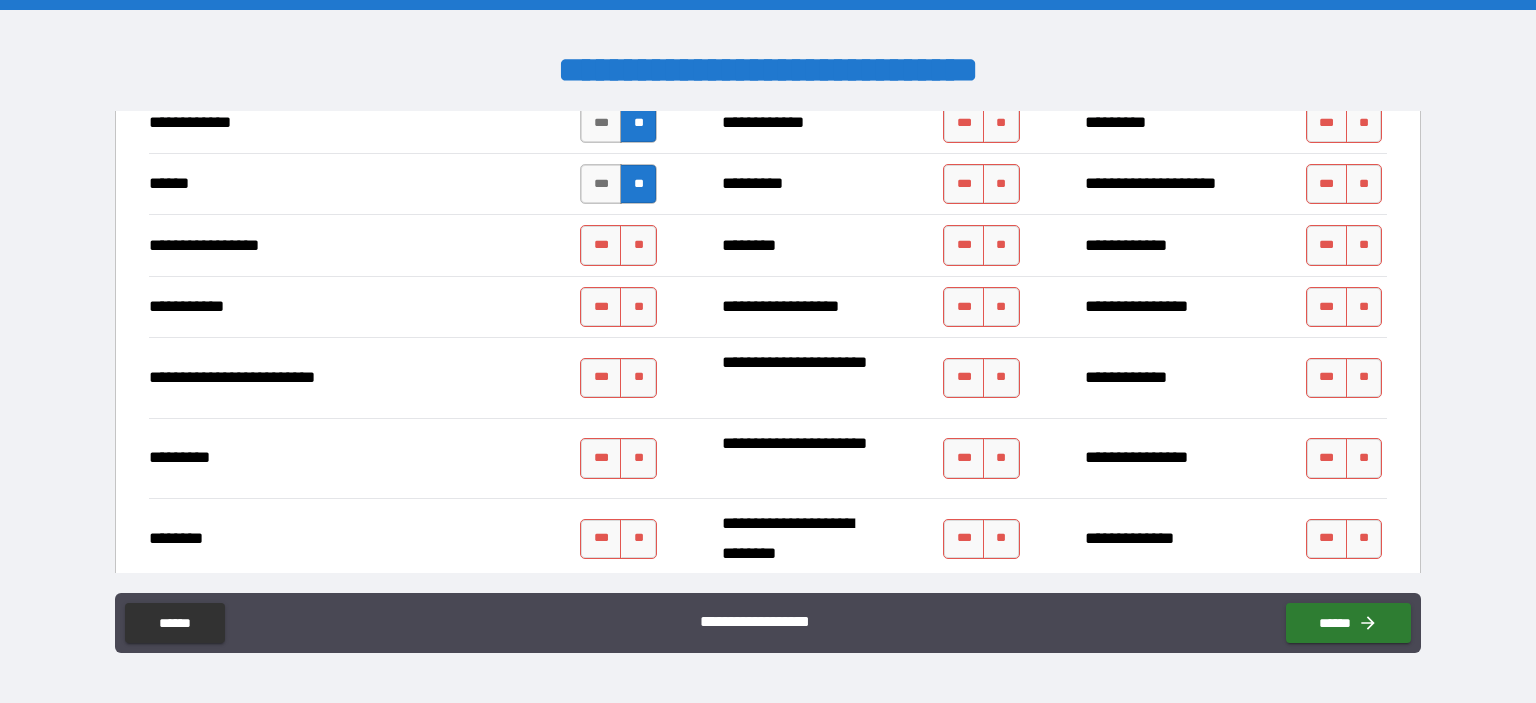 scroll, scrollTop: 1161, scrollLeft: 0, axis: vertical 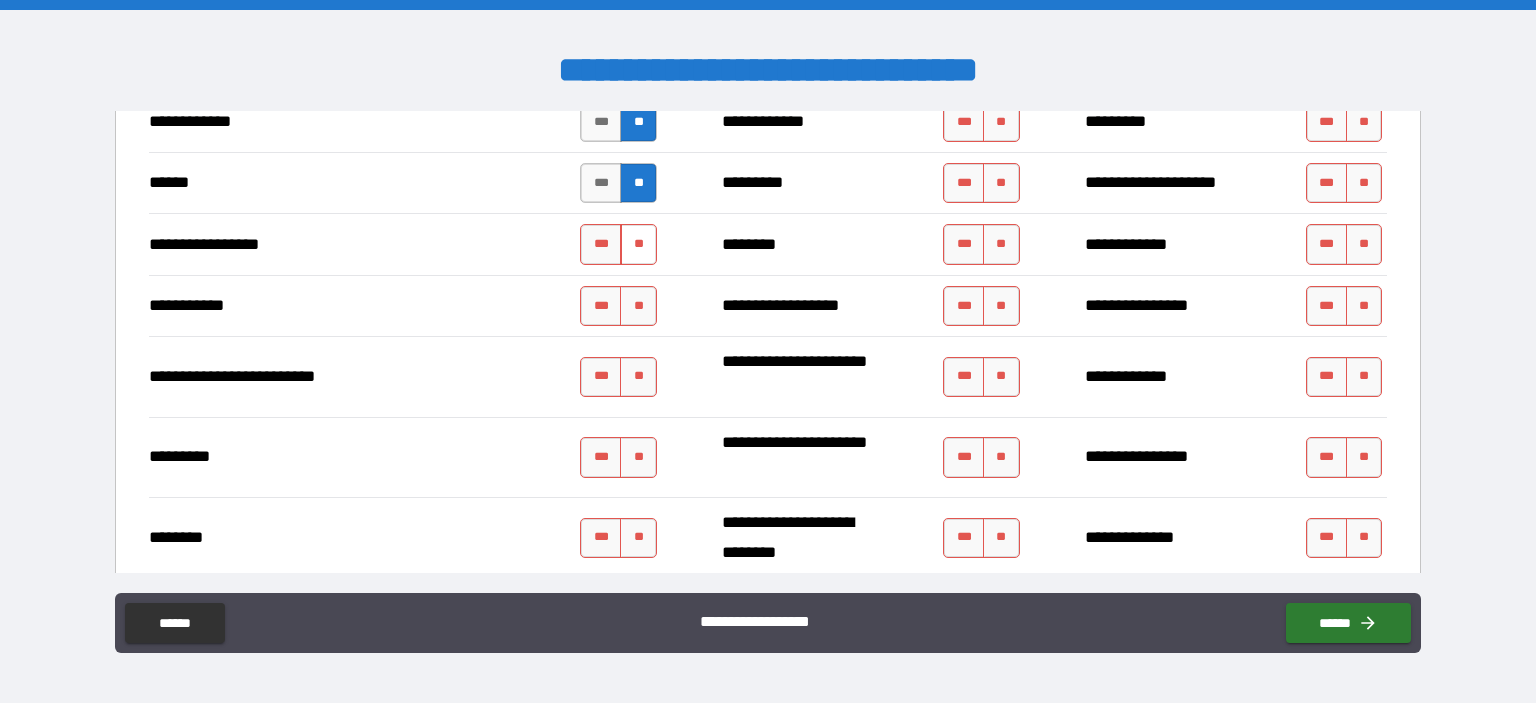 click on "**" at bounding box center [638, 244] 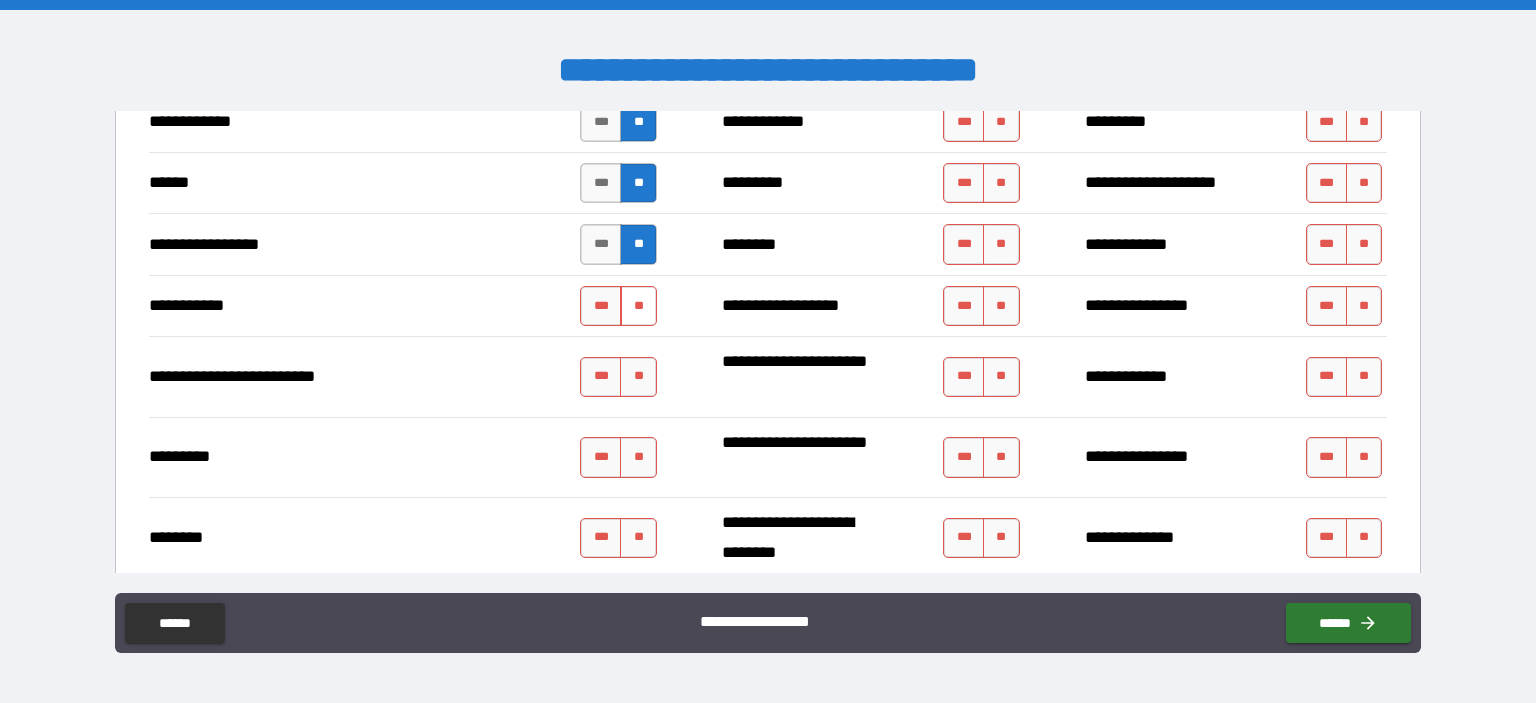 type on "*" 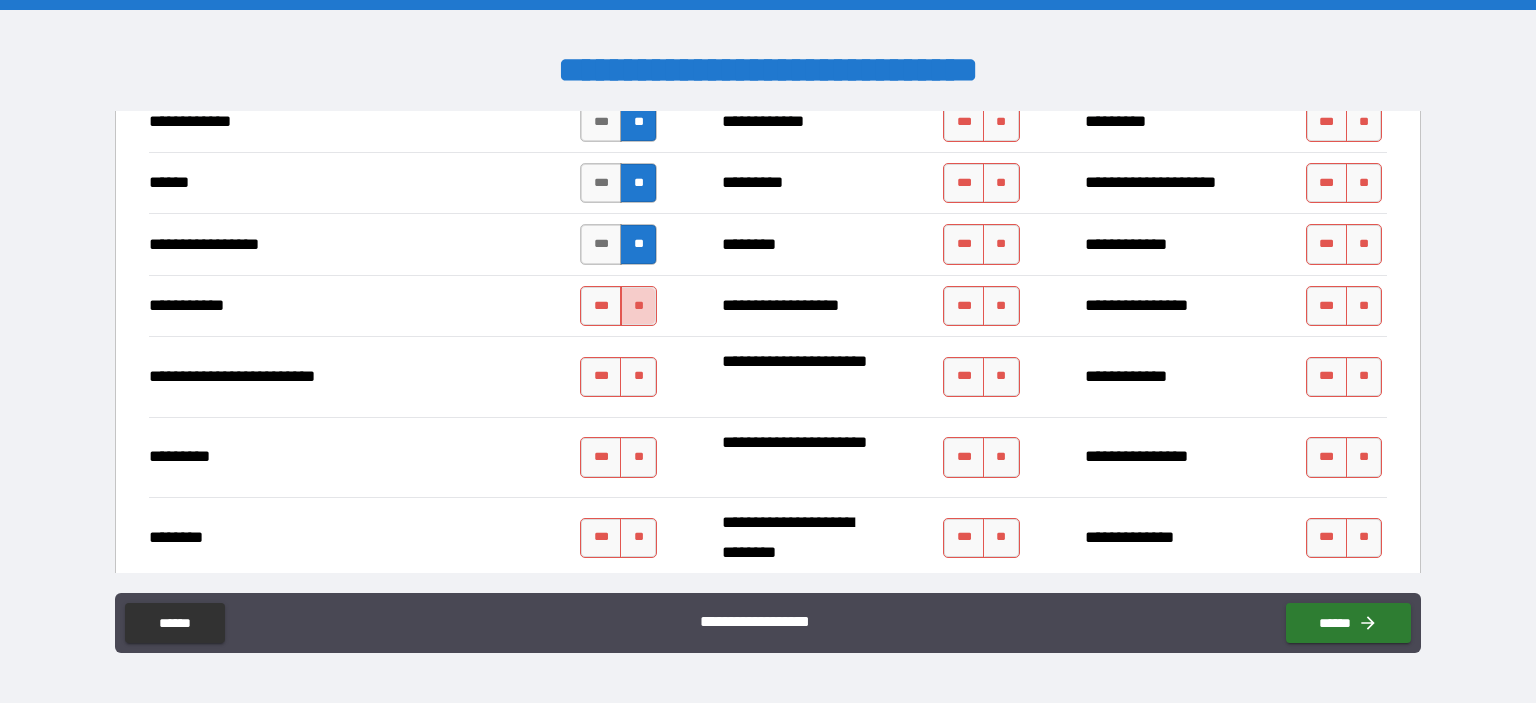 click on "**" at bounding box center (638, 306) 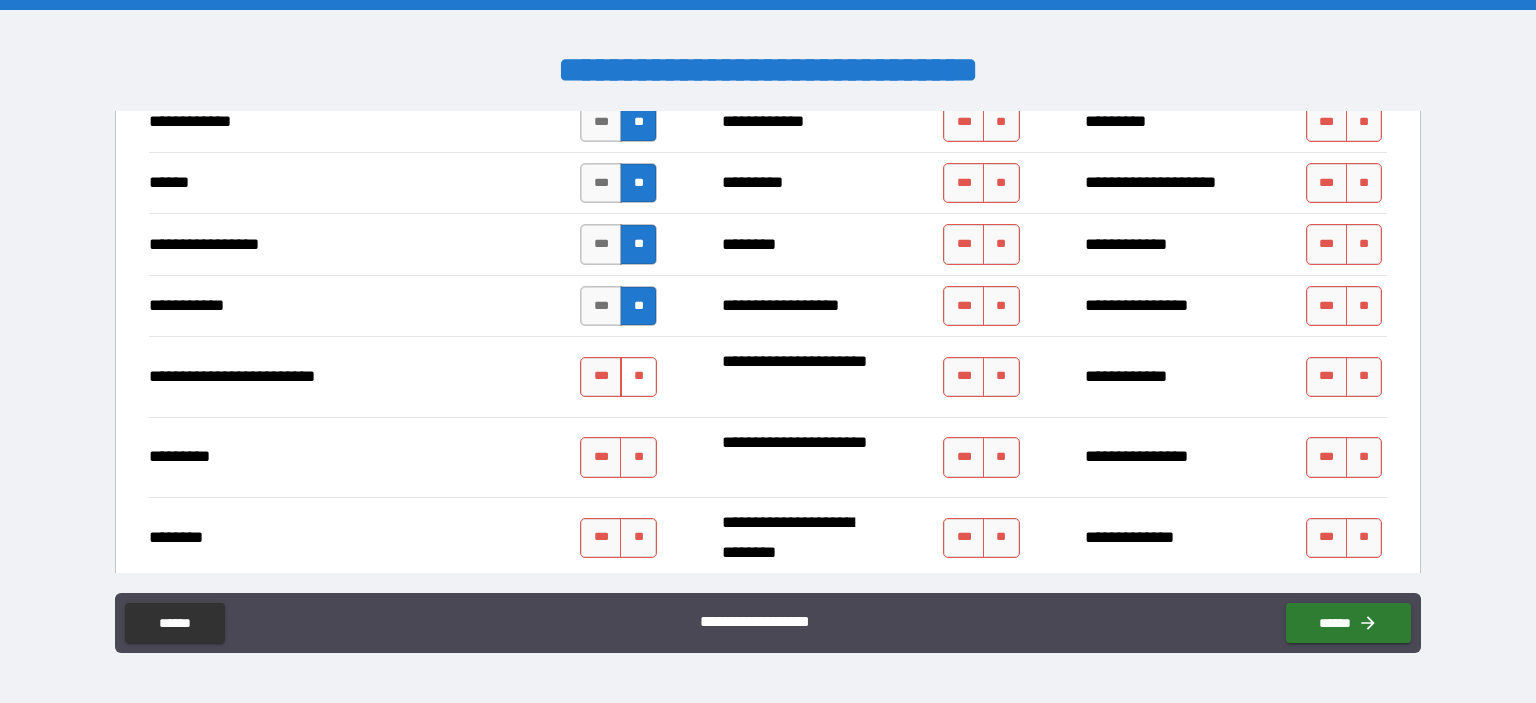 type on "*" 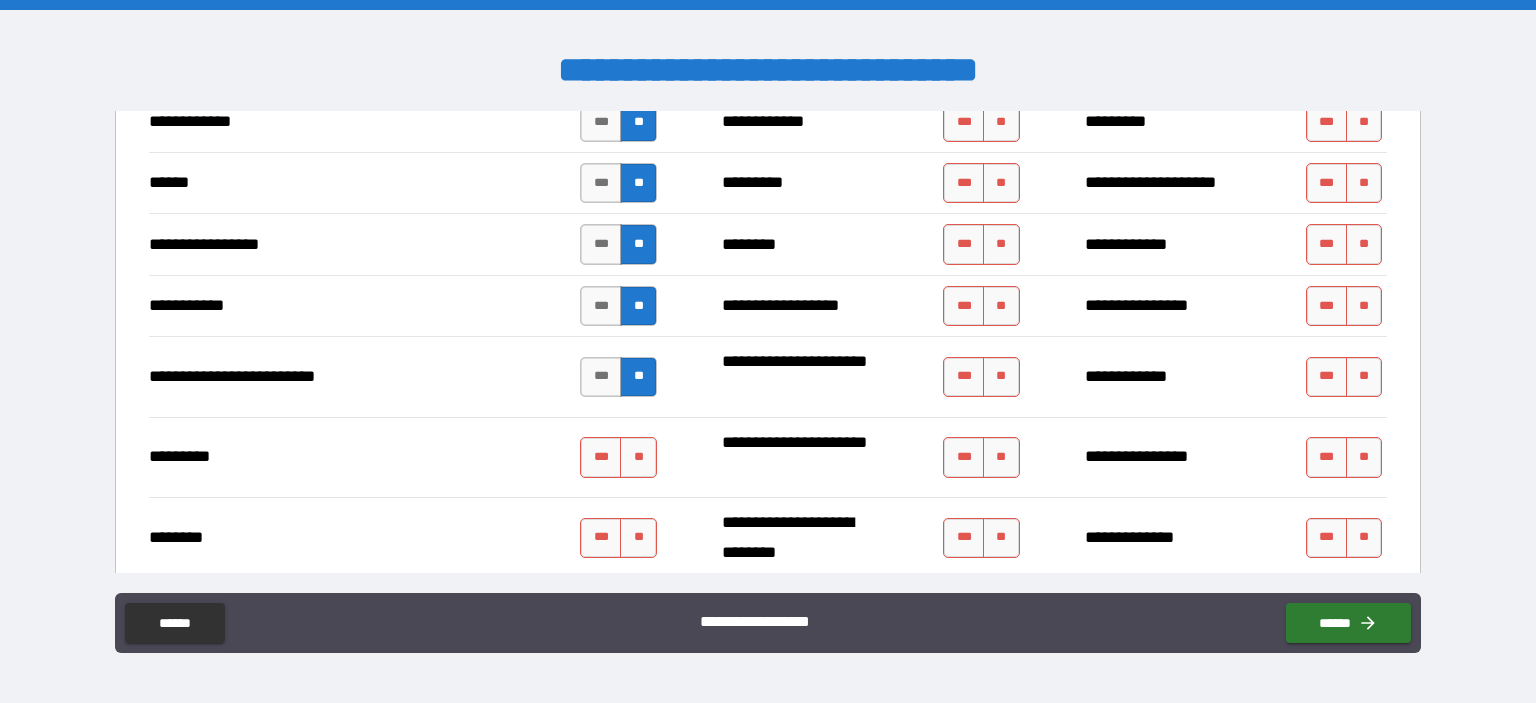 type on "*" 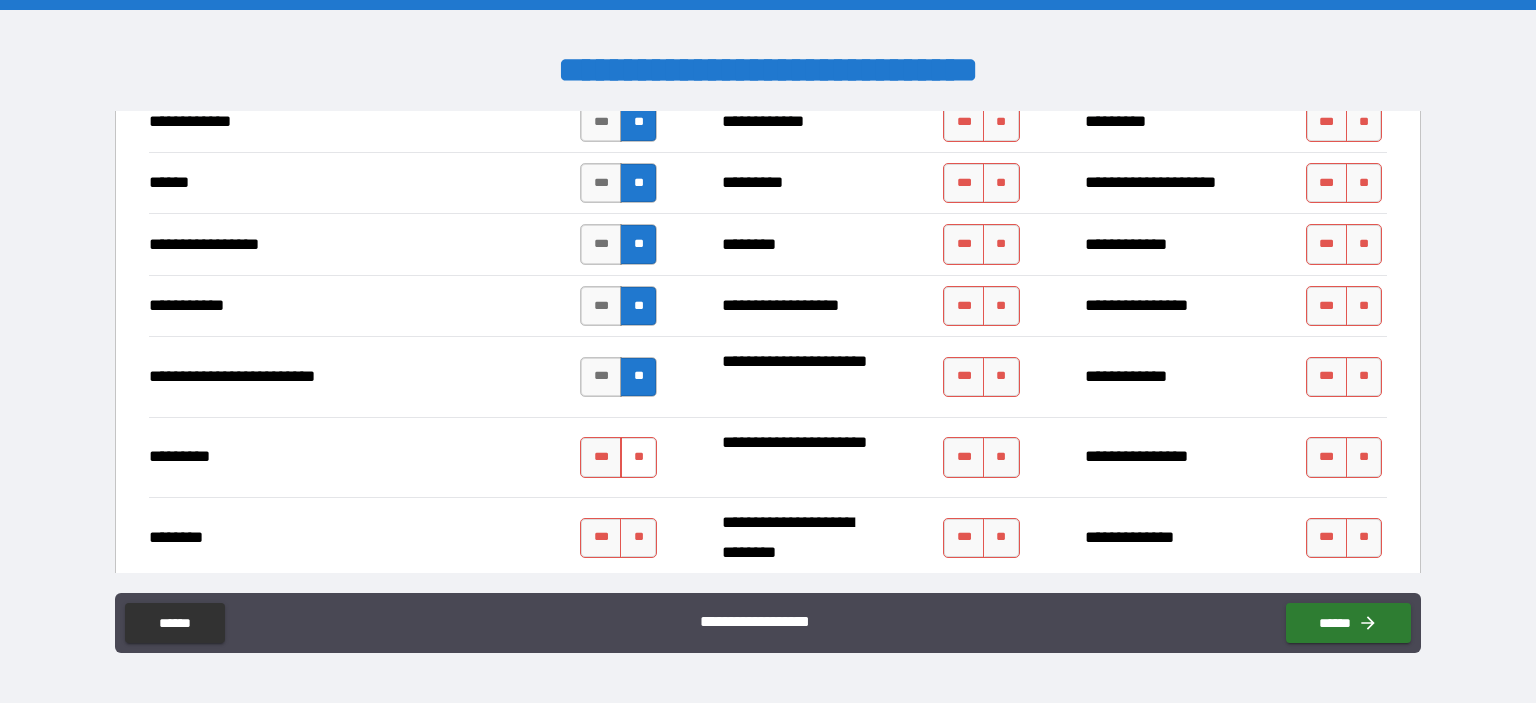 click on "**" at bounding box center [638, 457] 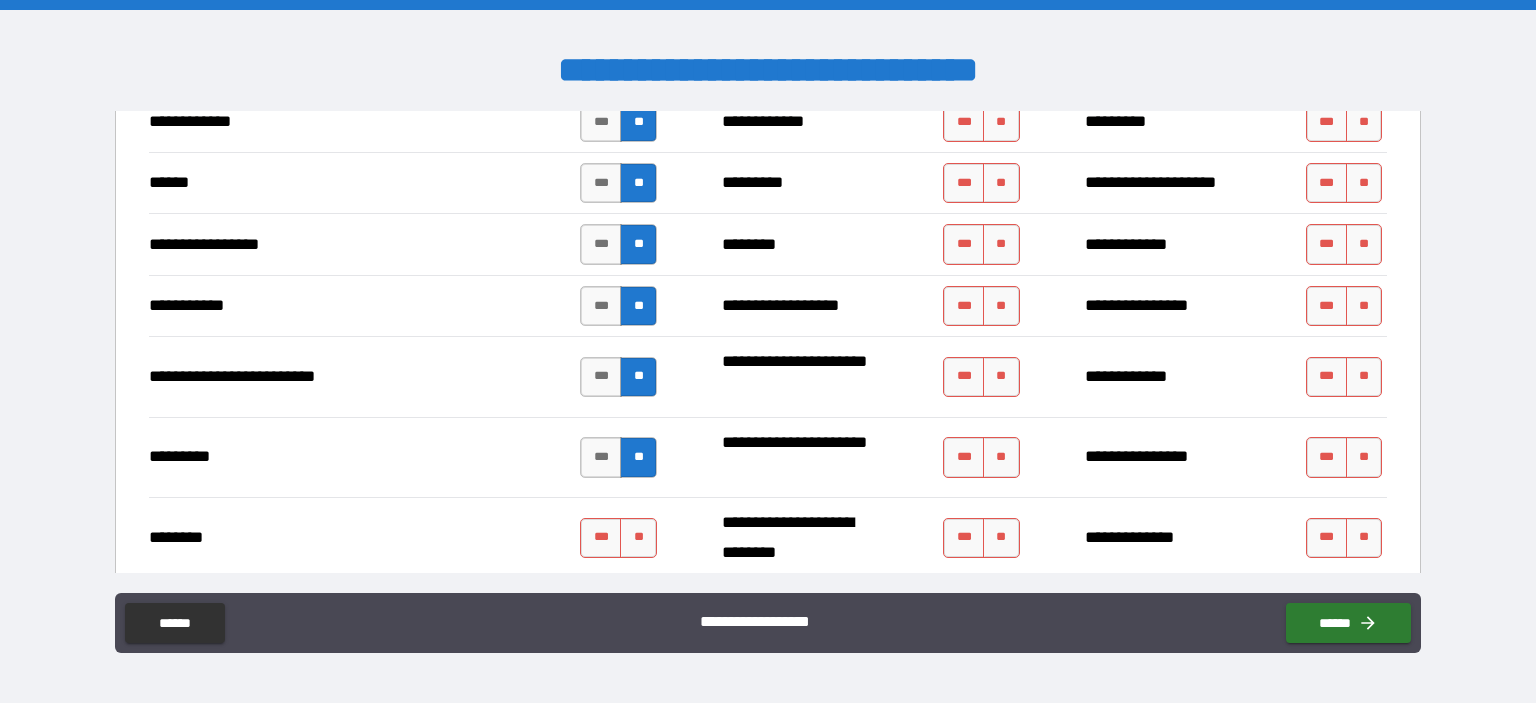 type on "*" 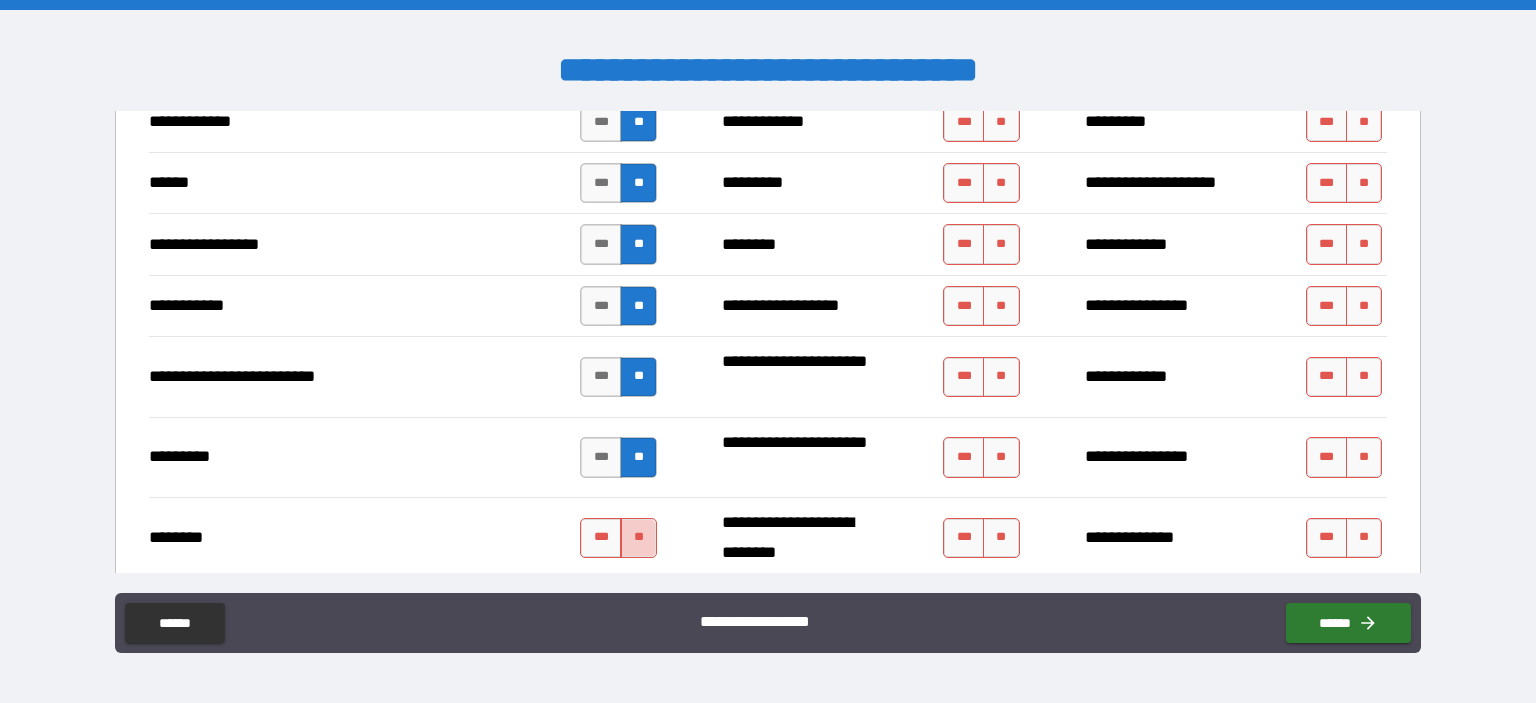 click on "**" at bounding box center (638, 538) 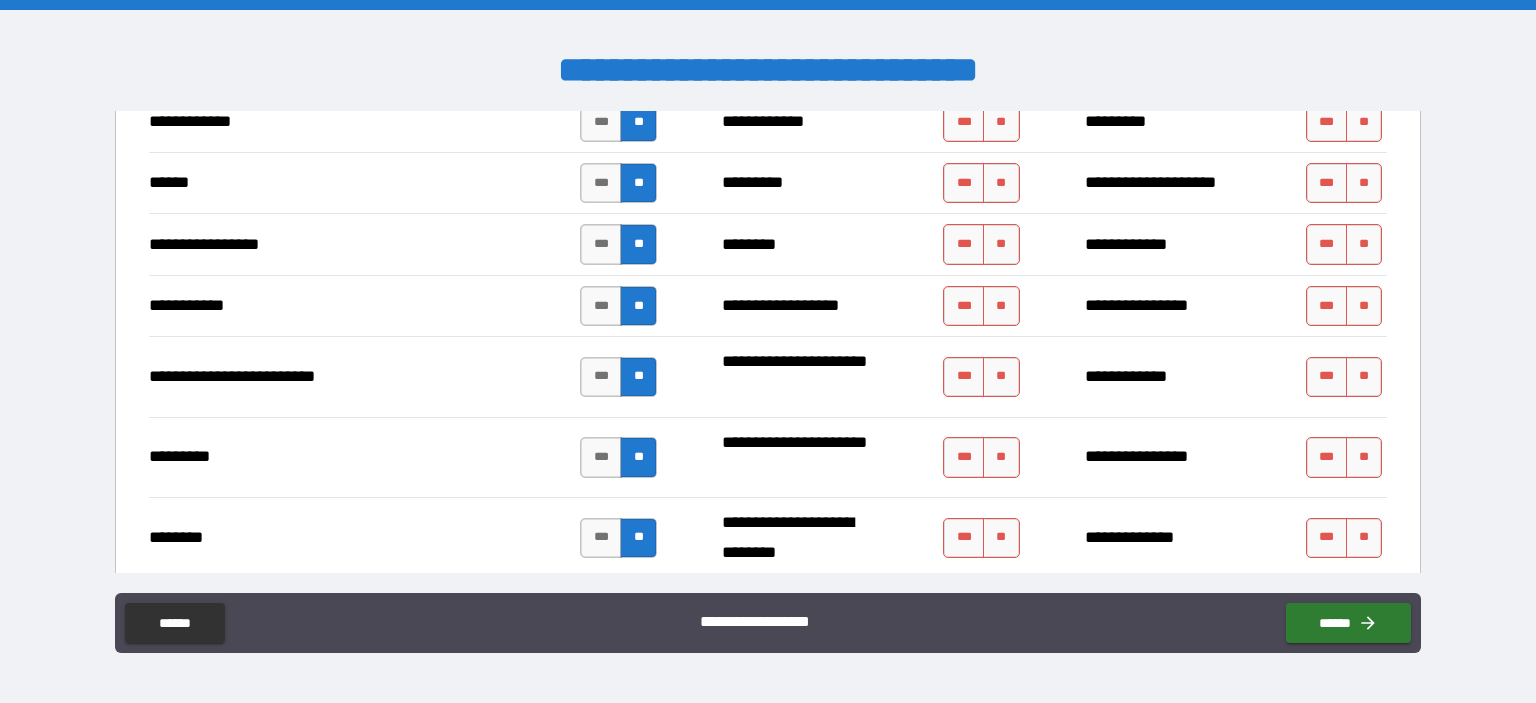 type on "*" 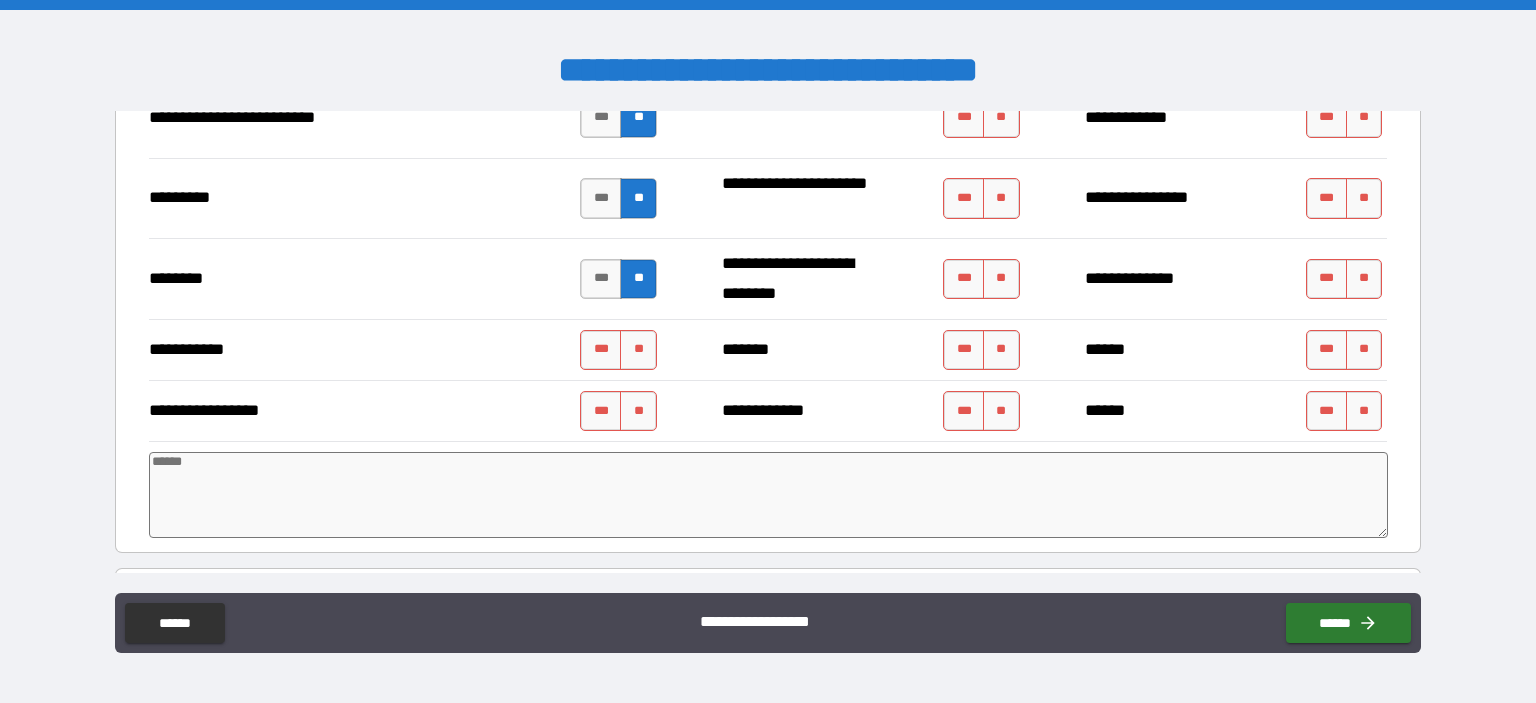 scroll, scrollTop: 1424, scrollLeft: 0, axis: vertical 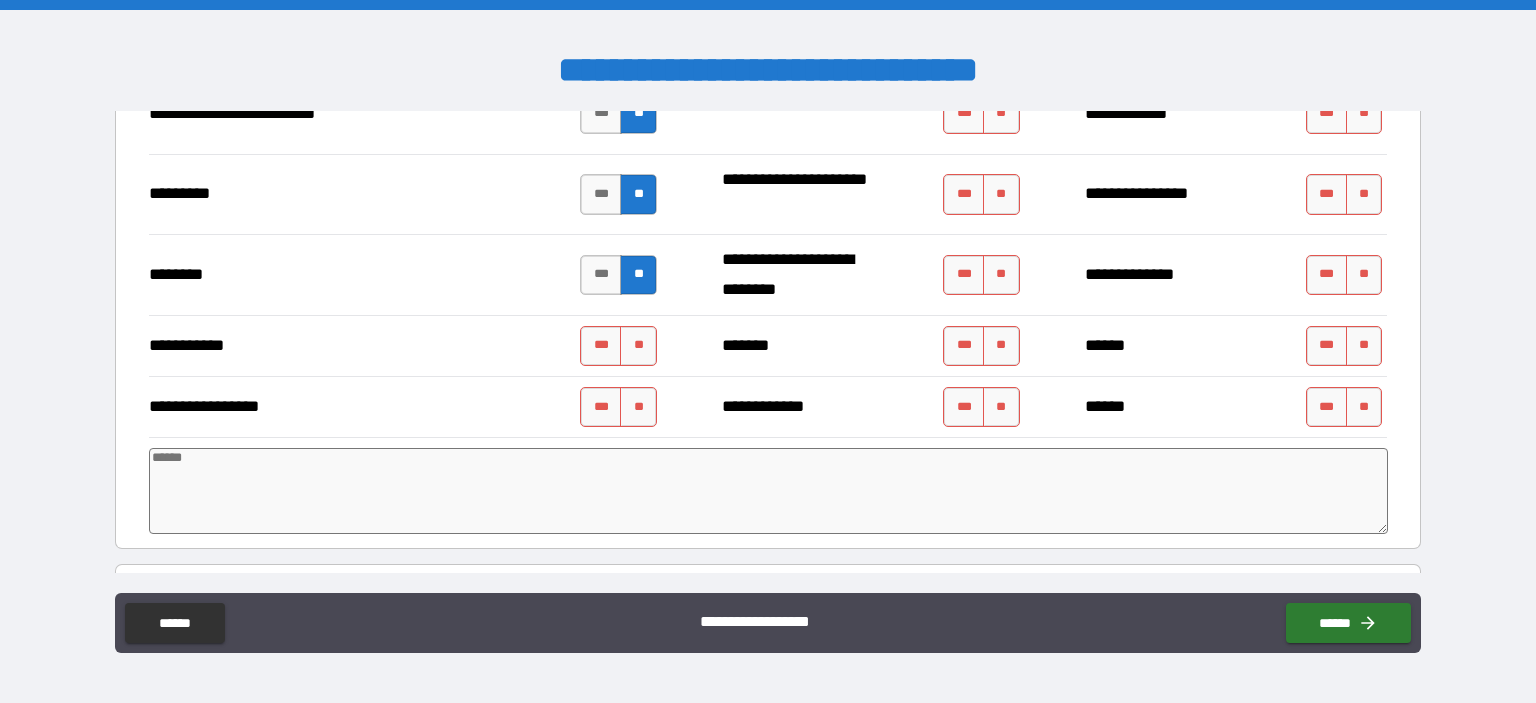 click on "**********" at bounding box center (768, 345) 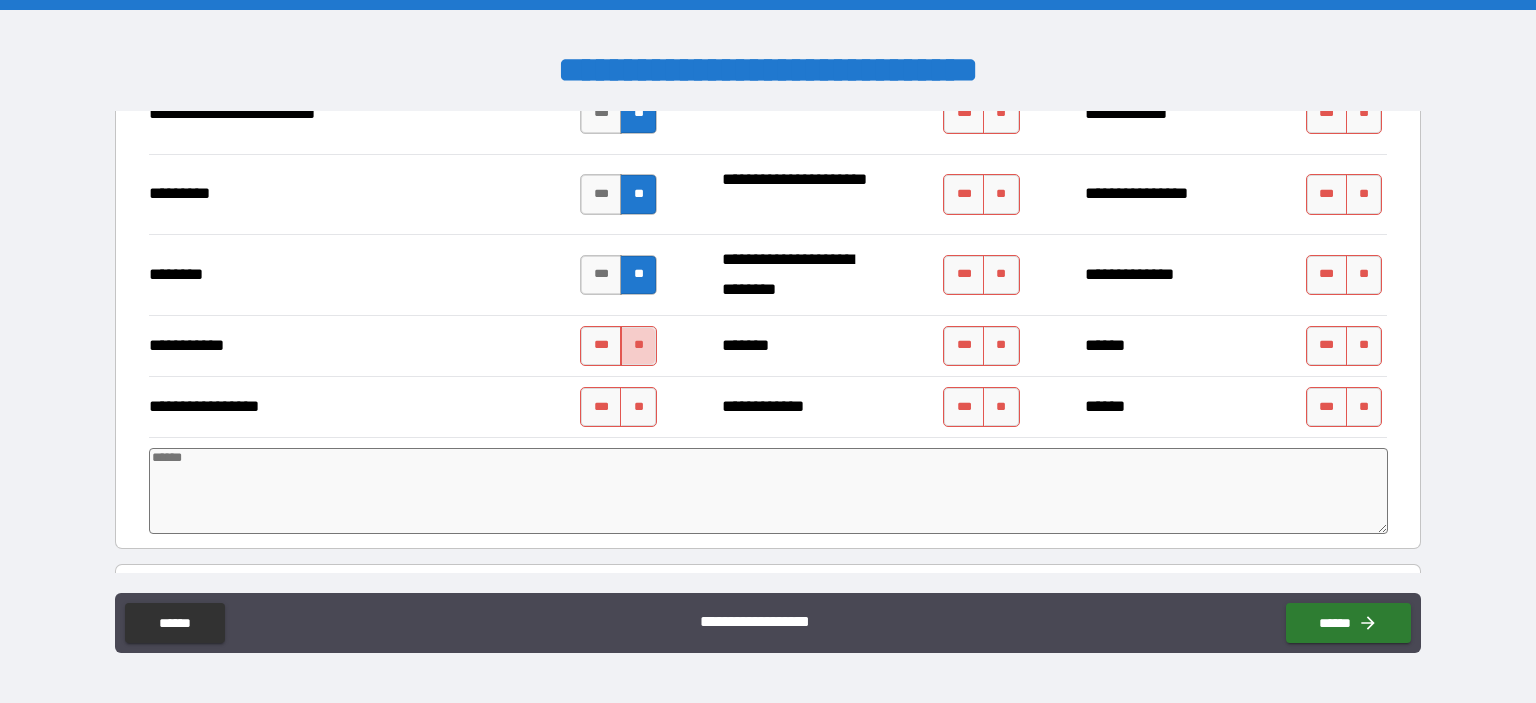 click on "**" at bounding box center [638, 346] 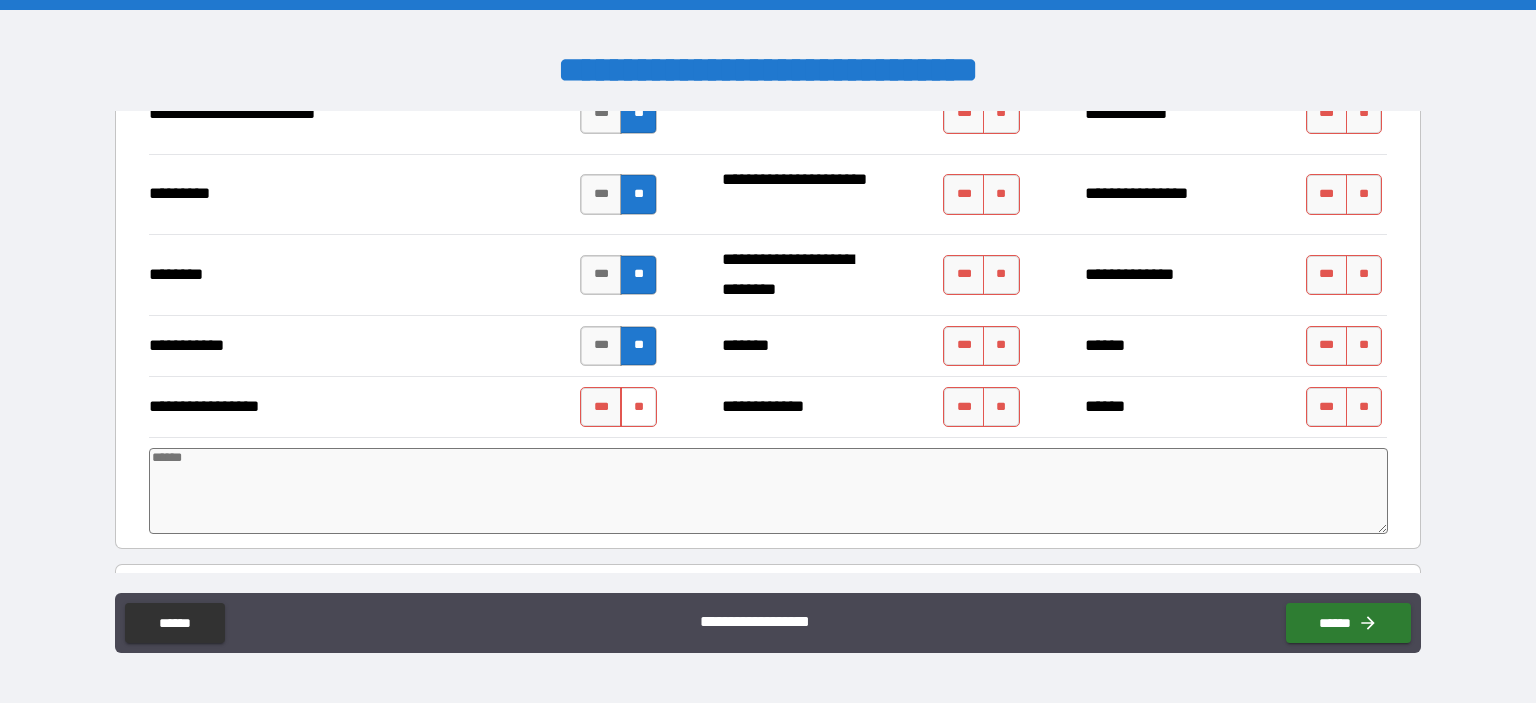 type on "*" 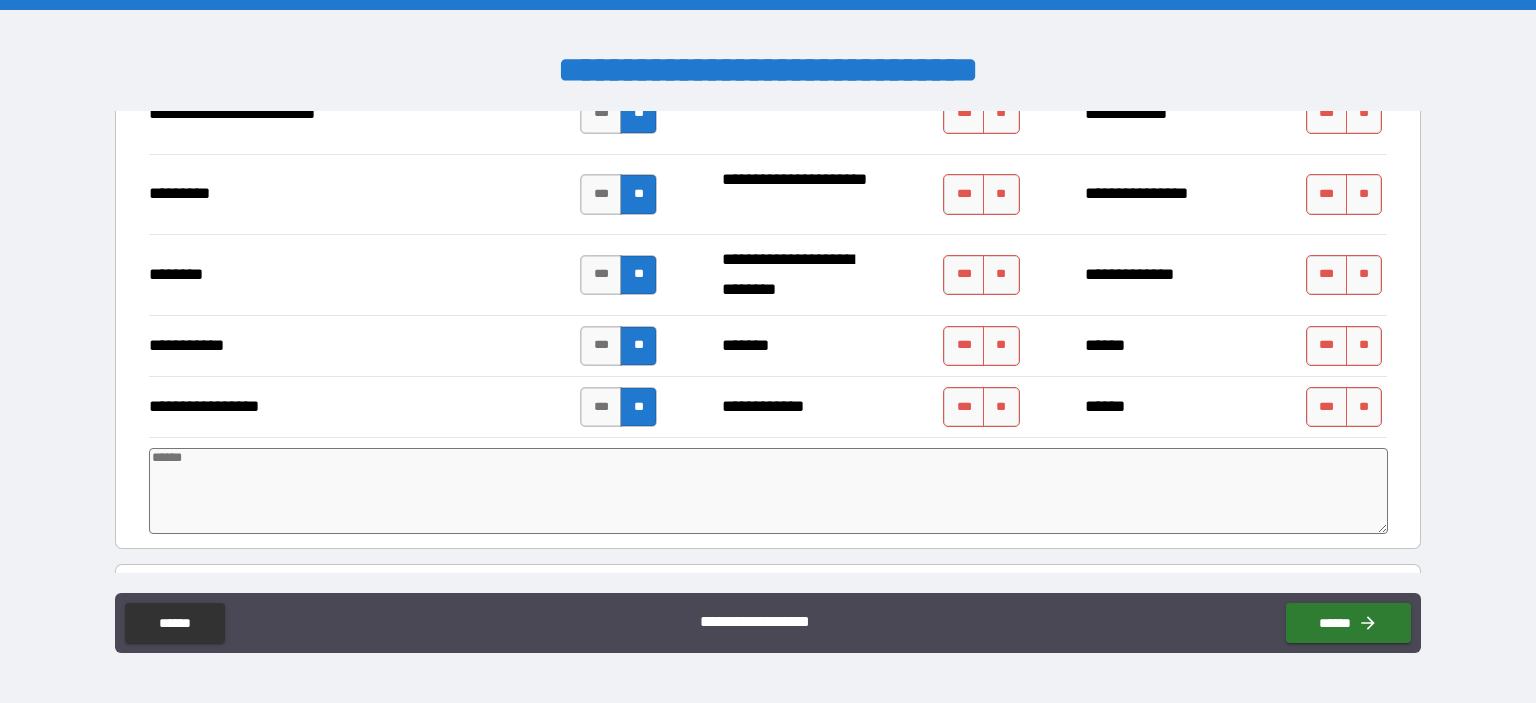 type on "*" 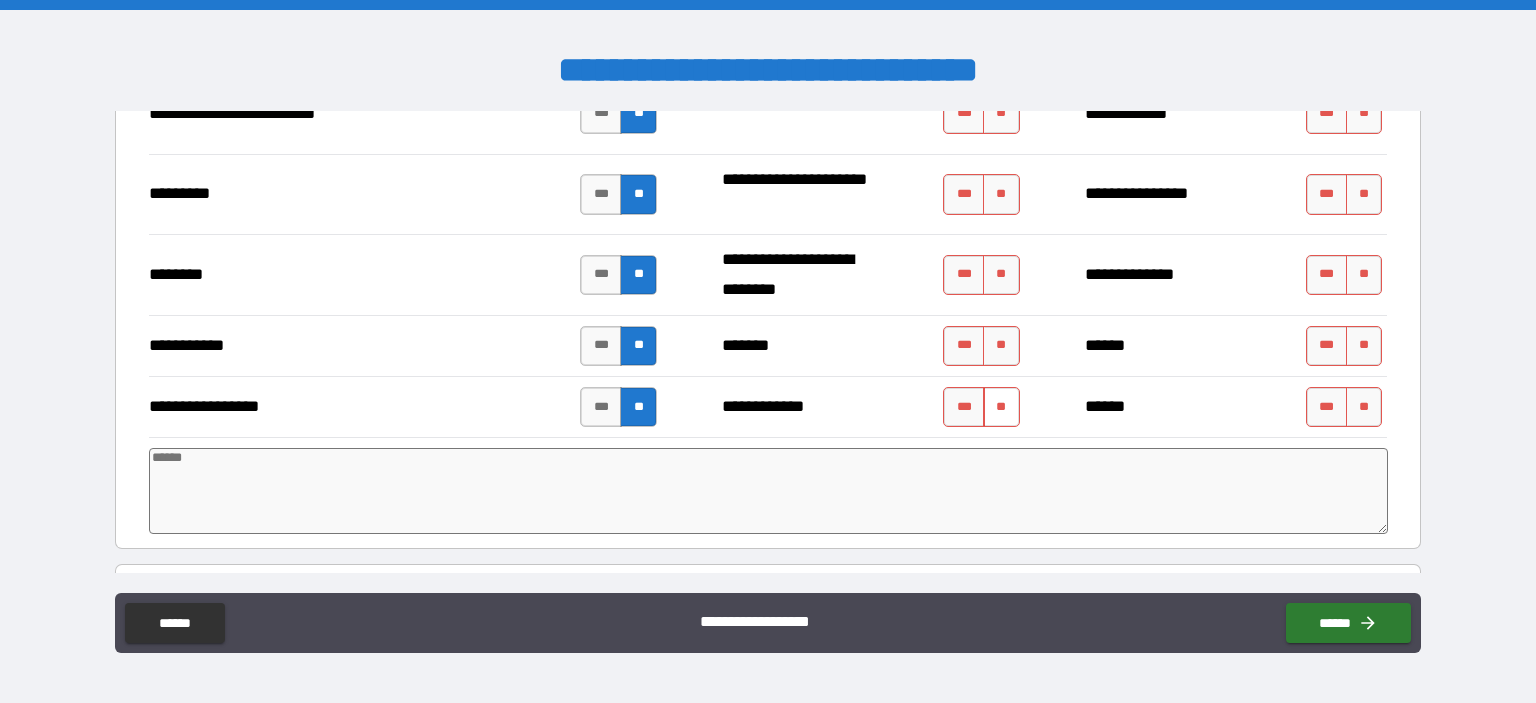 click on "**" at bounding box center (1001, 407) 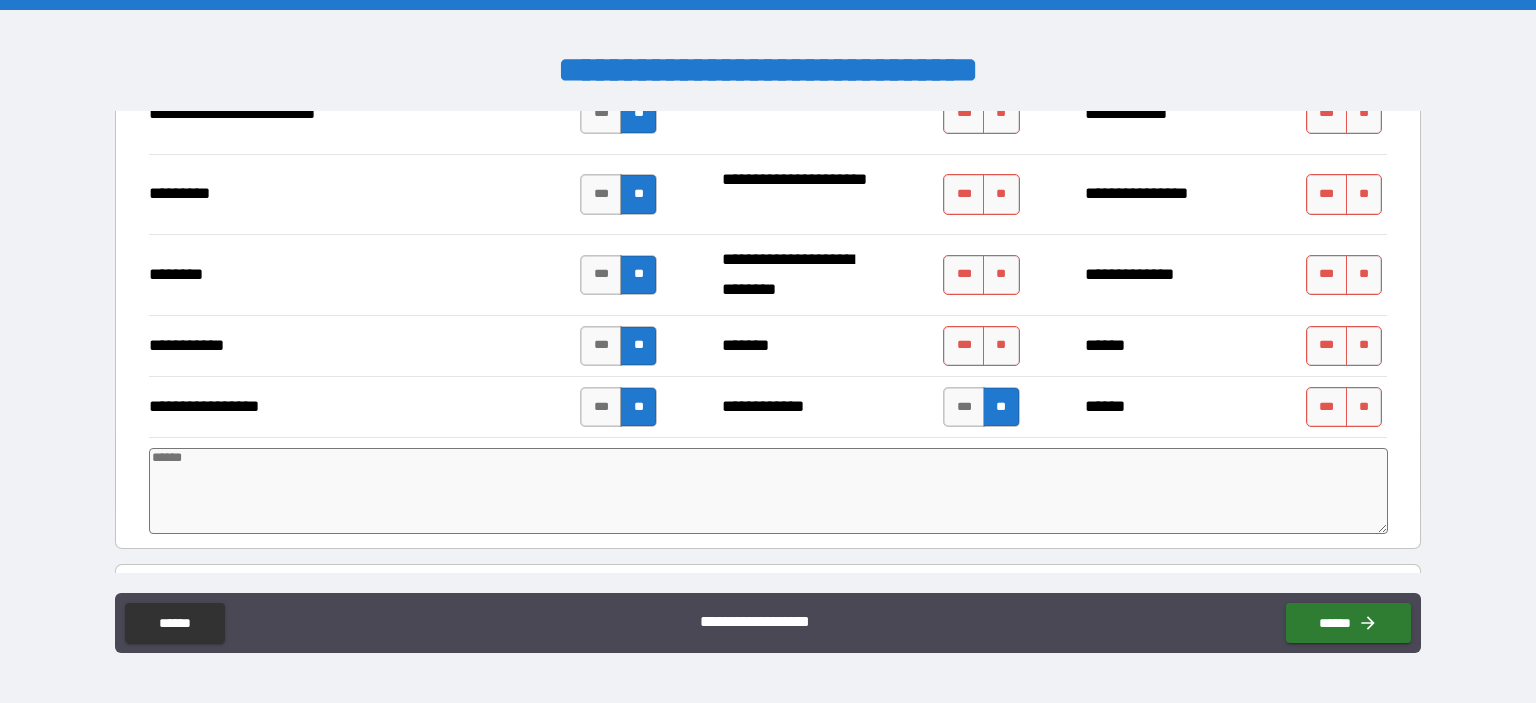 type on "*" 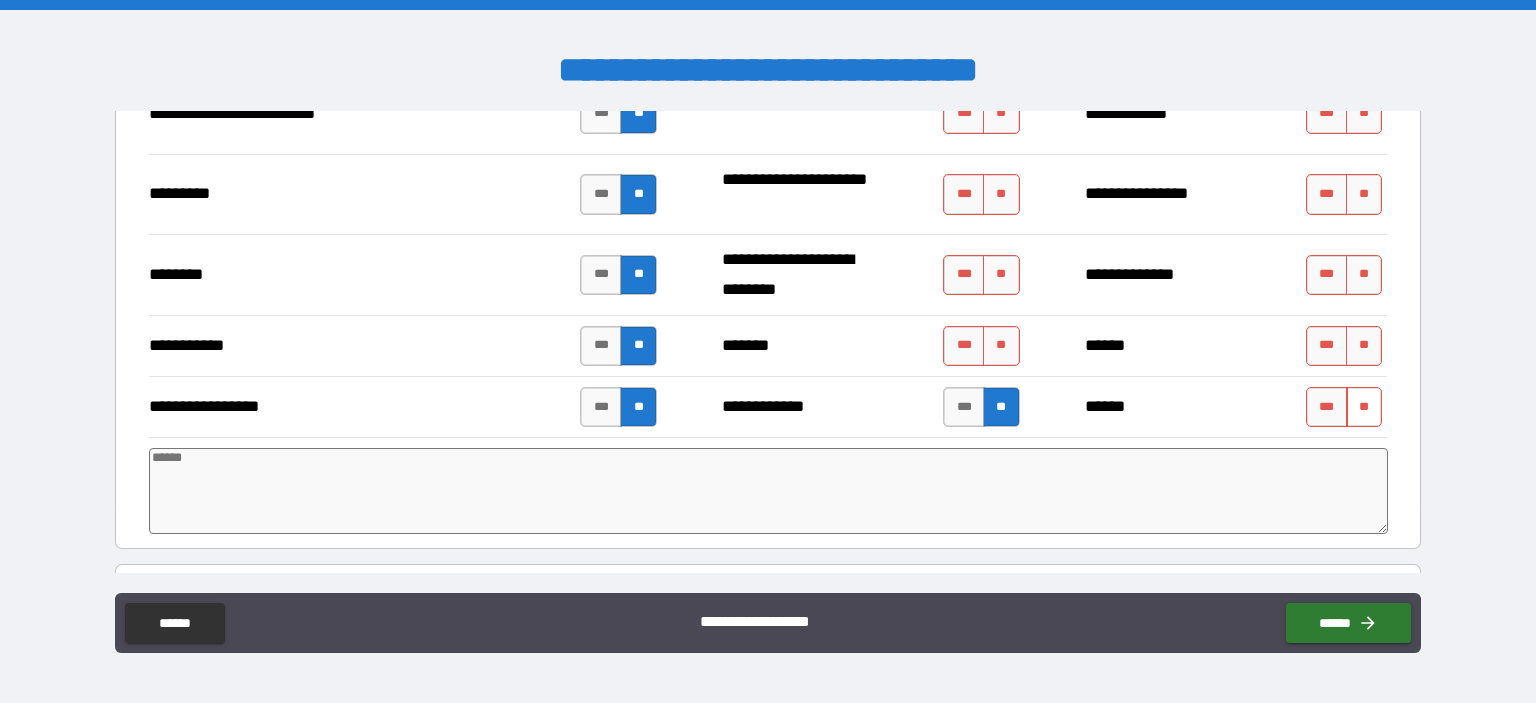 click on "**" at bounding box center [1364, 407] 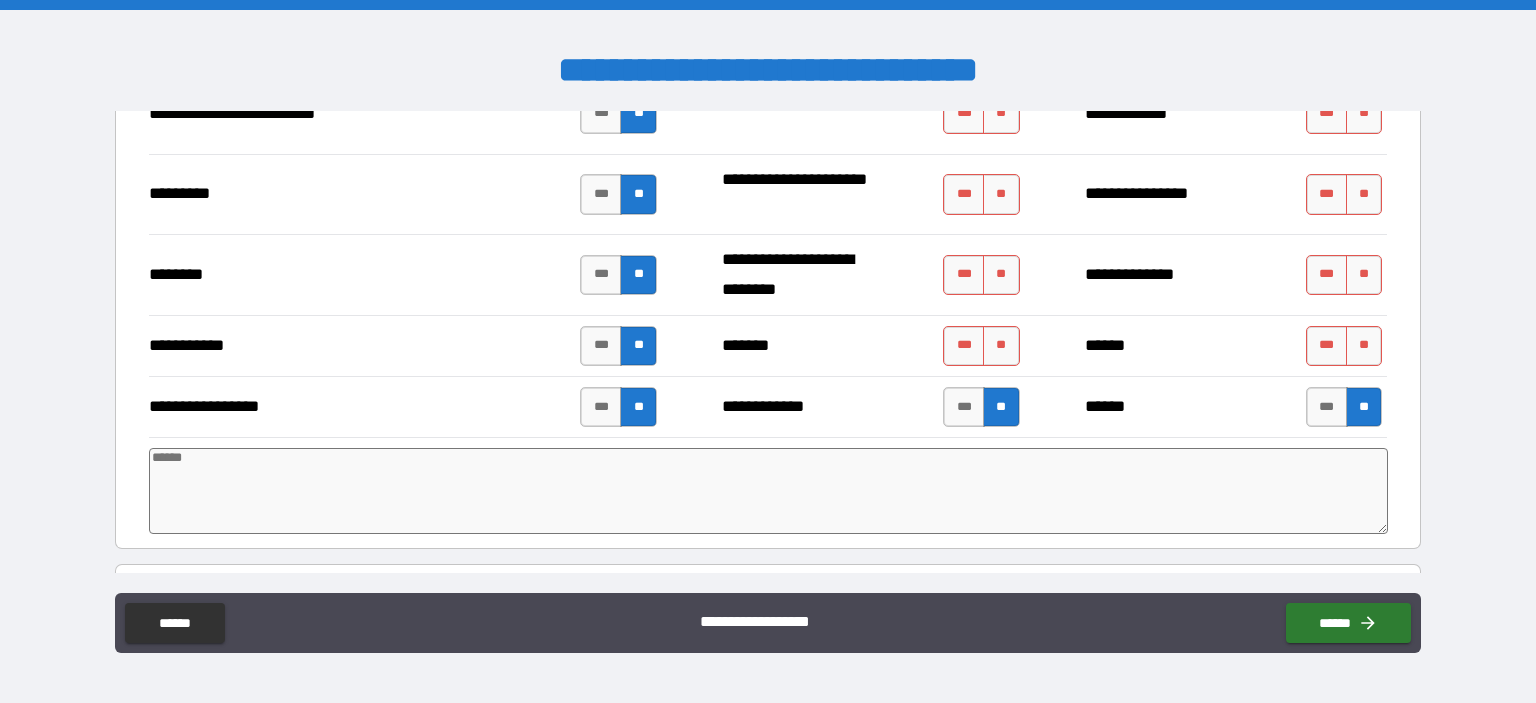 type on "*" 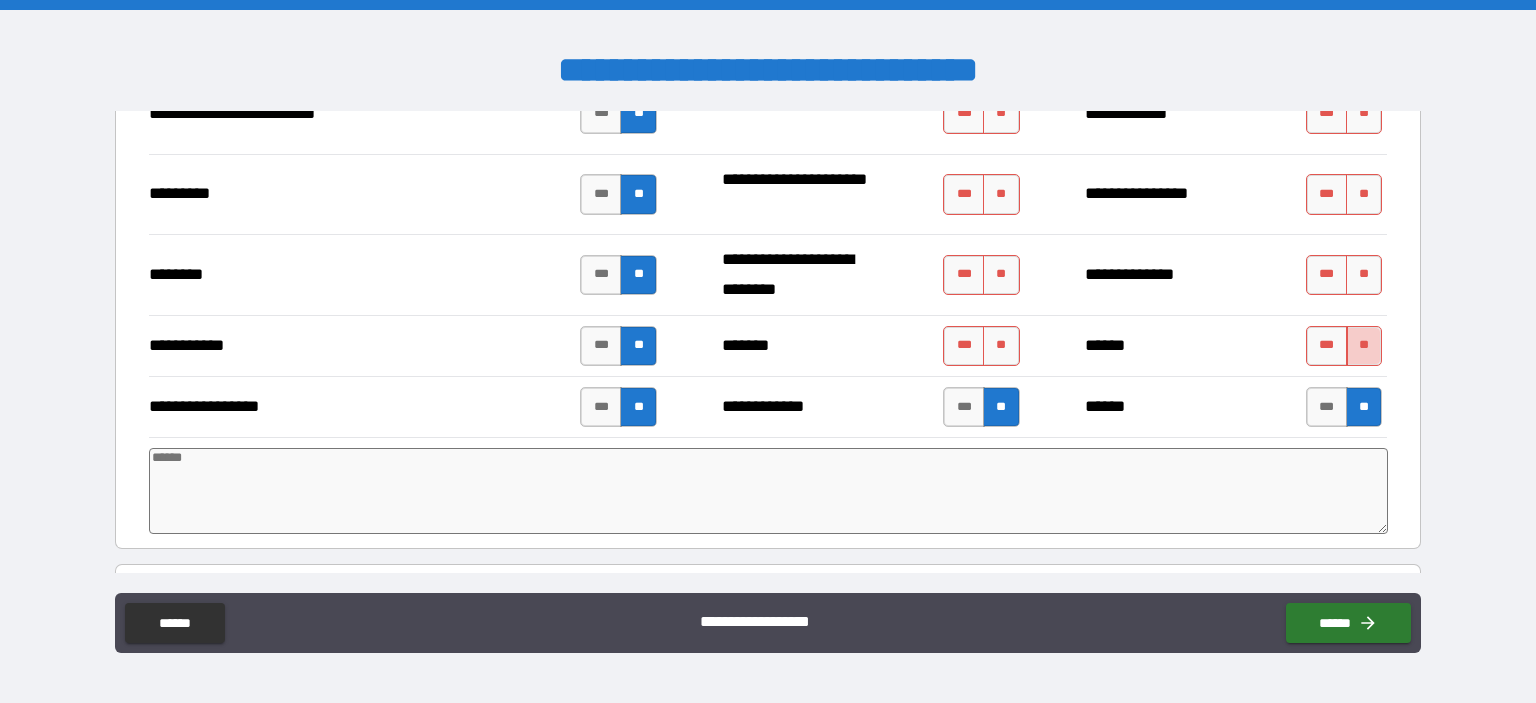 click on "**" at bounding box center (1364, 346) 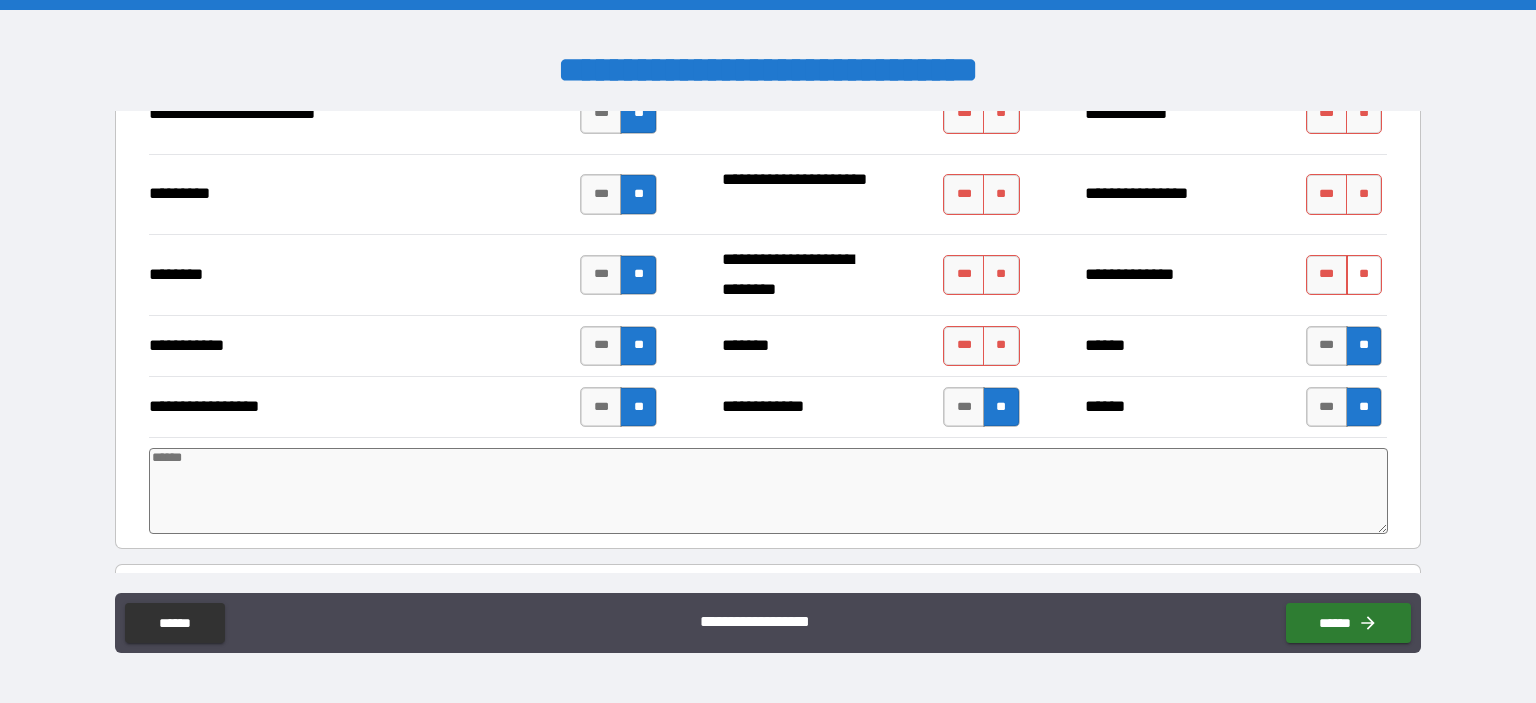 type on "*" 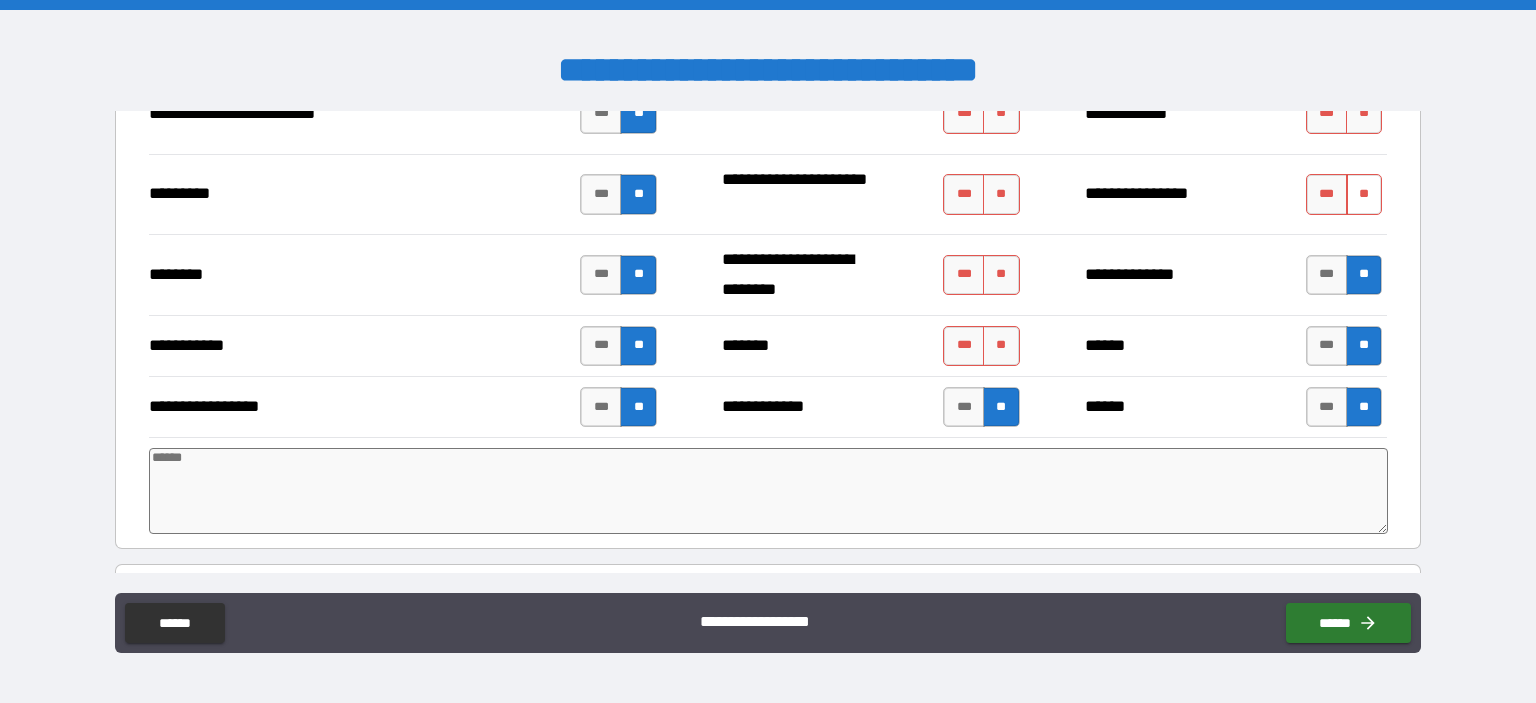 type on "*" 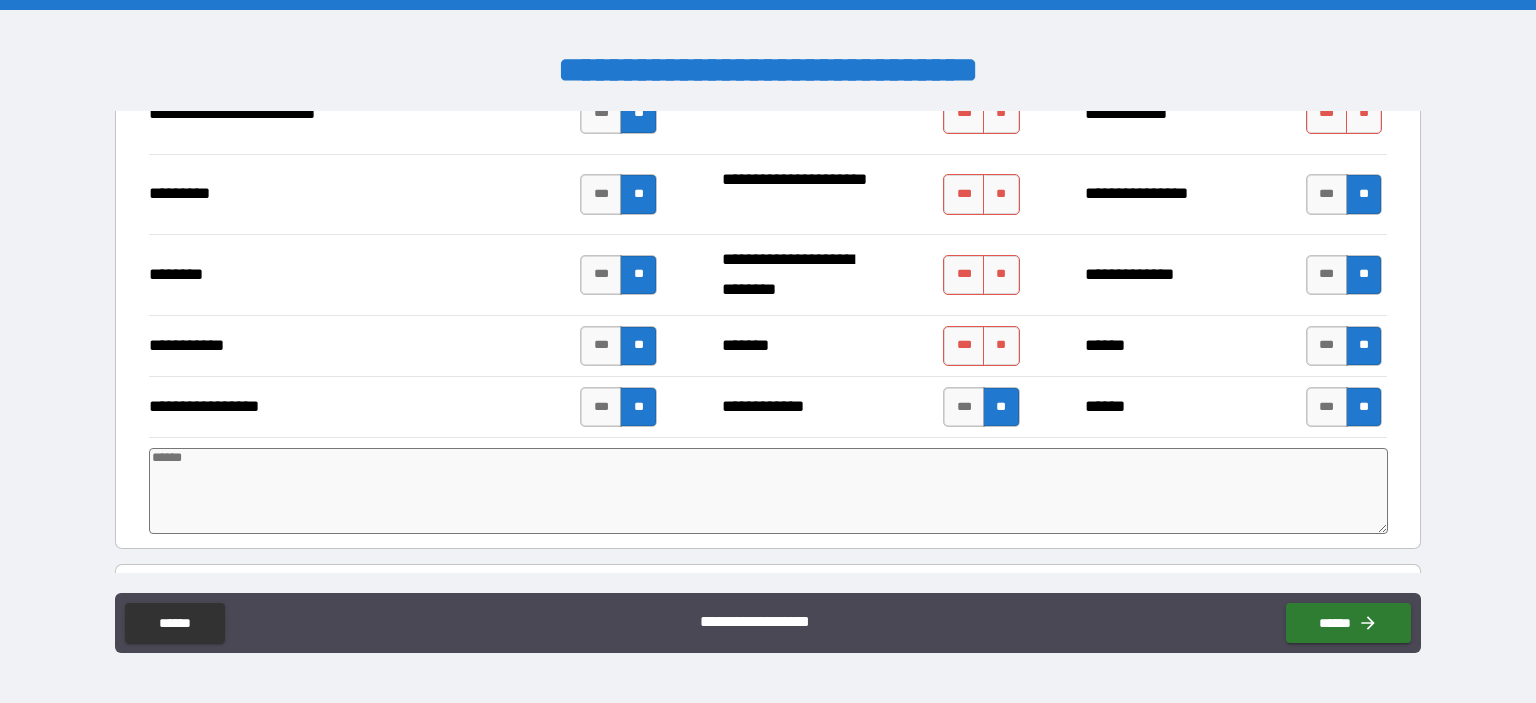 type on "*" 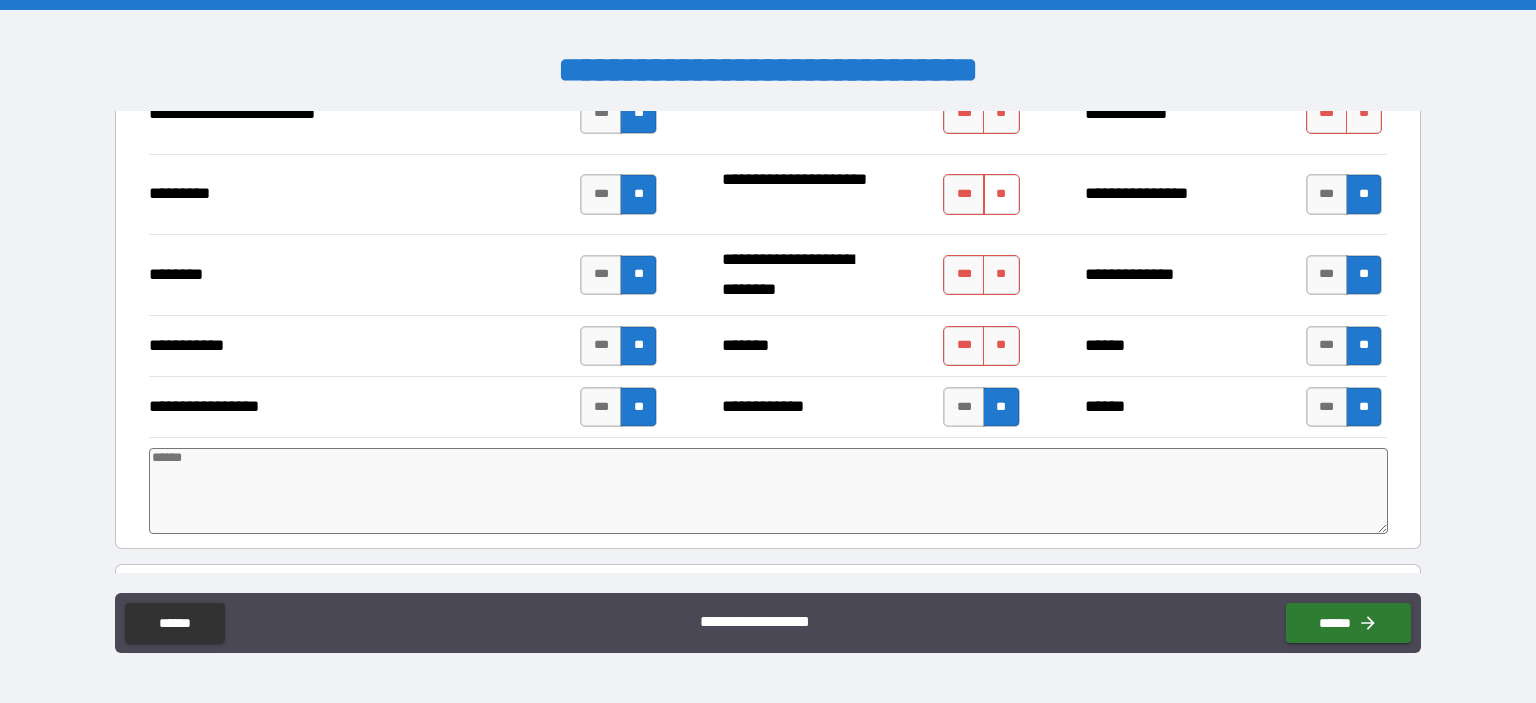 click on "**" at bounding box center [1001, 194] 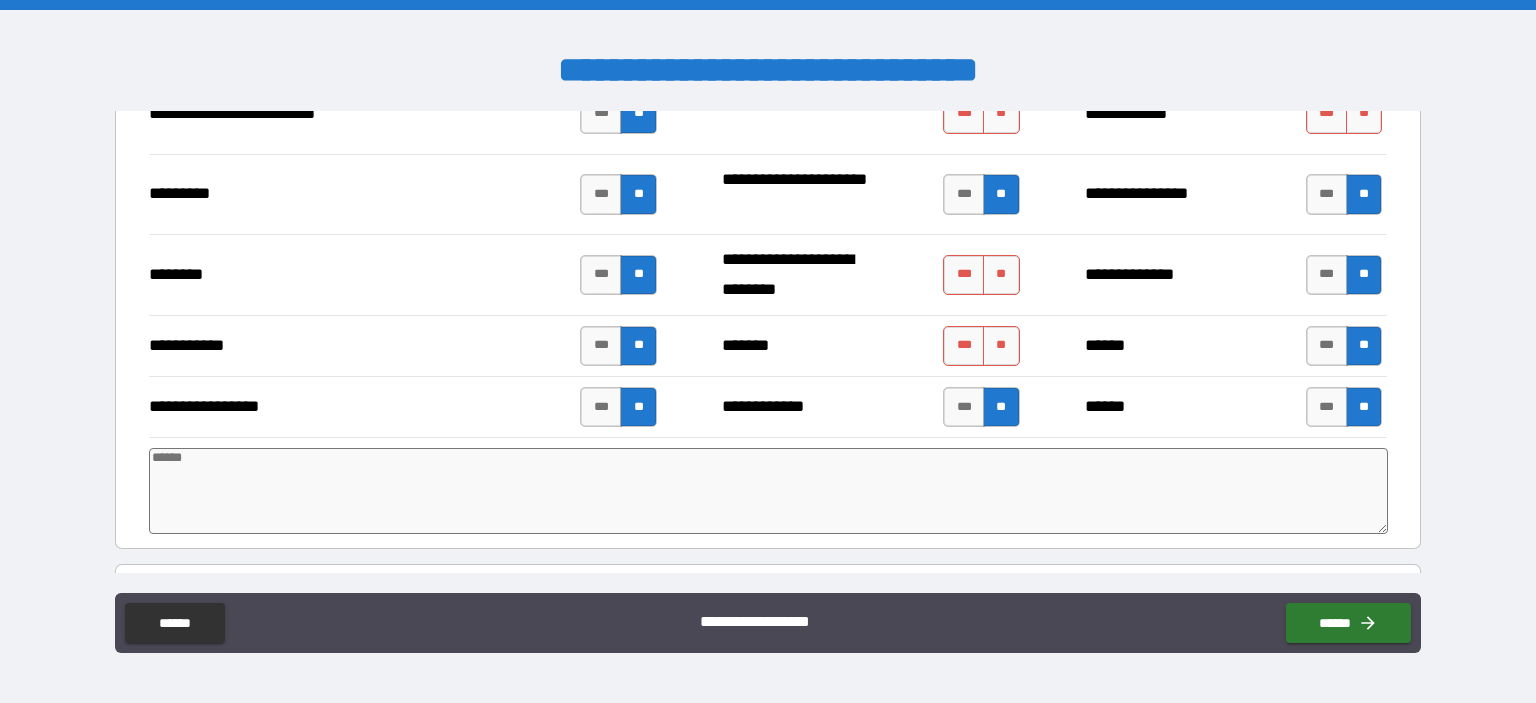 type on "*" 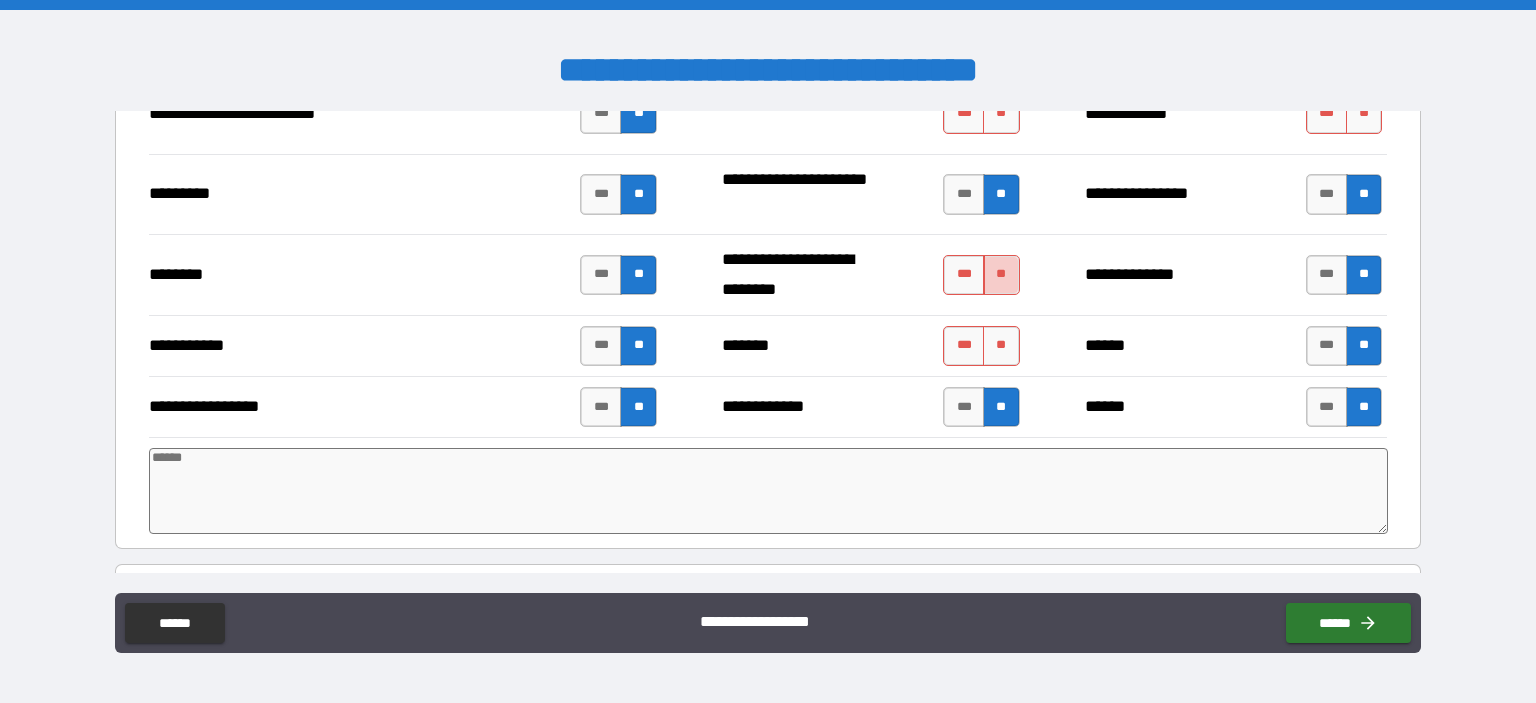 click on "**" at bounding box center [1001, 275] 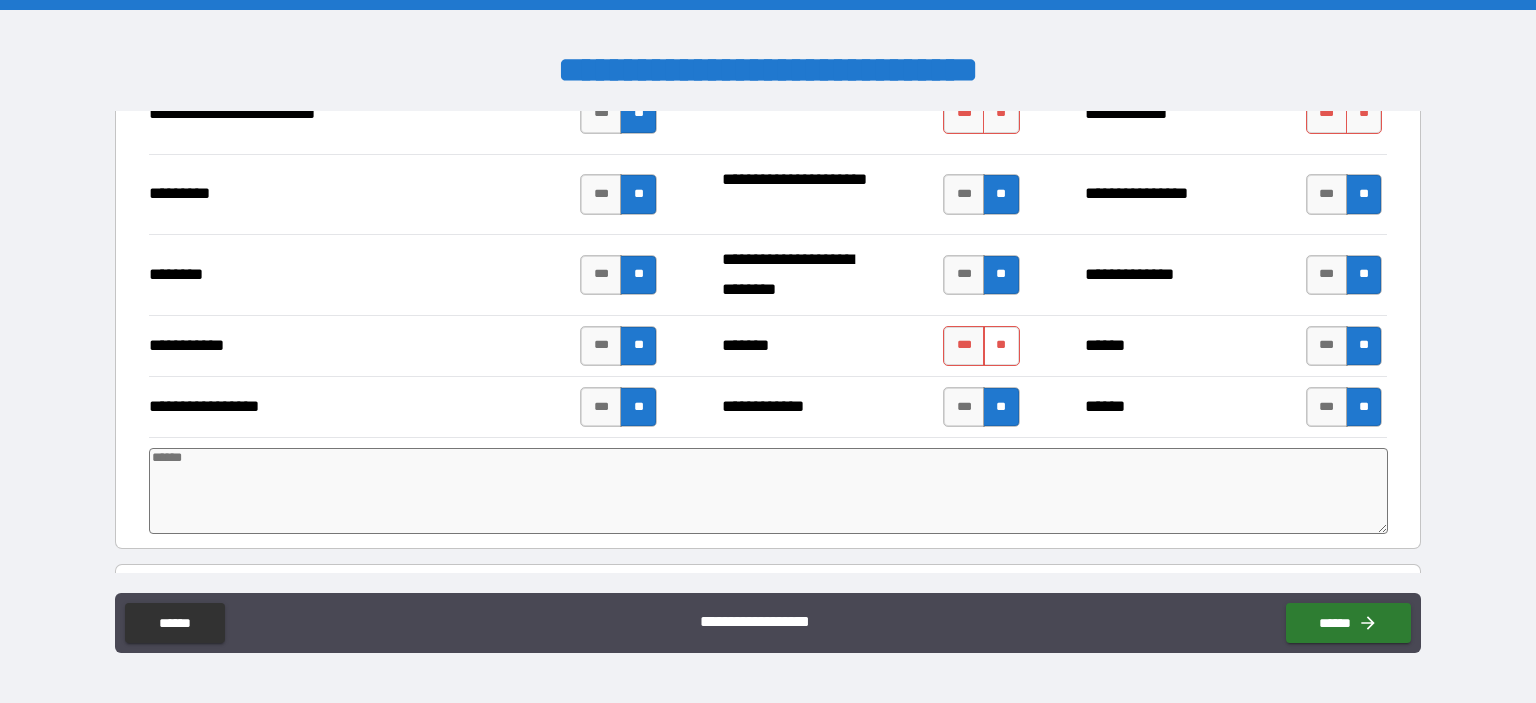 type on "*" 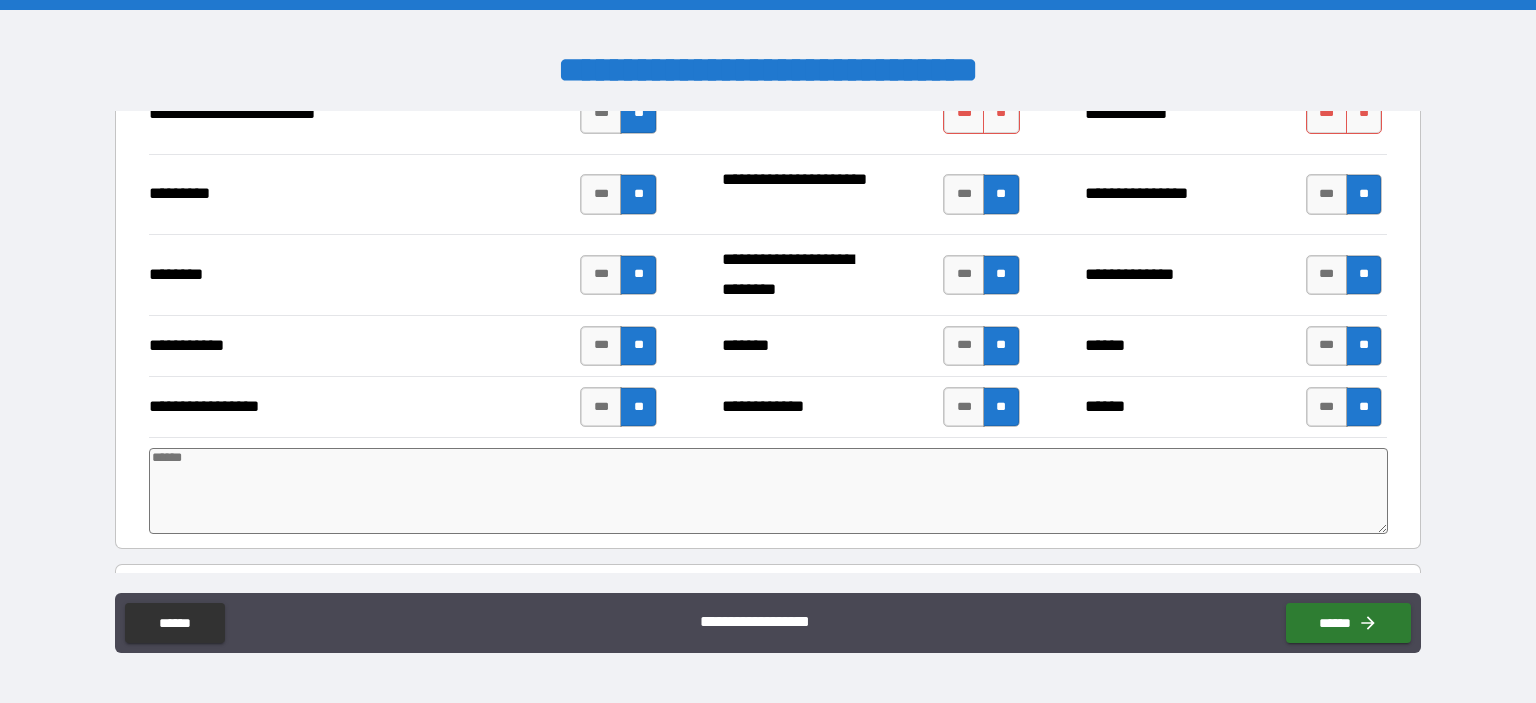 type on "*" 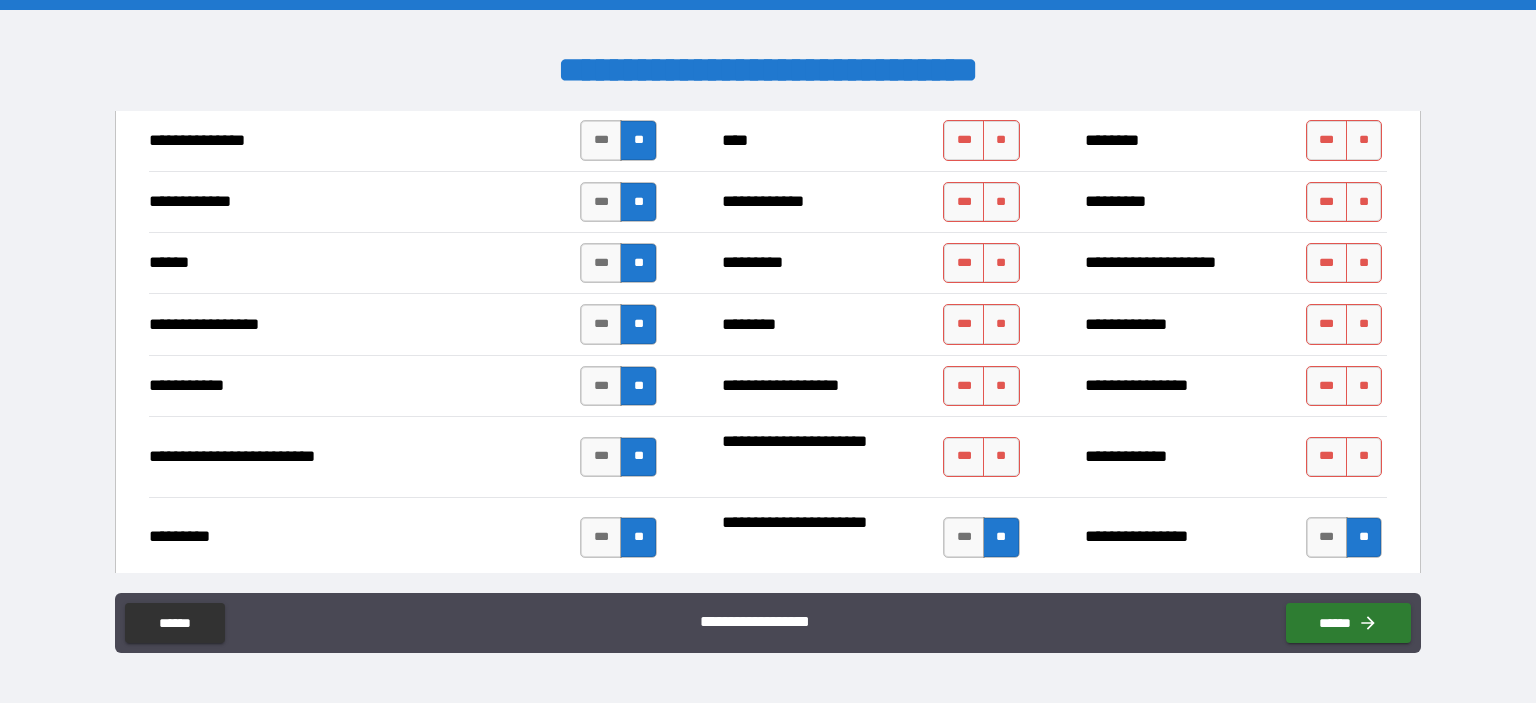 scroll, scrollTop: 1080, scrollLeft: 0, axis: vertical 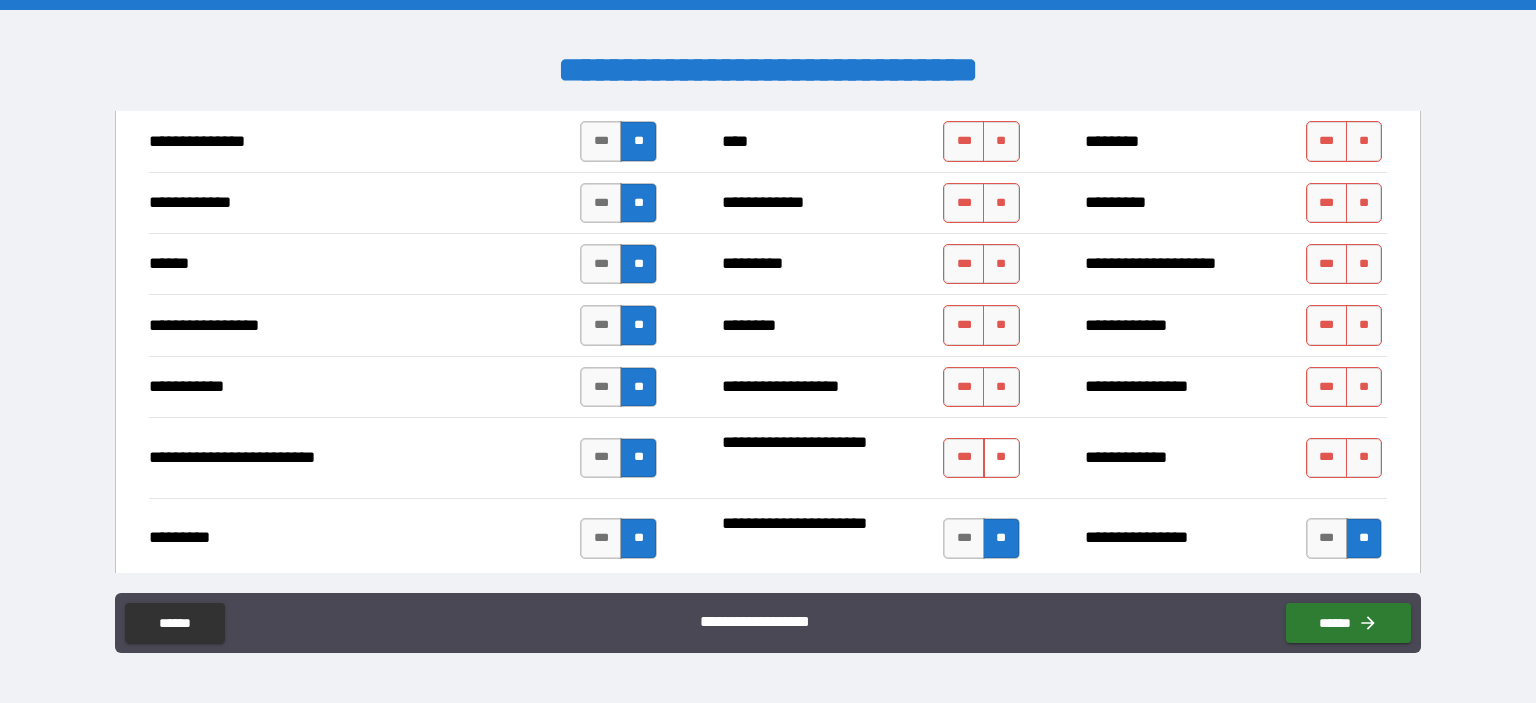 click on "**" at bounding box center [1001, 458] 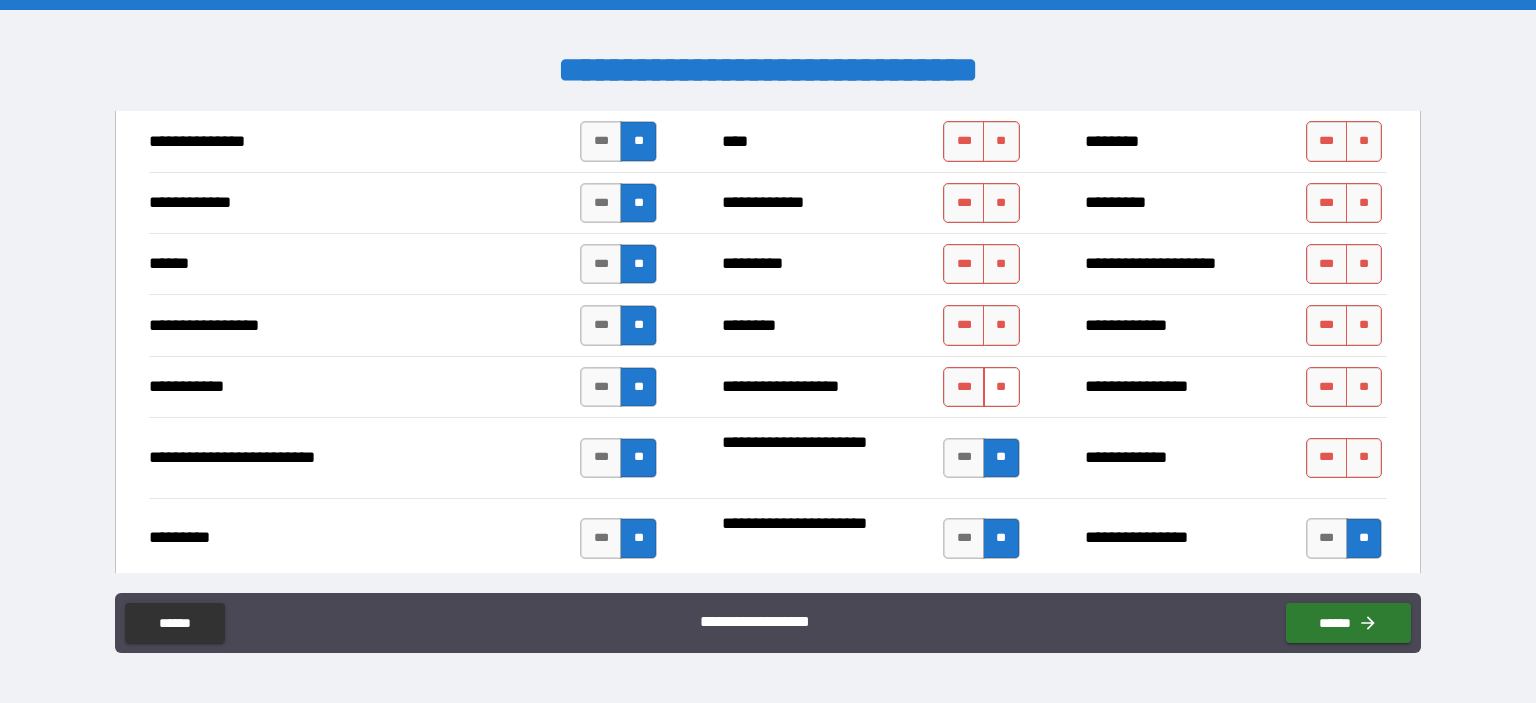 type on "*" 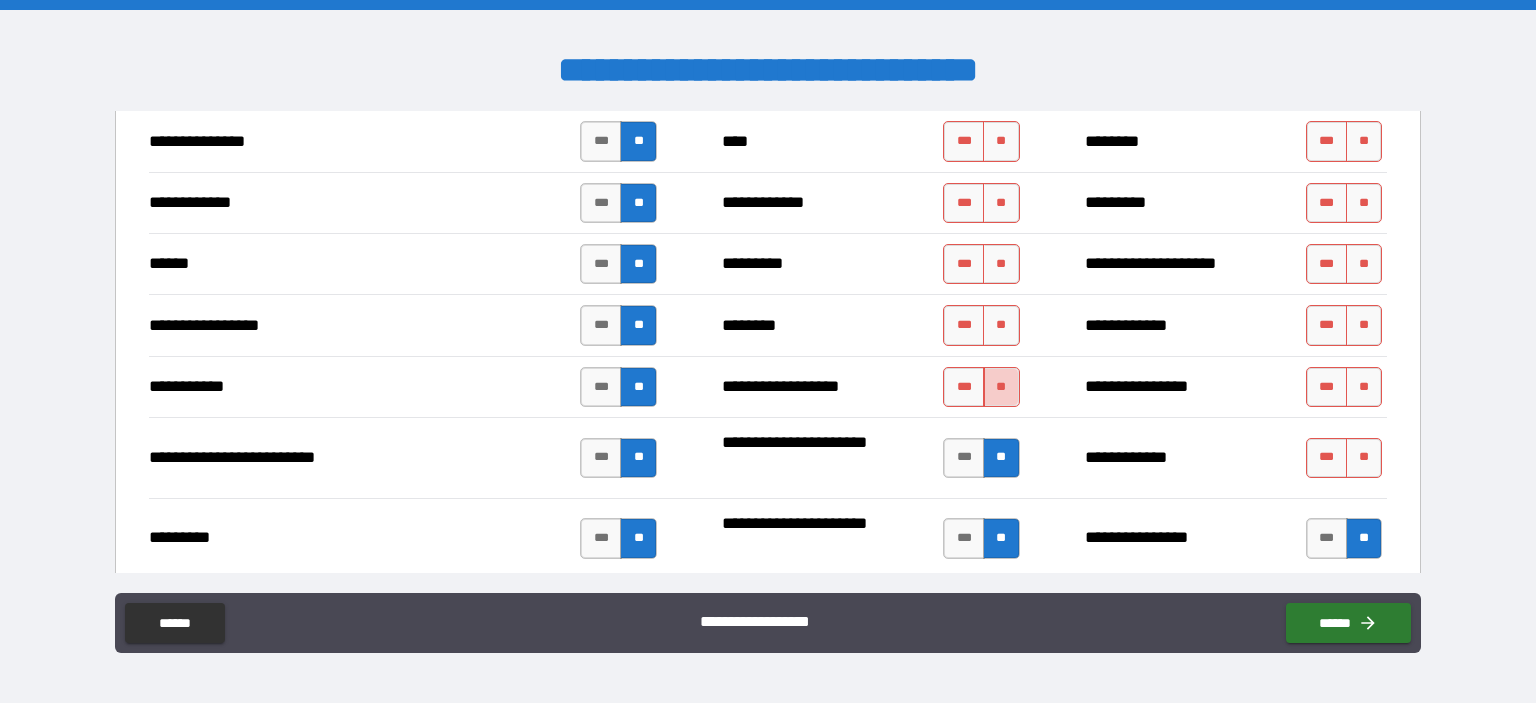 click on "**" at bounding box center (1001, 387) 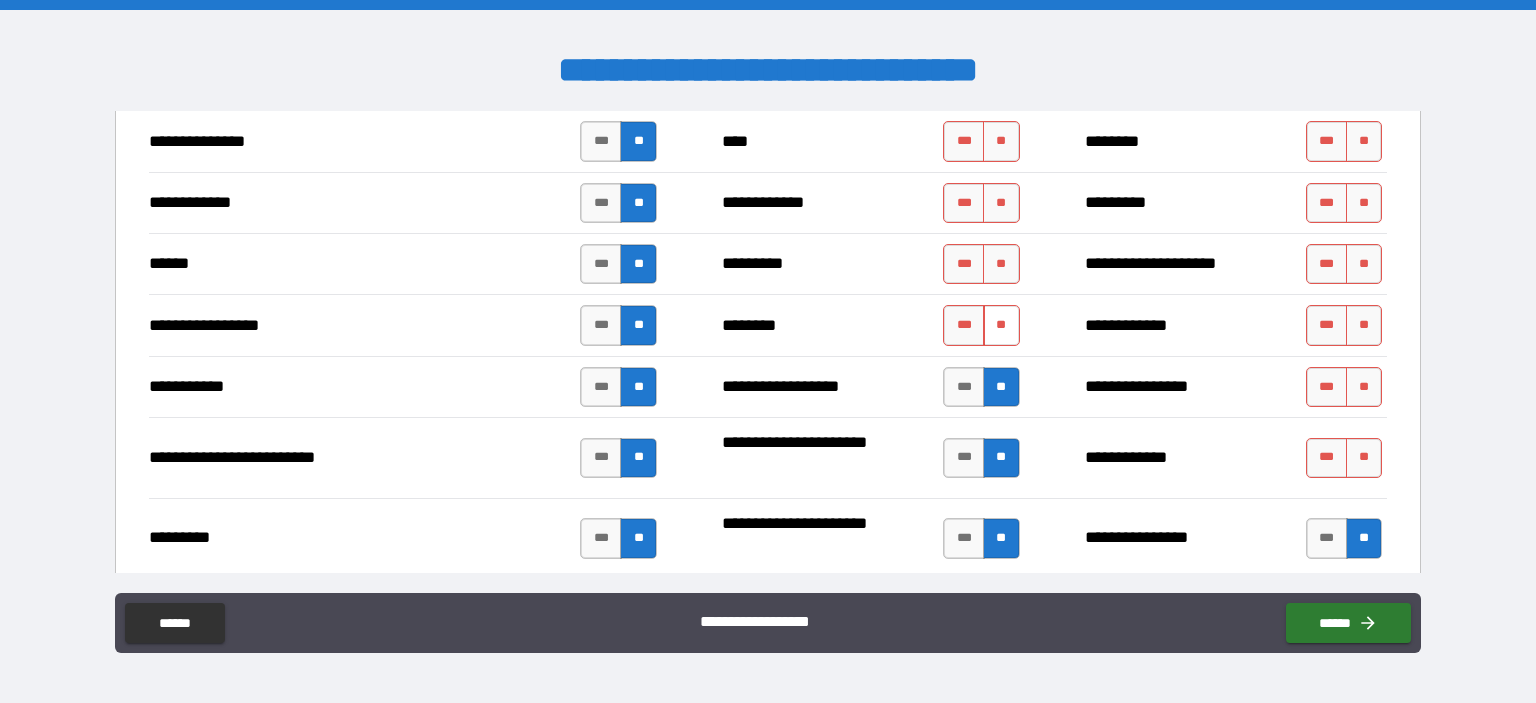 type on "*" 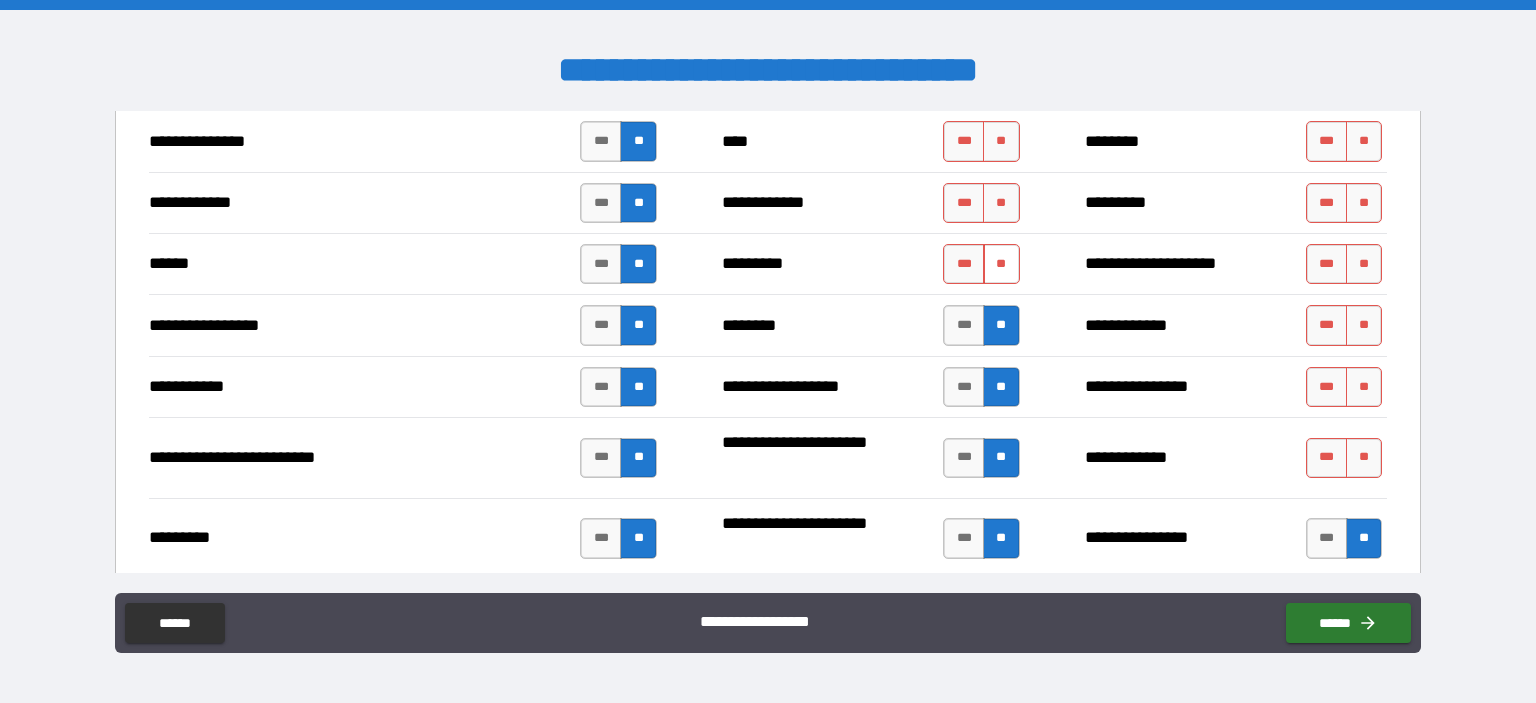 type on "*" 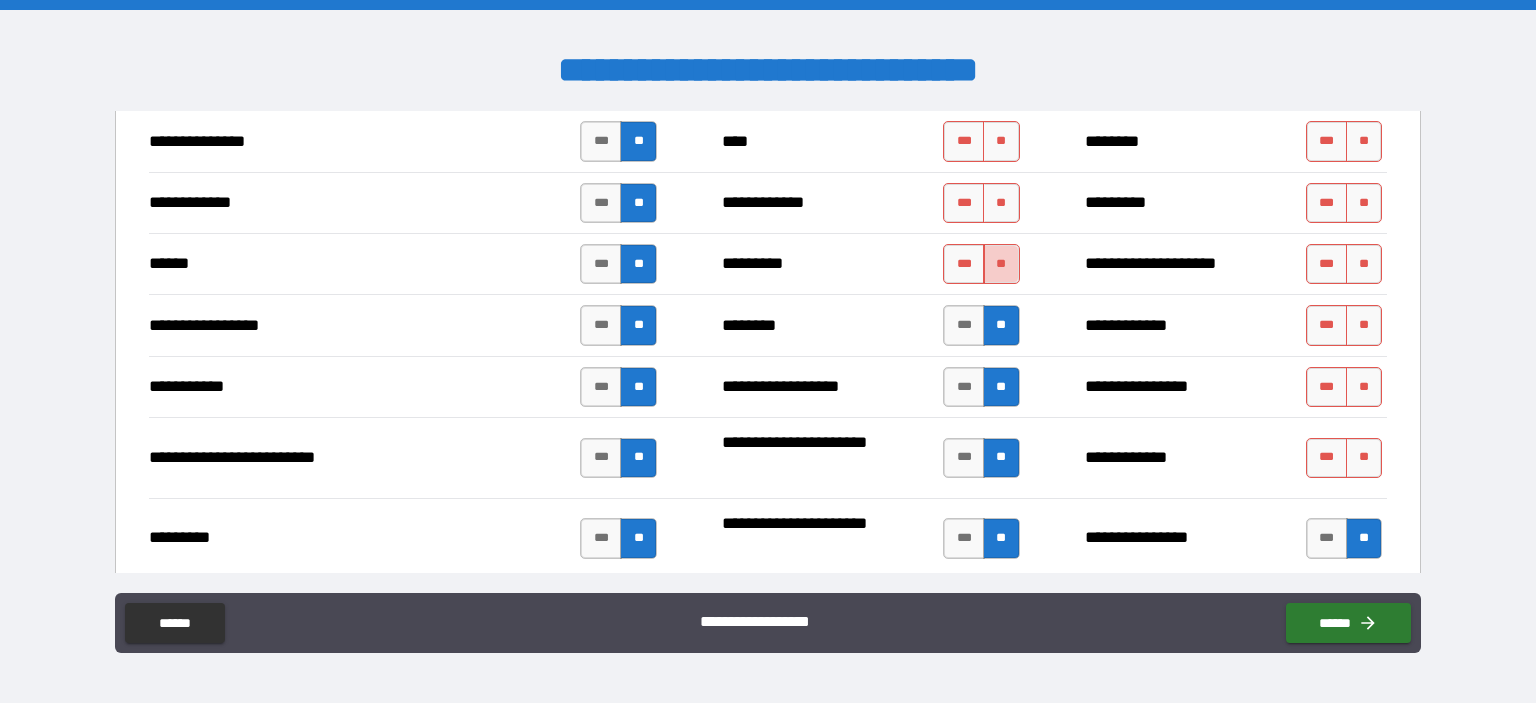 click on "**" at bounding box center (1001, 264) 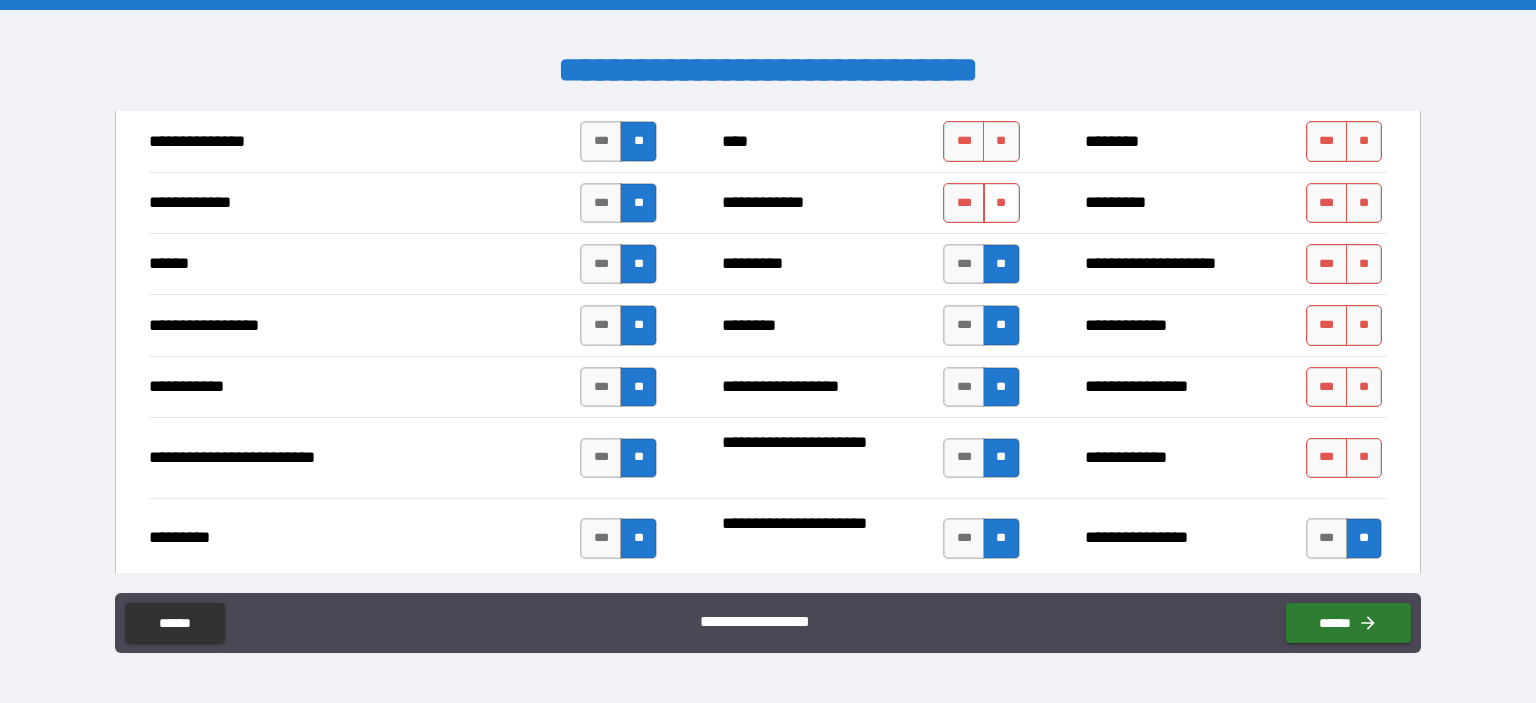 type on "*" 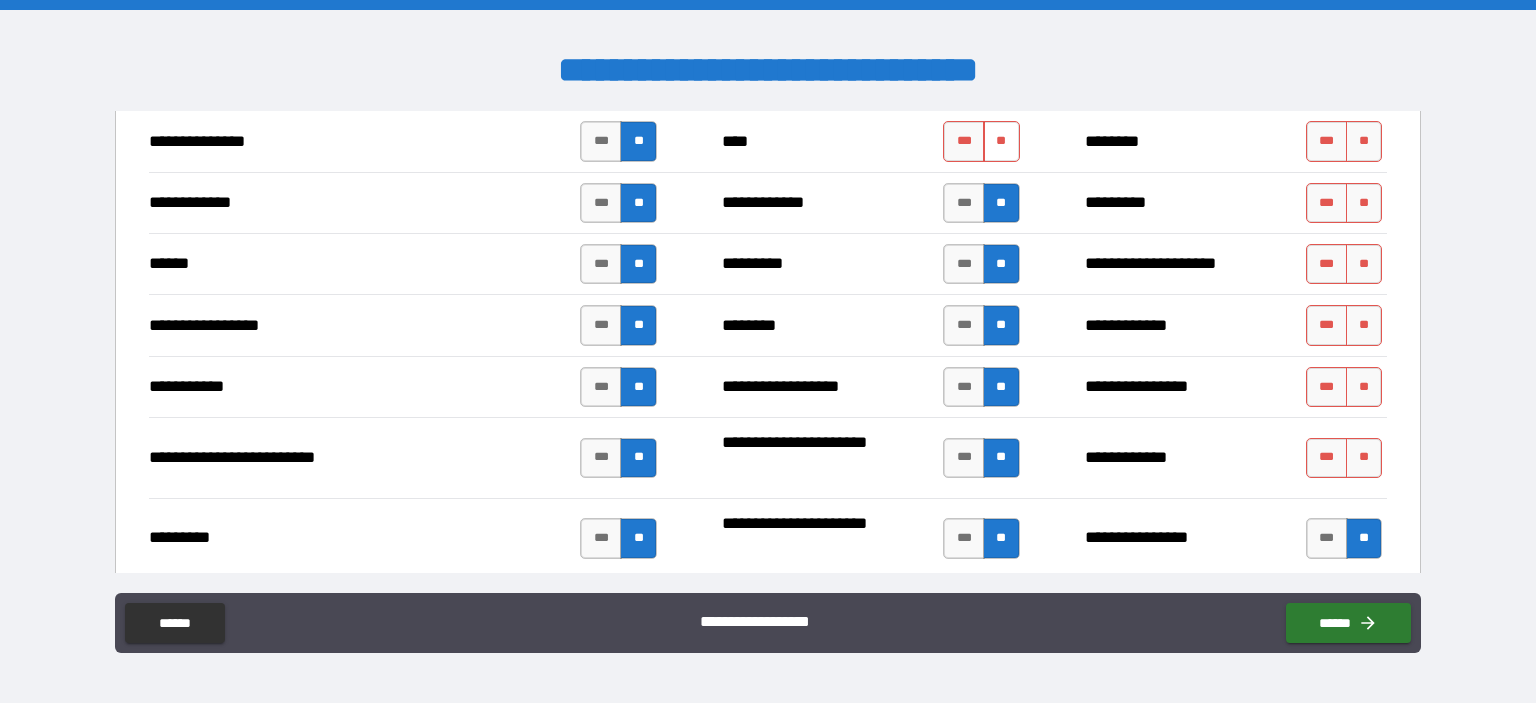 type on "*" 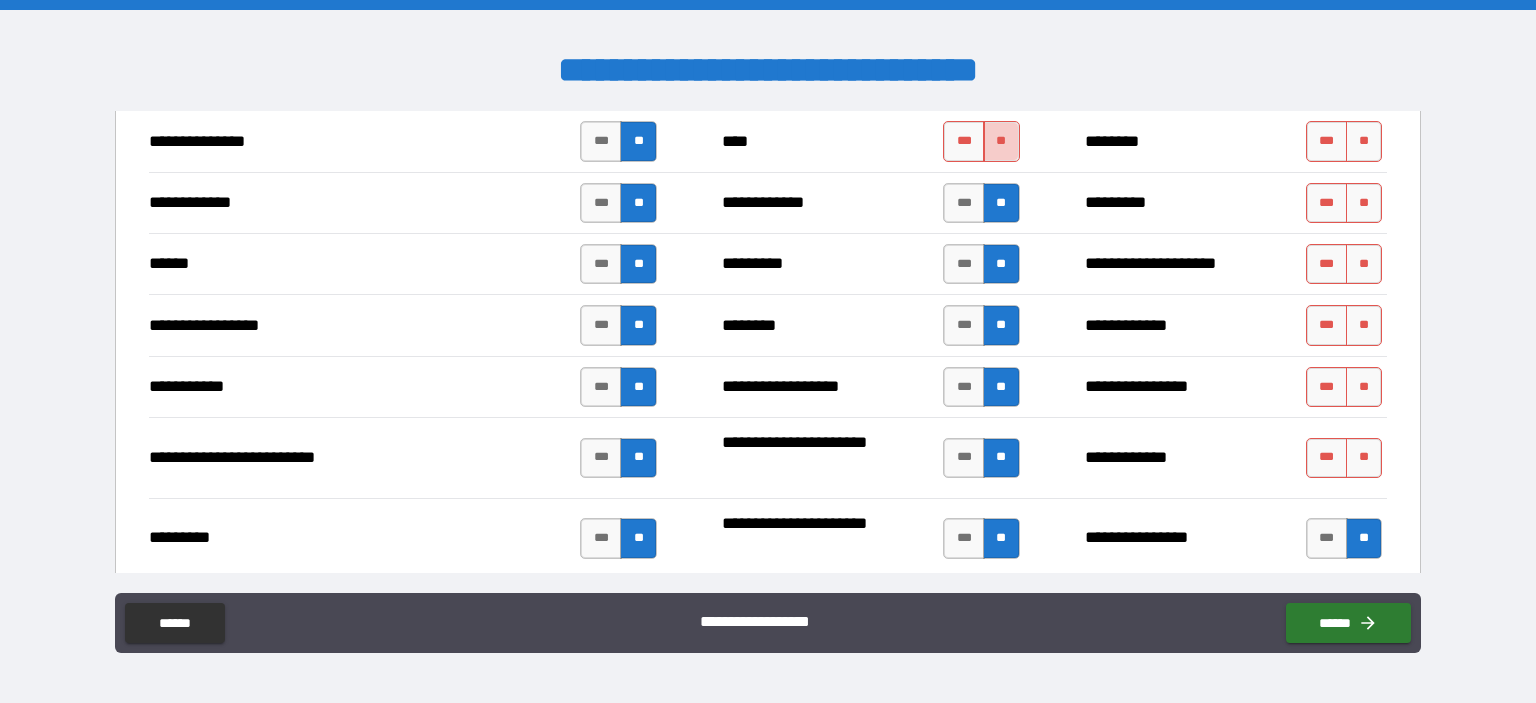 click on "**" at bounding box center [1001, 141] 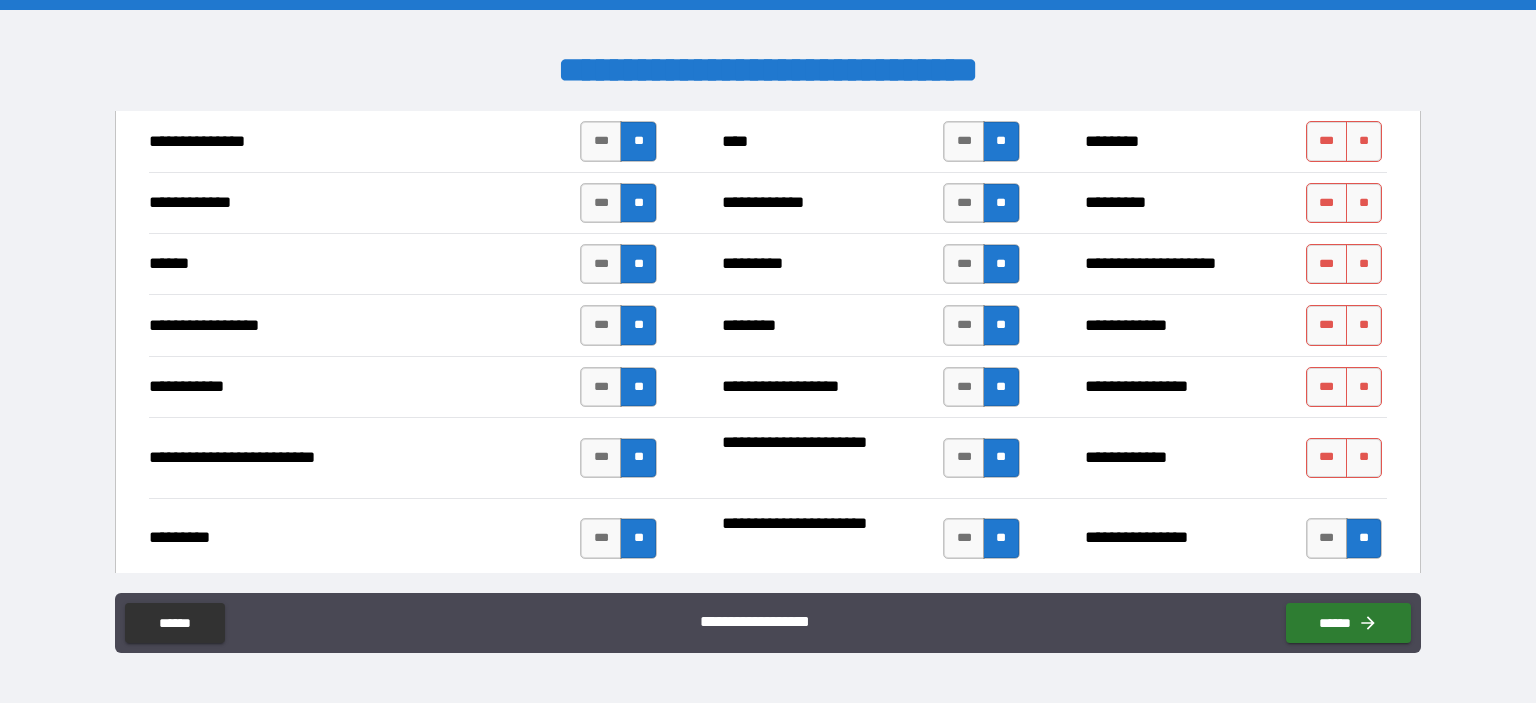 type on "*" 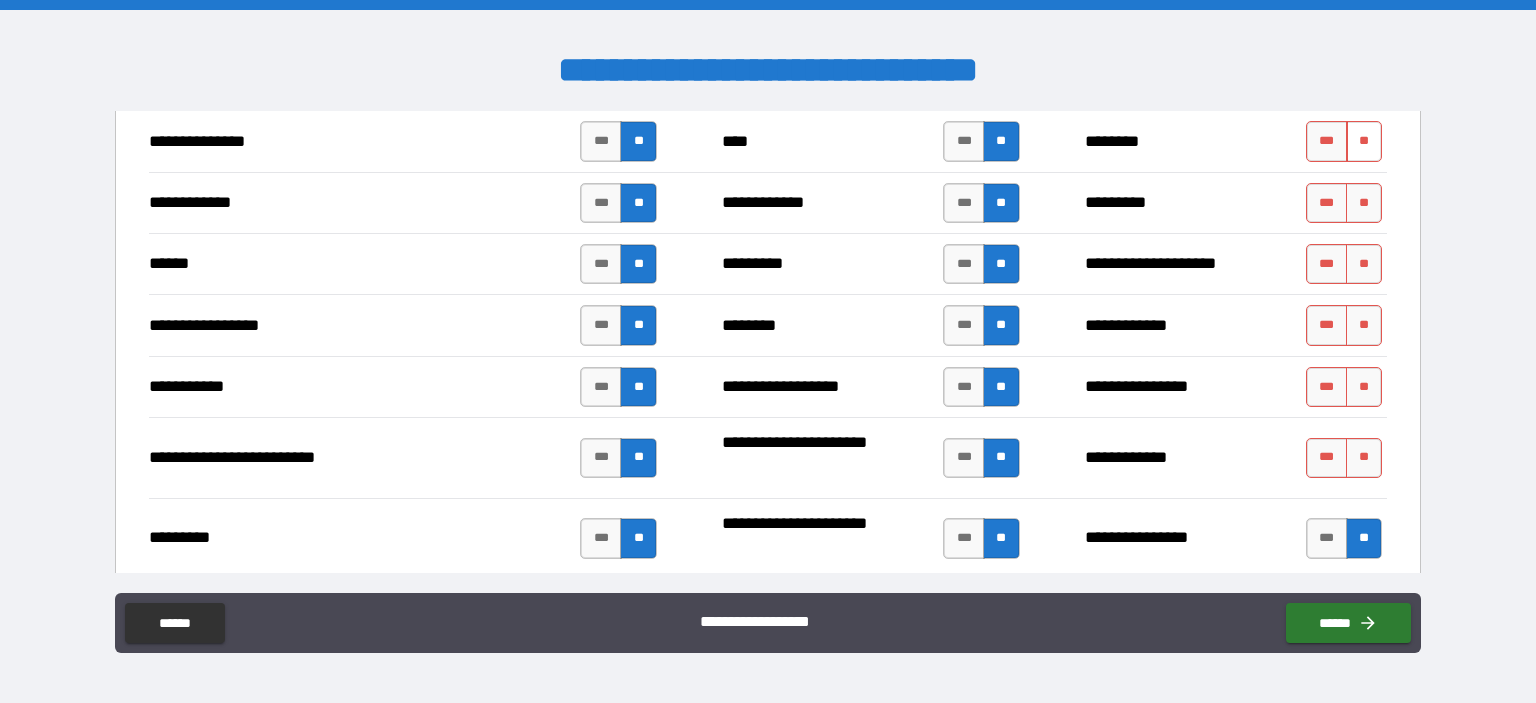 click on "**" at bounding box center (1364, 141) 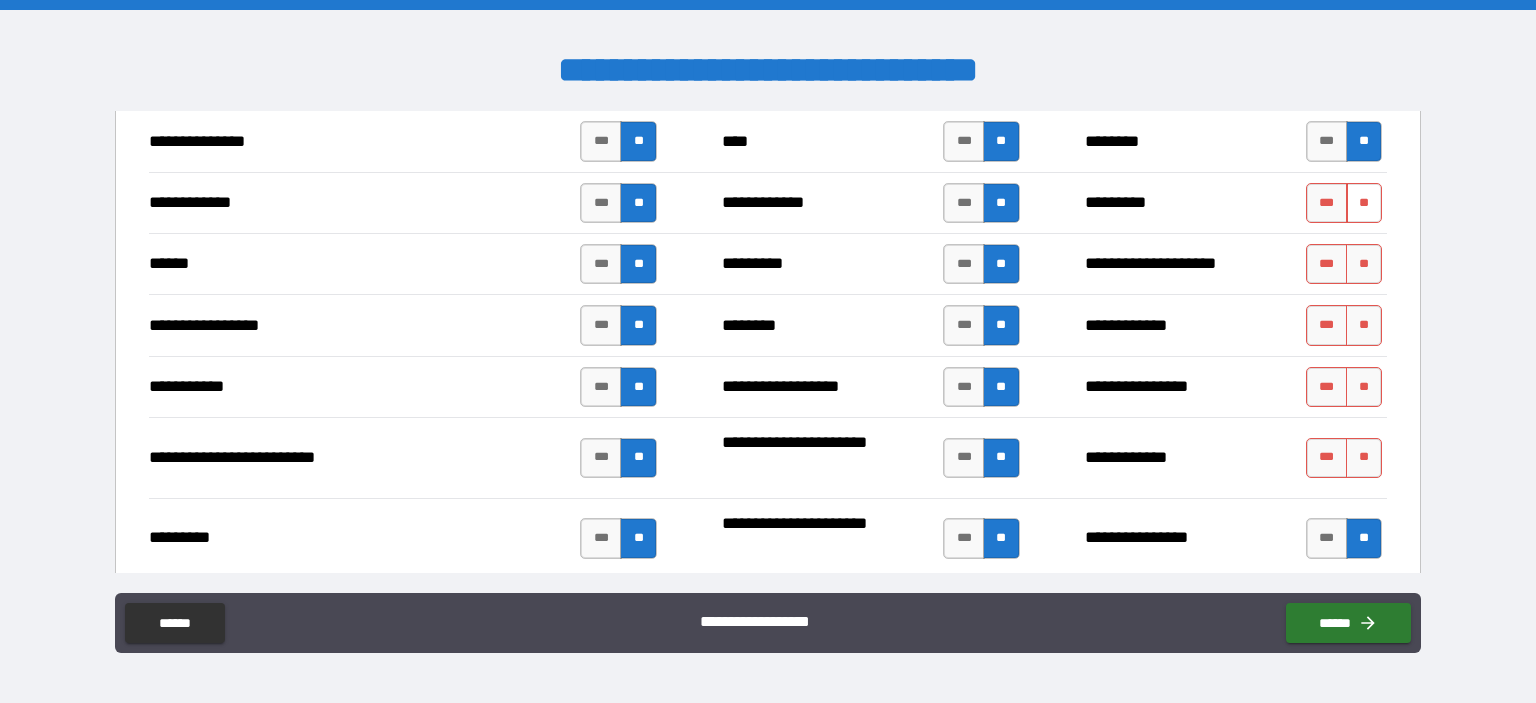 type on "*" 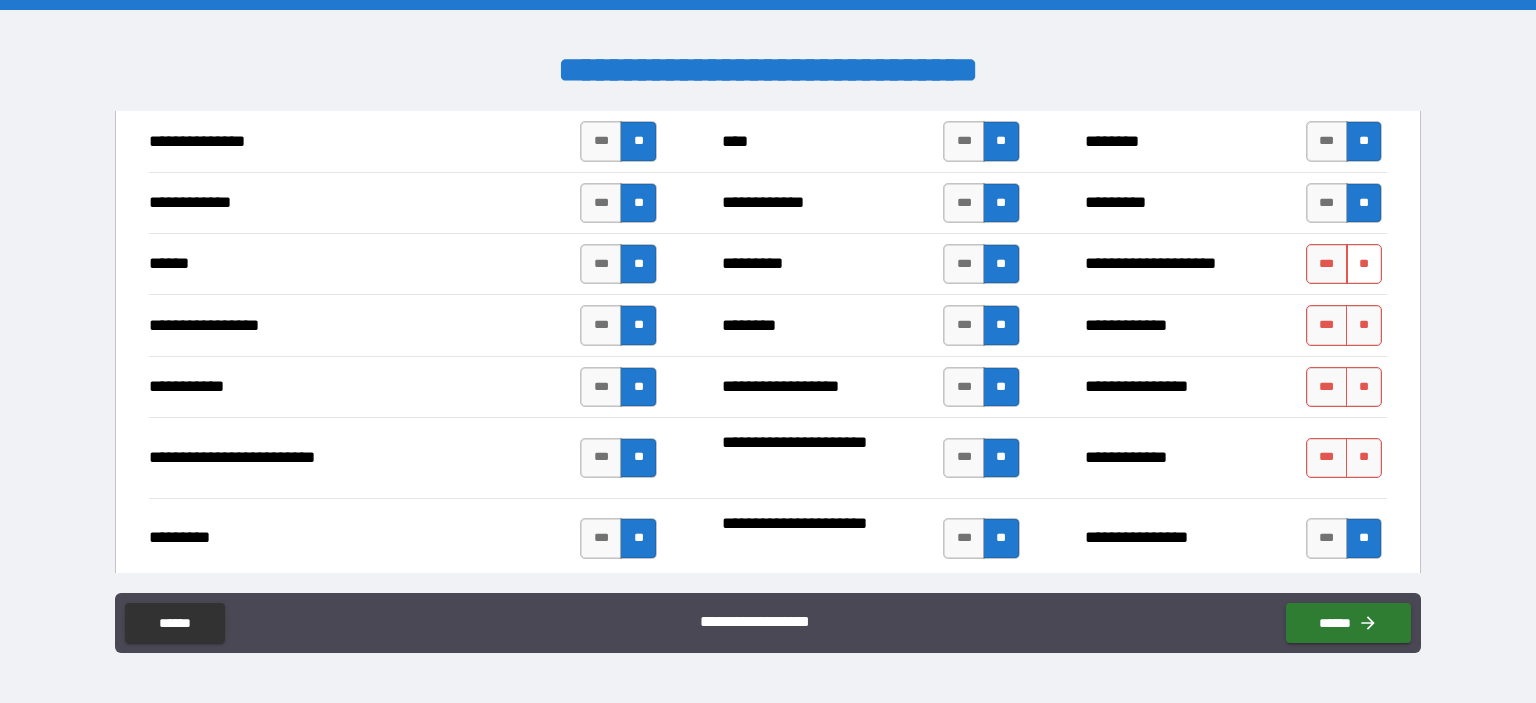 type on "*" 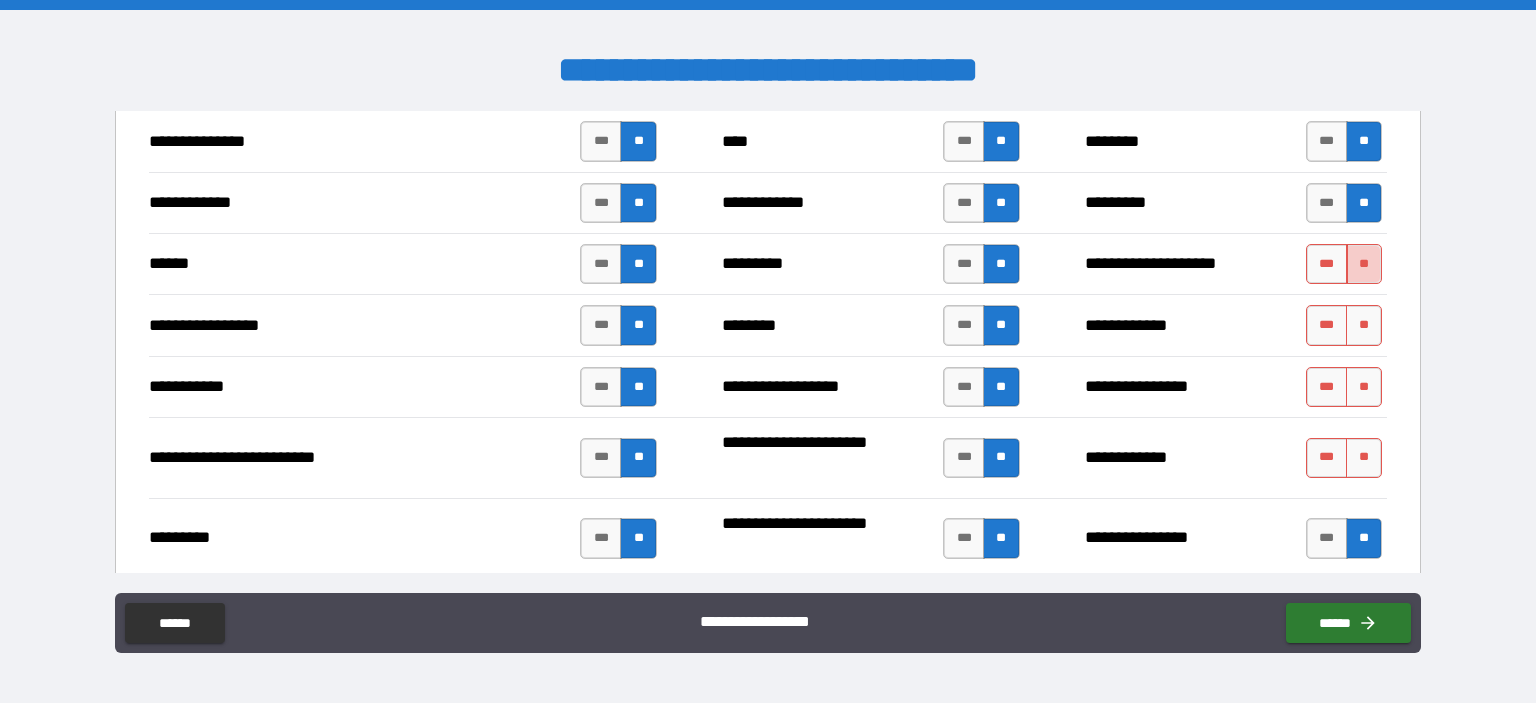click on "**" at bounding box center [1364, 264] 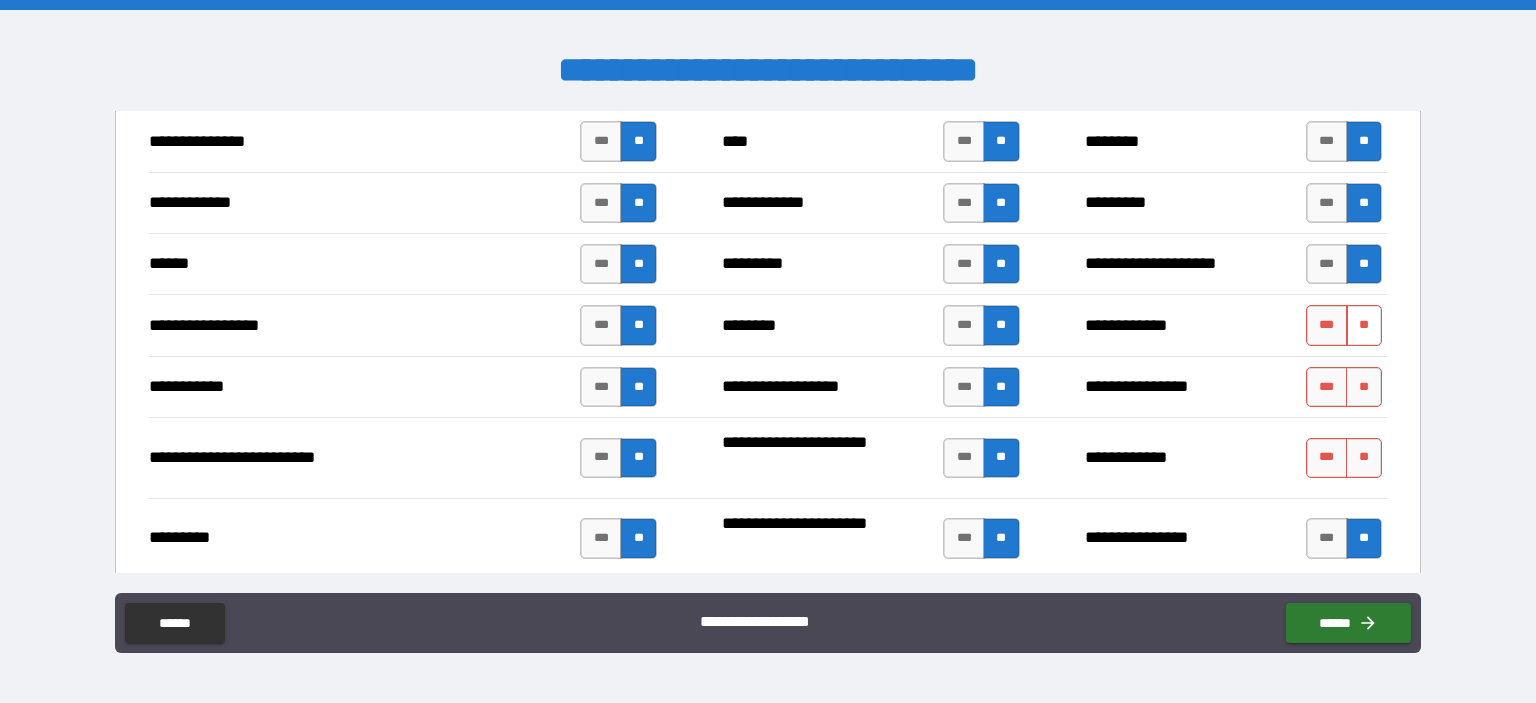 type on "*" 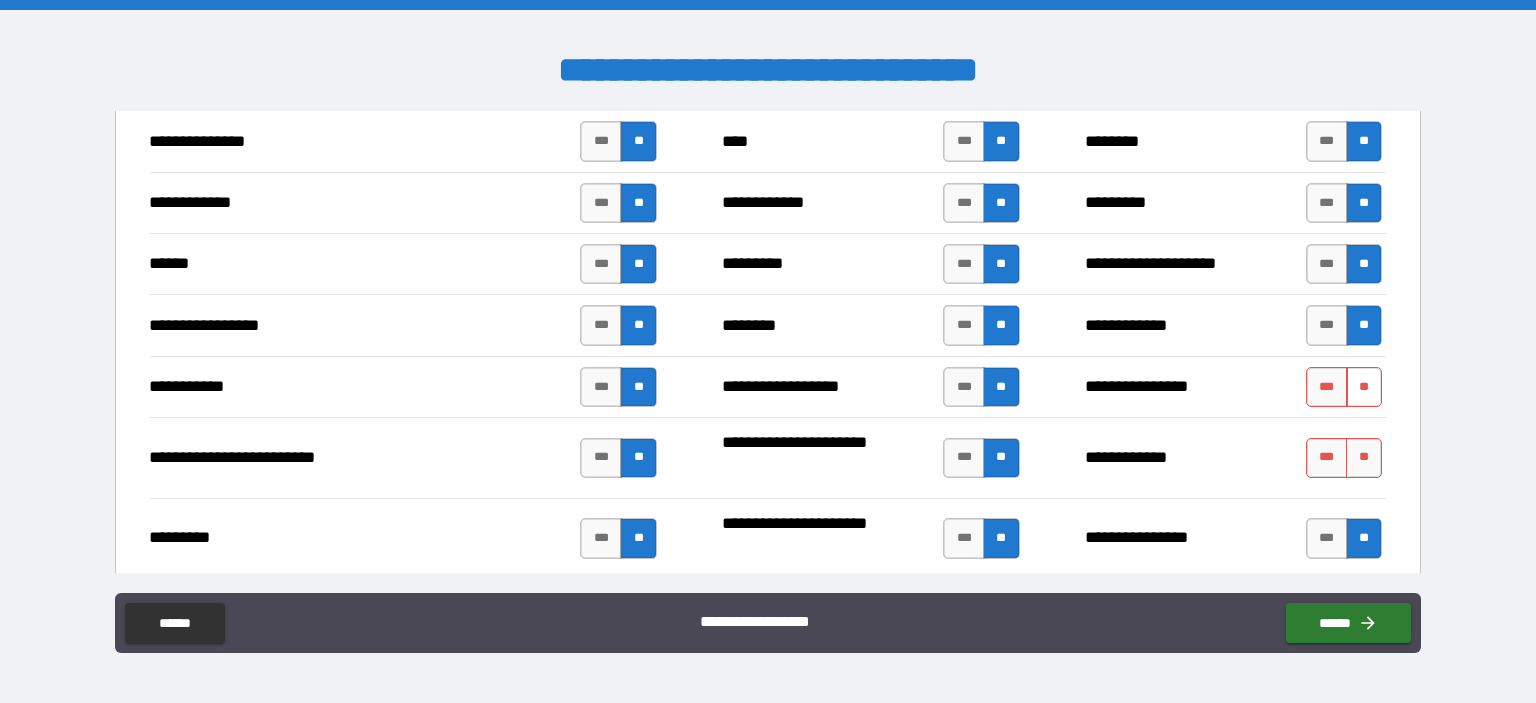 type on "*" 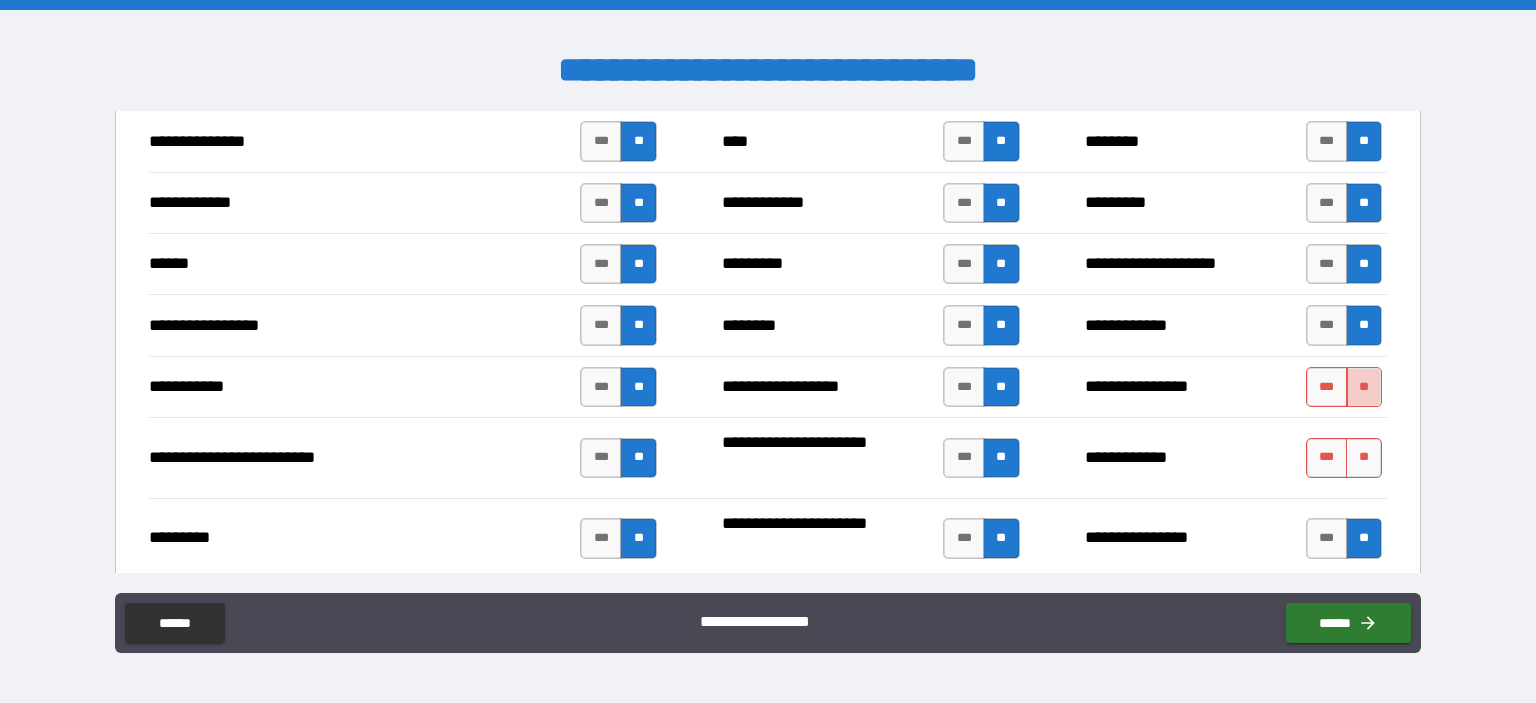 click on "**" at bounding box center (1364, 387) 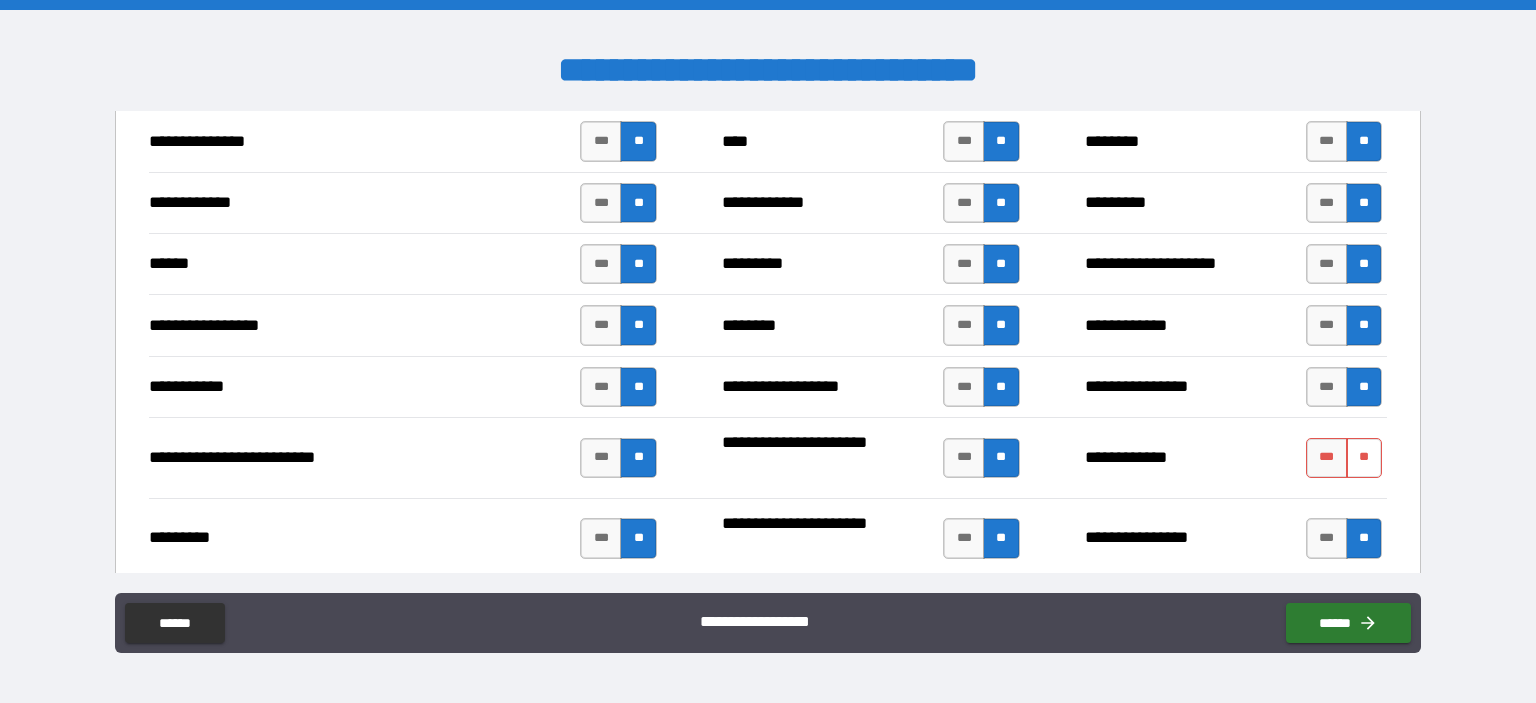 type on "*" 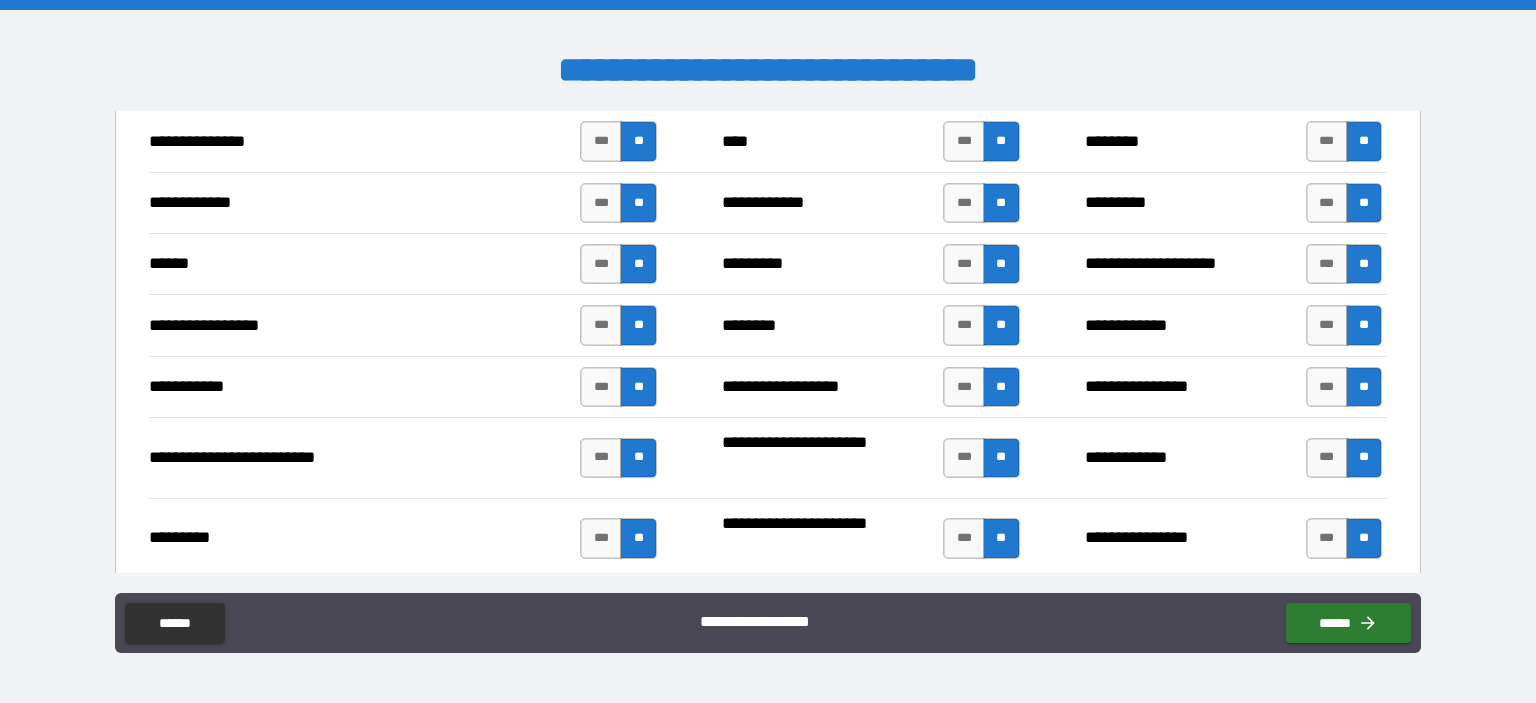 type on "*" 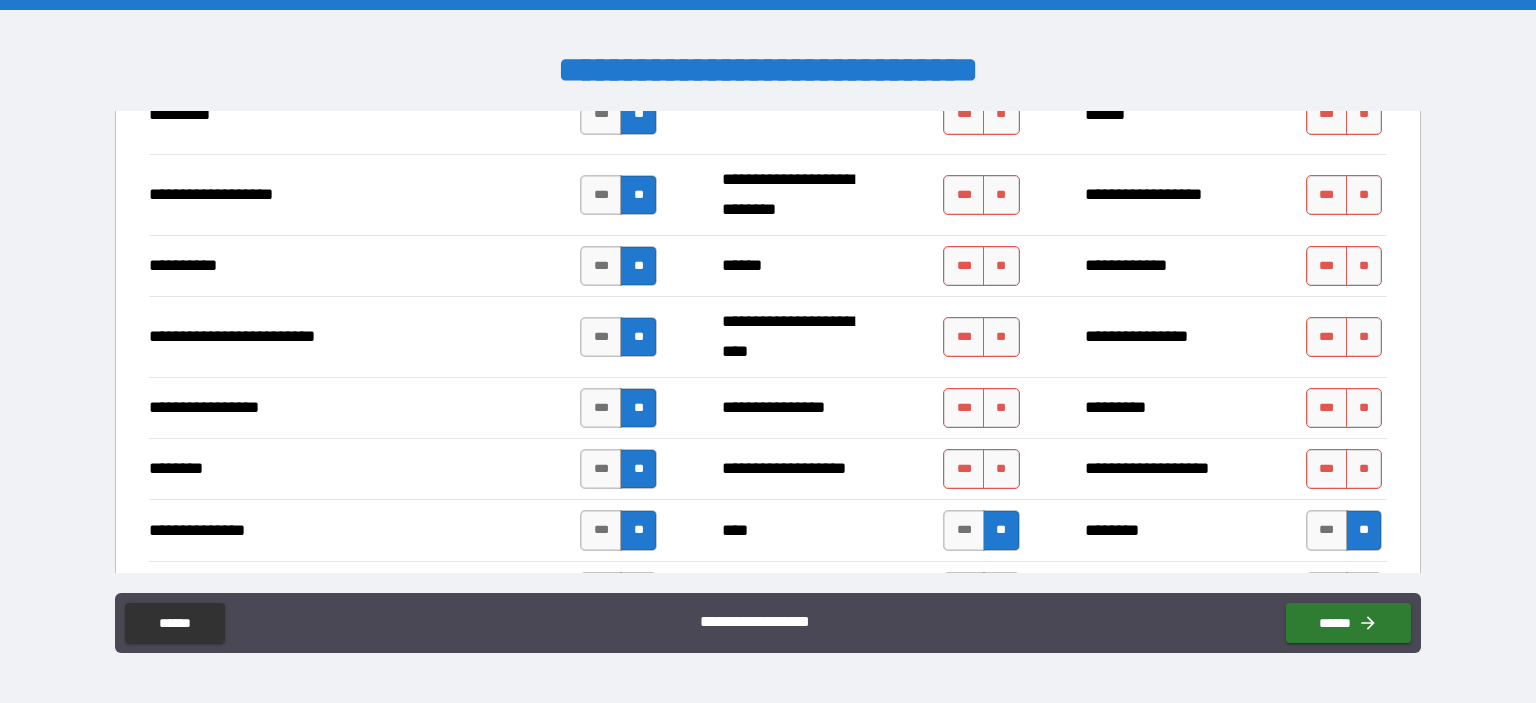 scroll, scrollTop: 690, scrollLeft: 0, axis: vertical 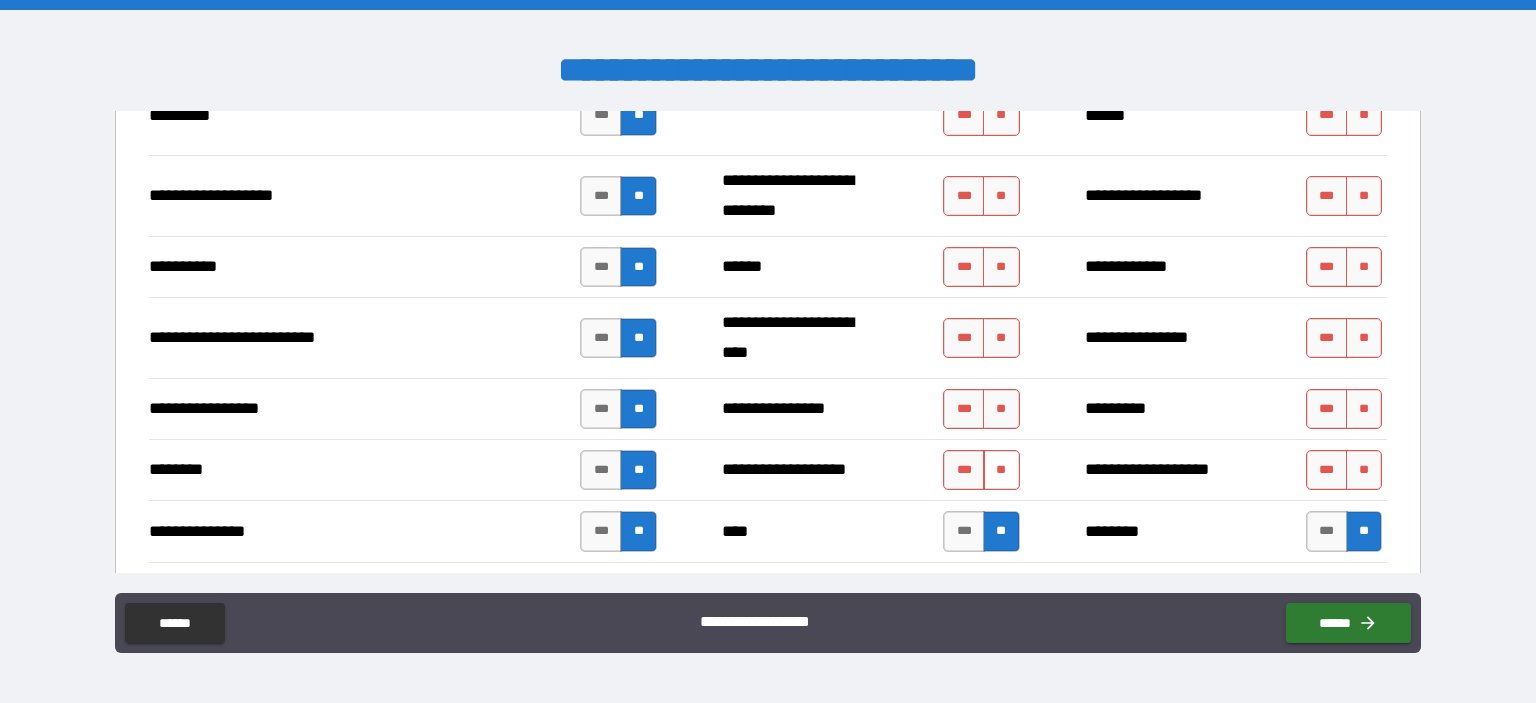 click on "**" at bounding box center (1001, 470) 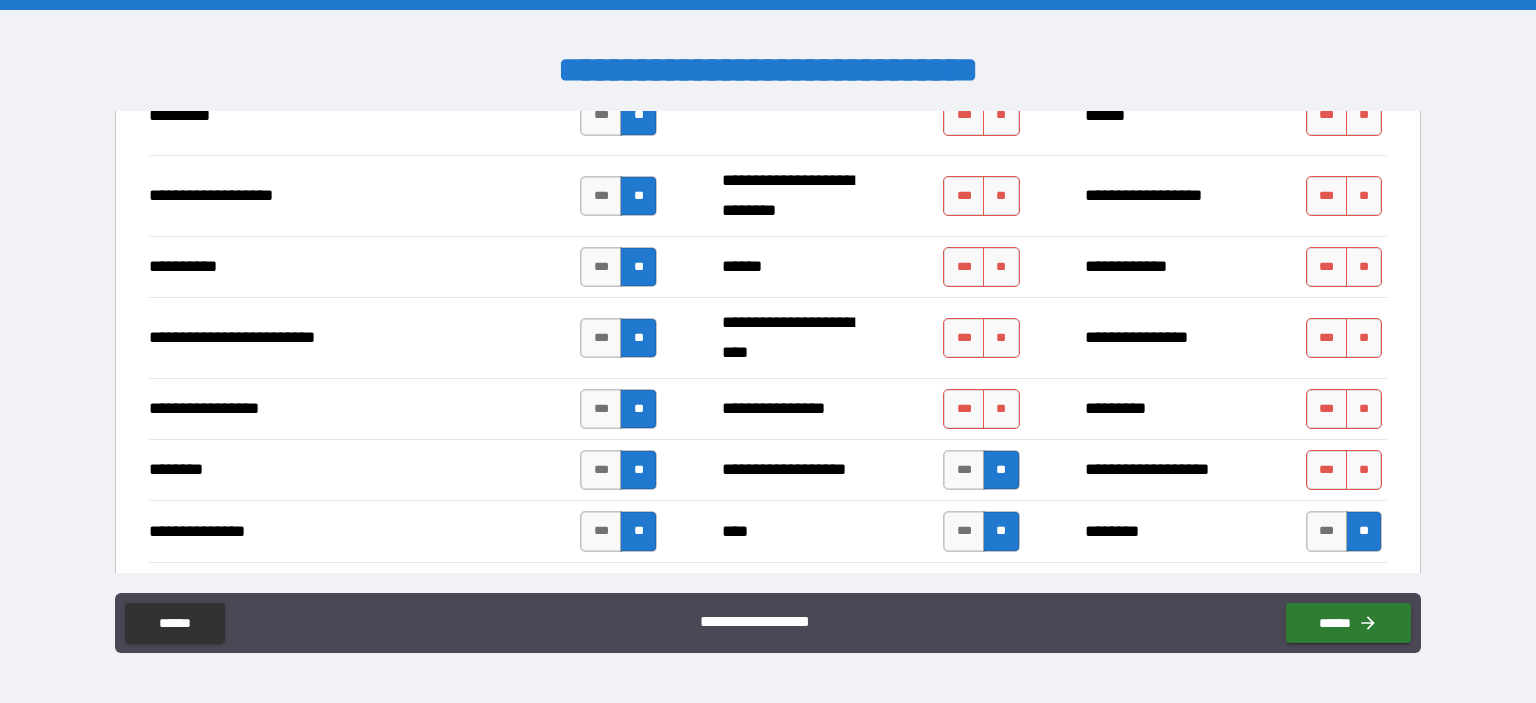 type on "*" 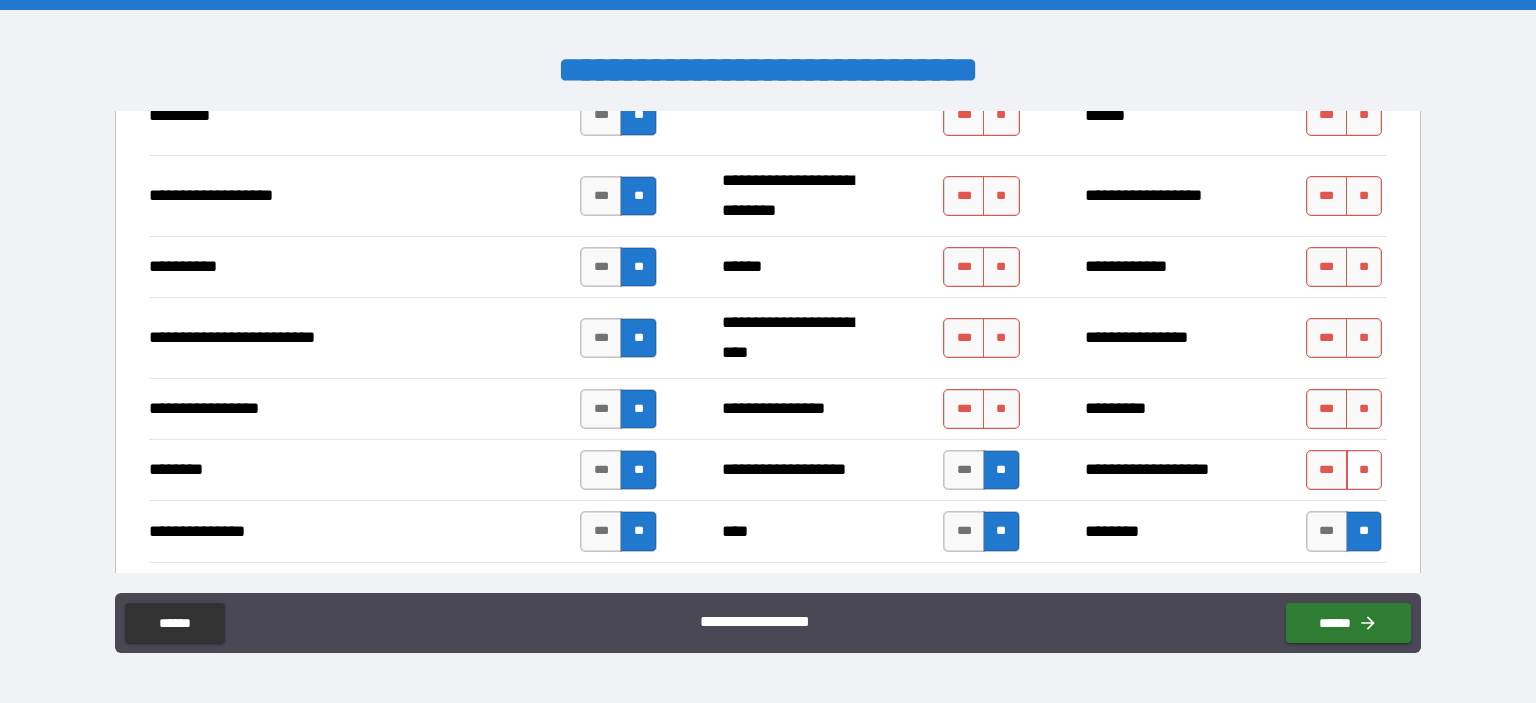 click on "**" at bounding box center (1364, 470) 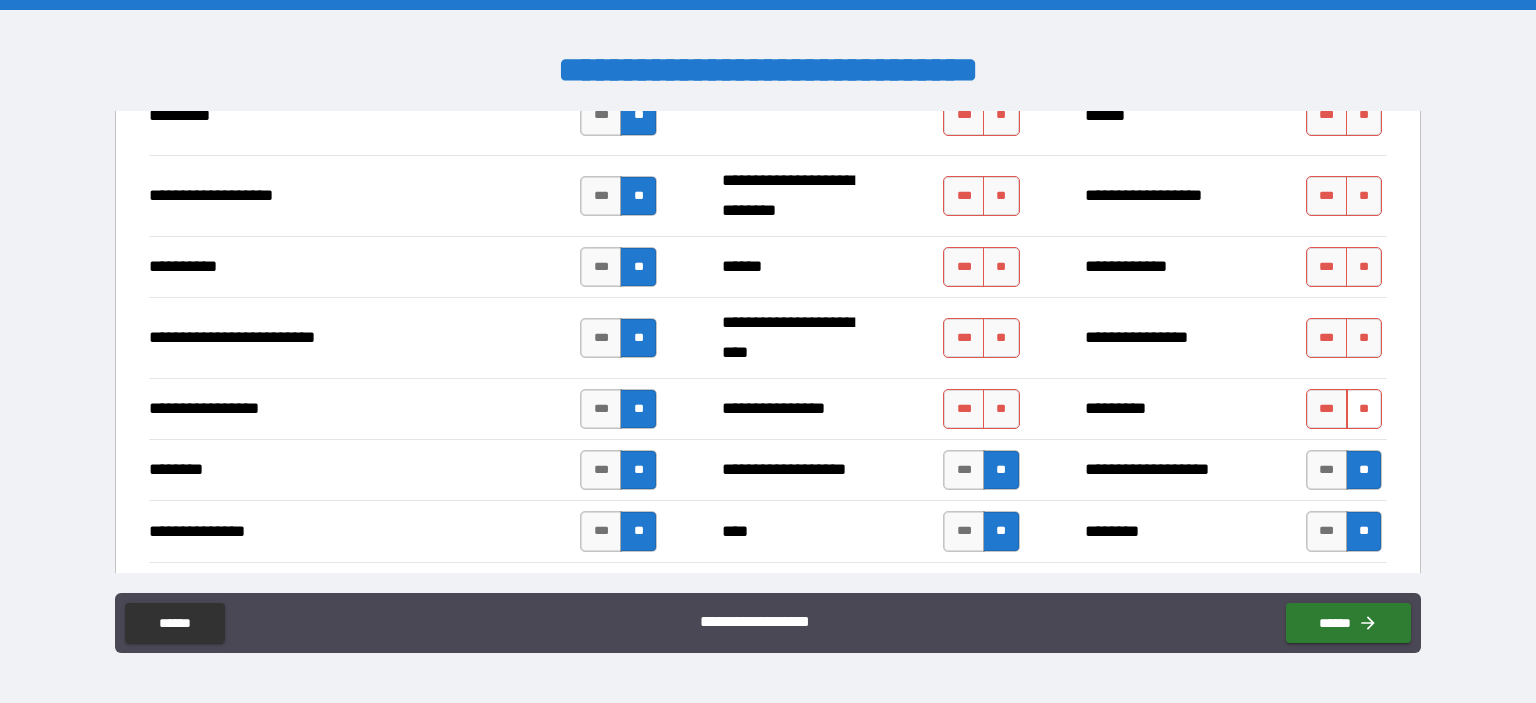 type on "*" 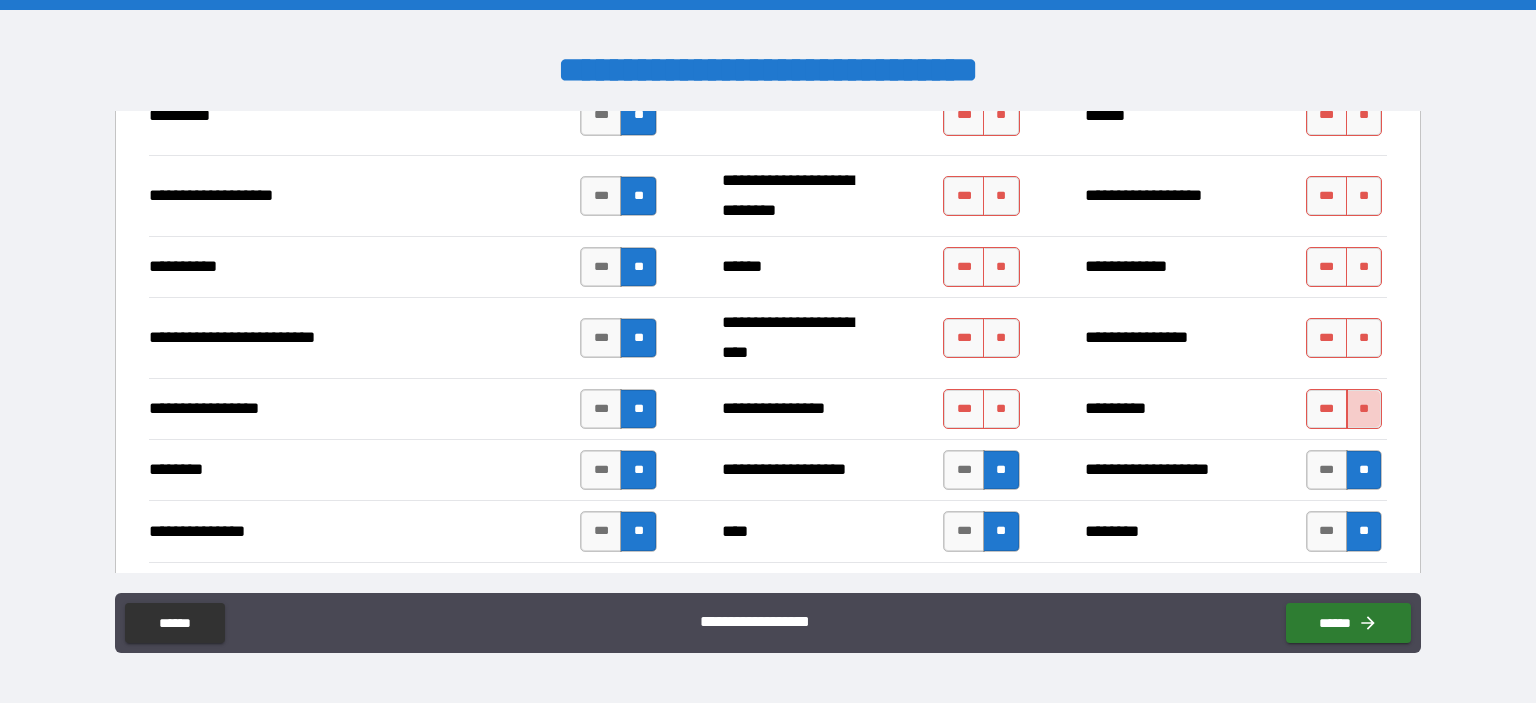click on "**" at bounding box center [1364, 409] 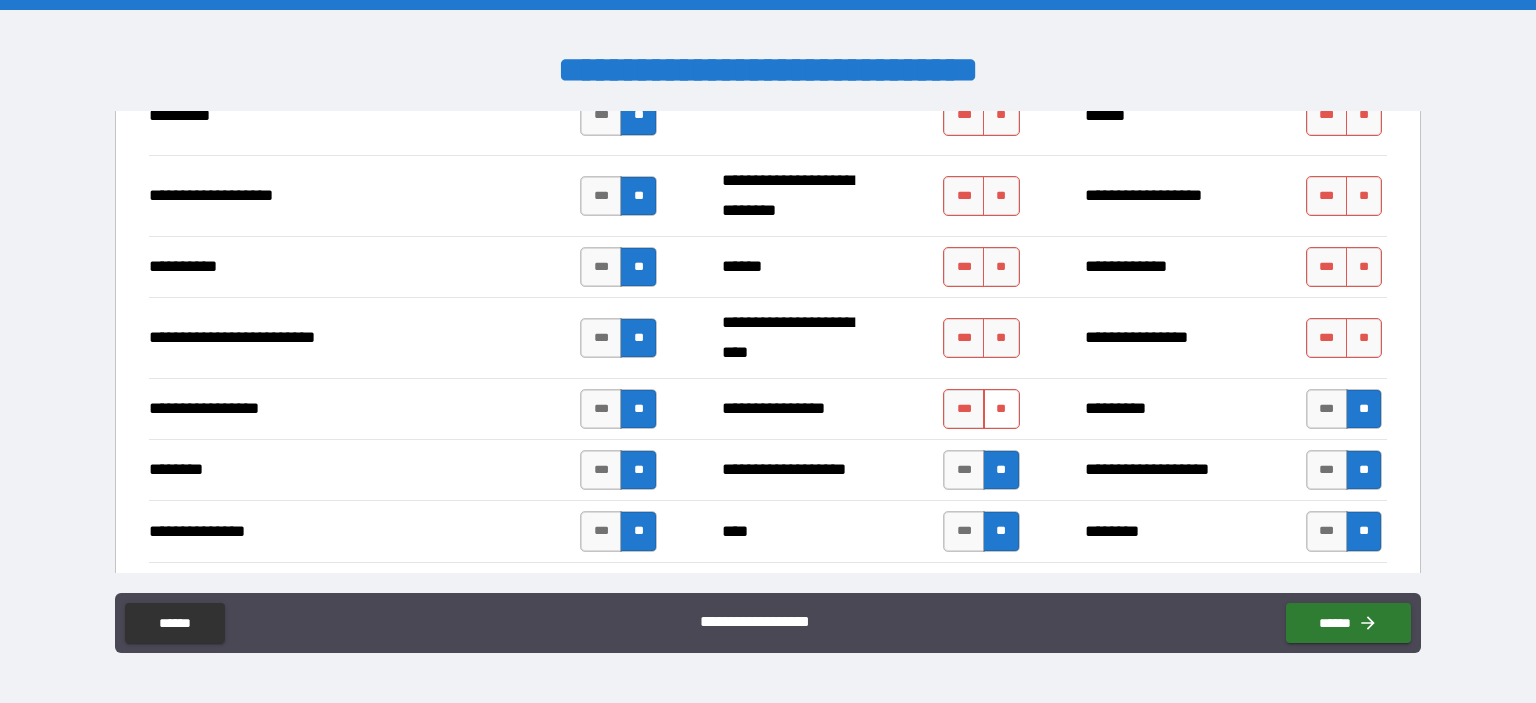 click on "**" at bounding box center (1001, 409) 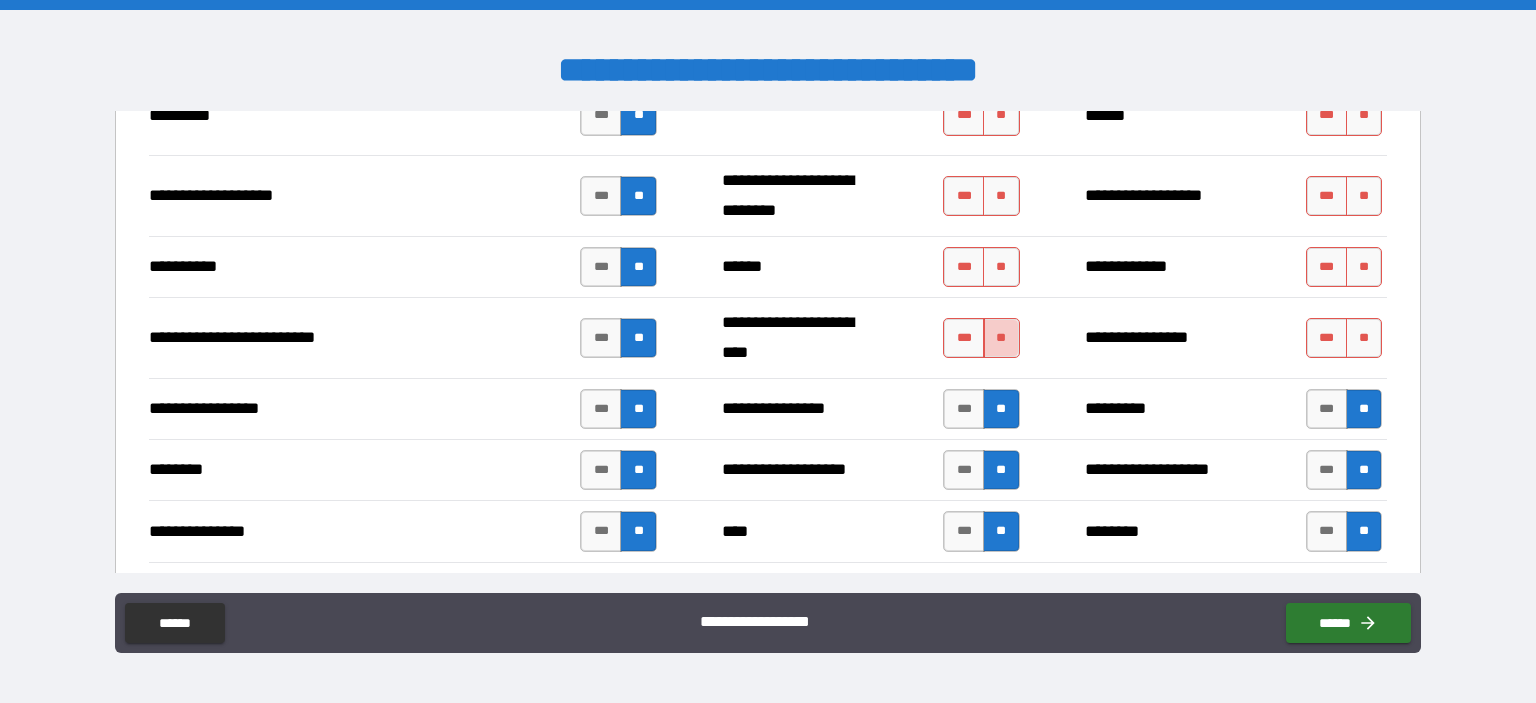 click on "**" at bounding box center (1001, 338) 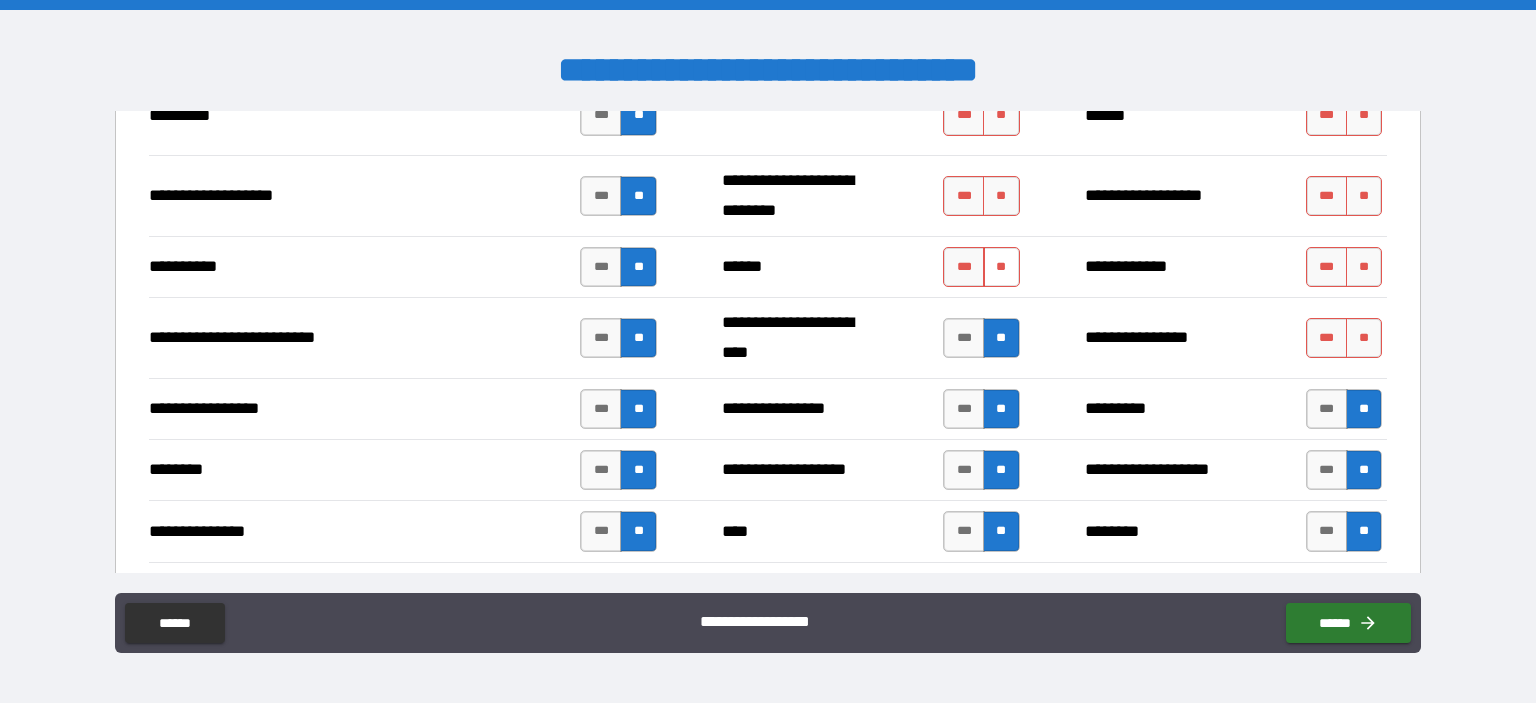 click on "**" at bounding box center (1001, 267) 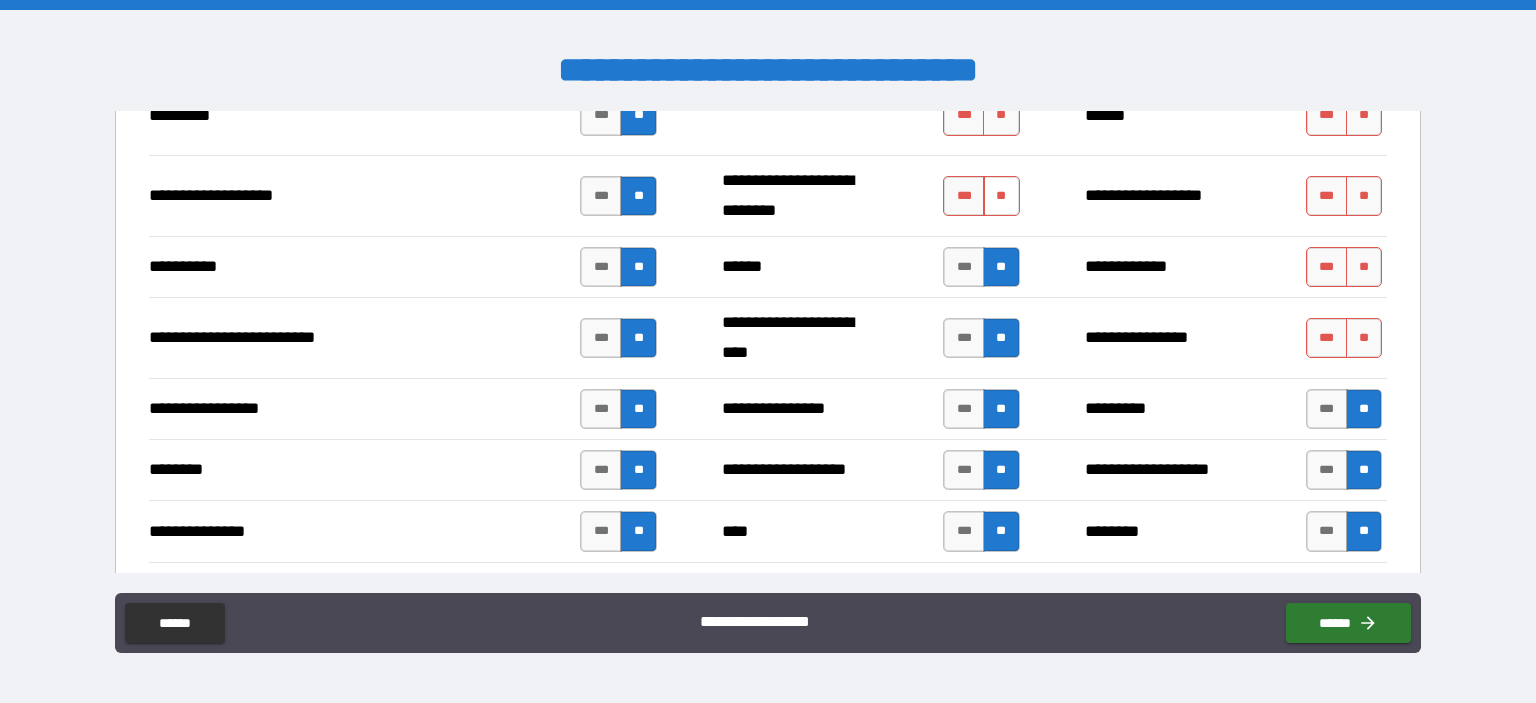 click on "**" at bounding box center [1001, 196] 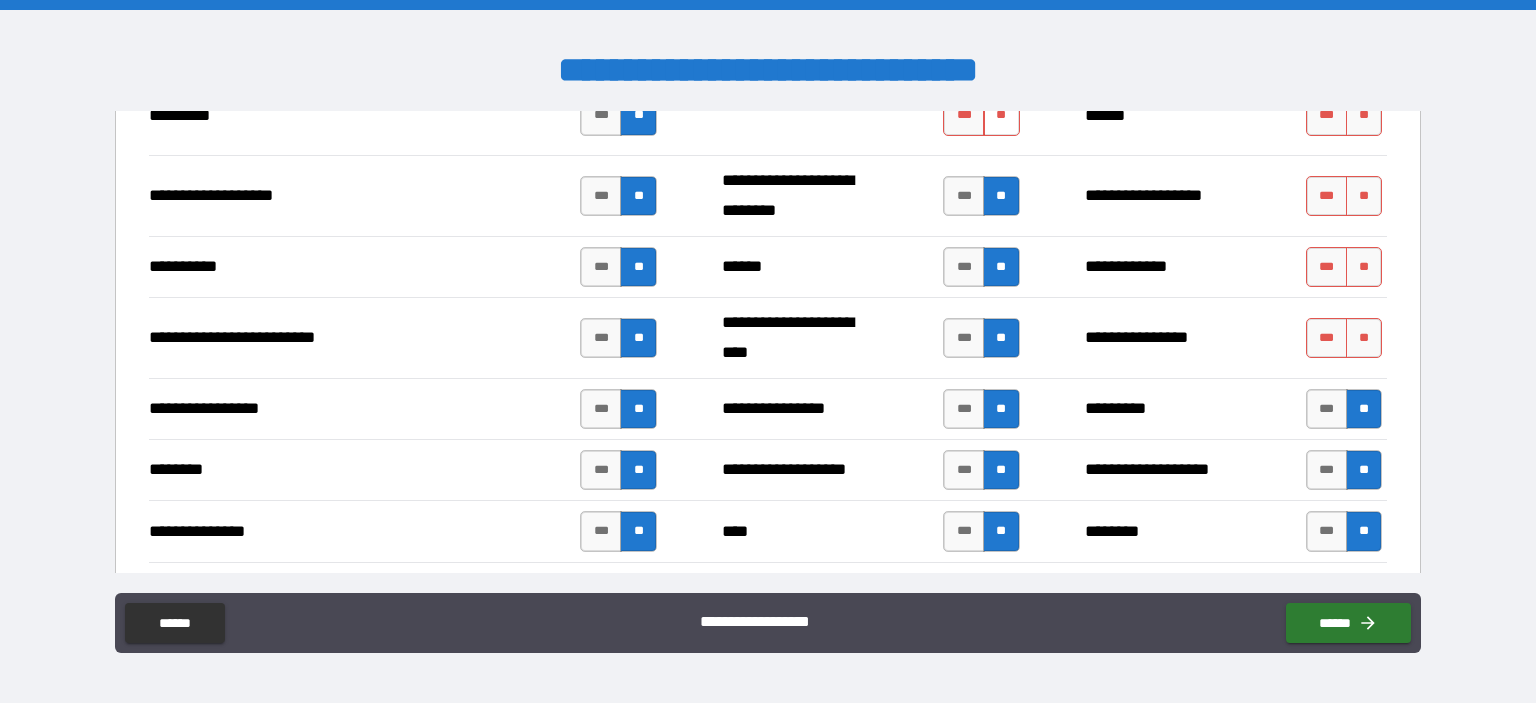 click on "**" at bounding box center (1001, 115) 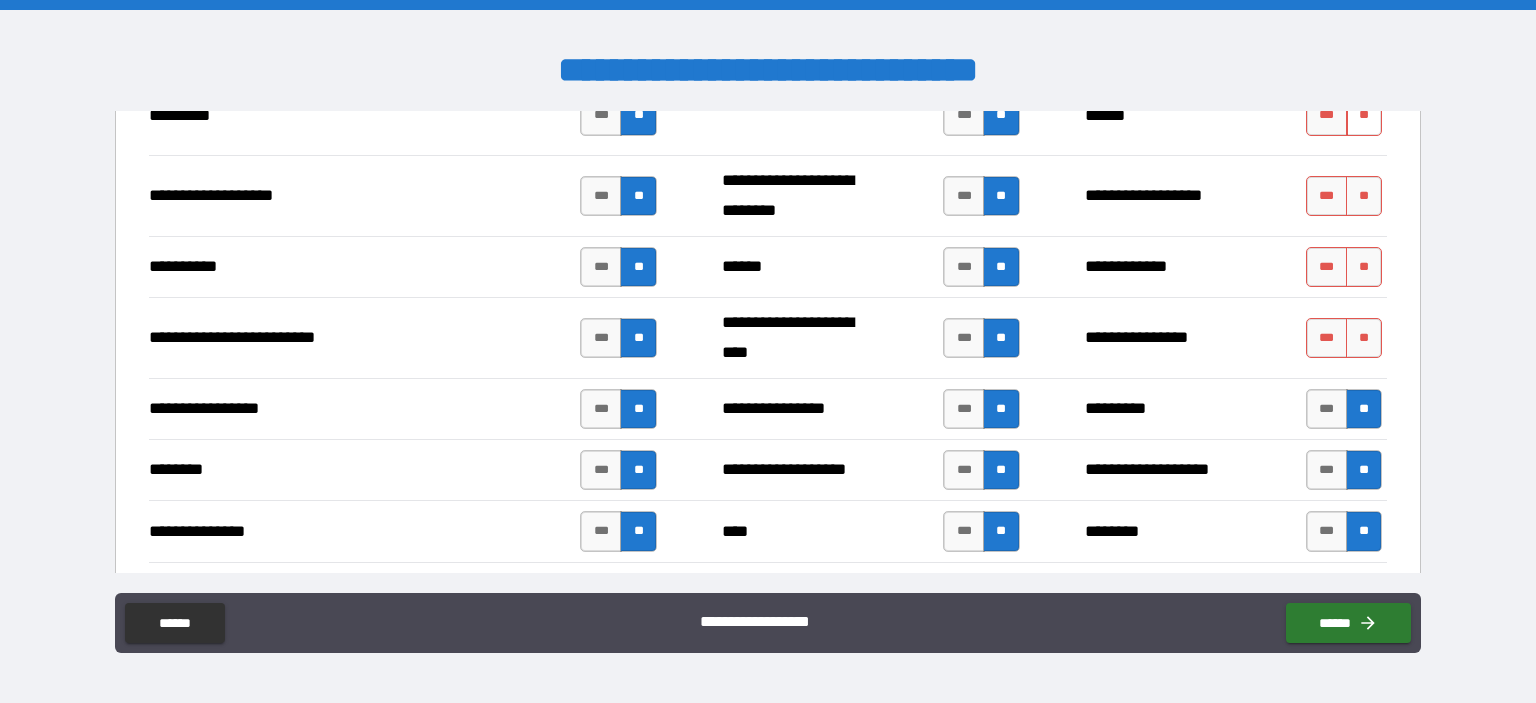 click on "**" at bounding box center (1364, 115) 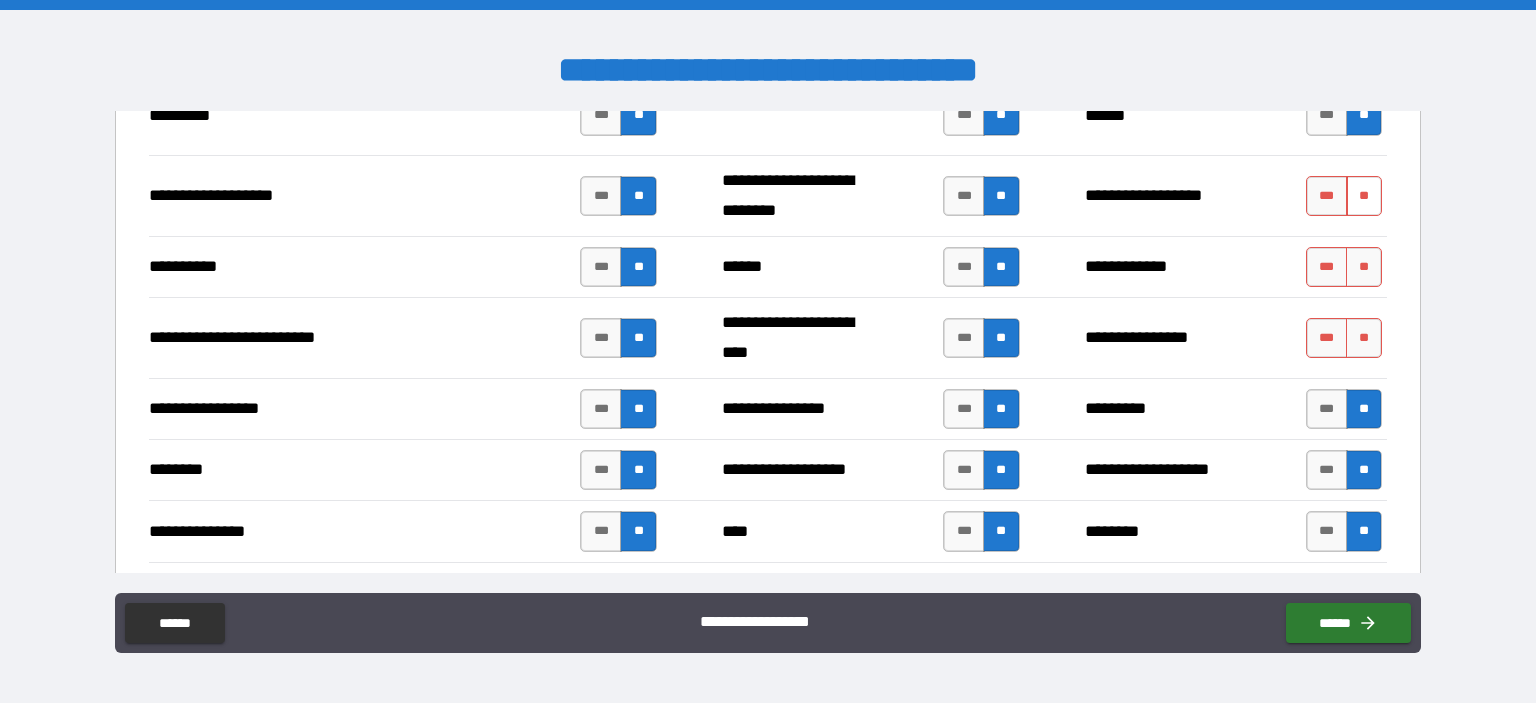 click on "**" at bounding box center (1364, 196) 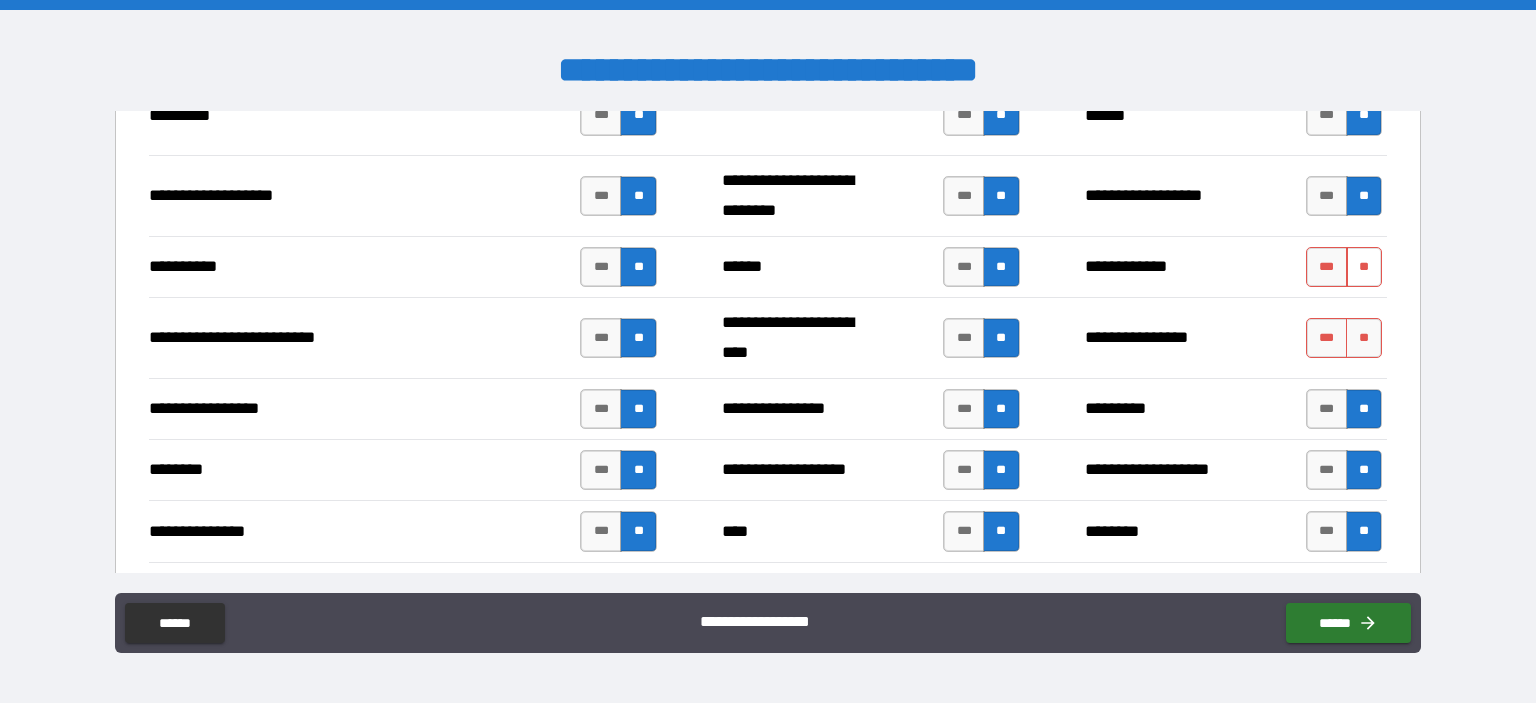 click on "**" at bounding box center (1364, 267) 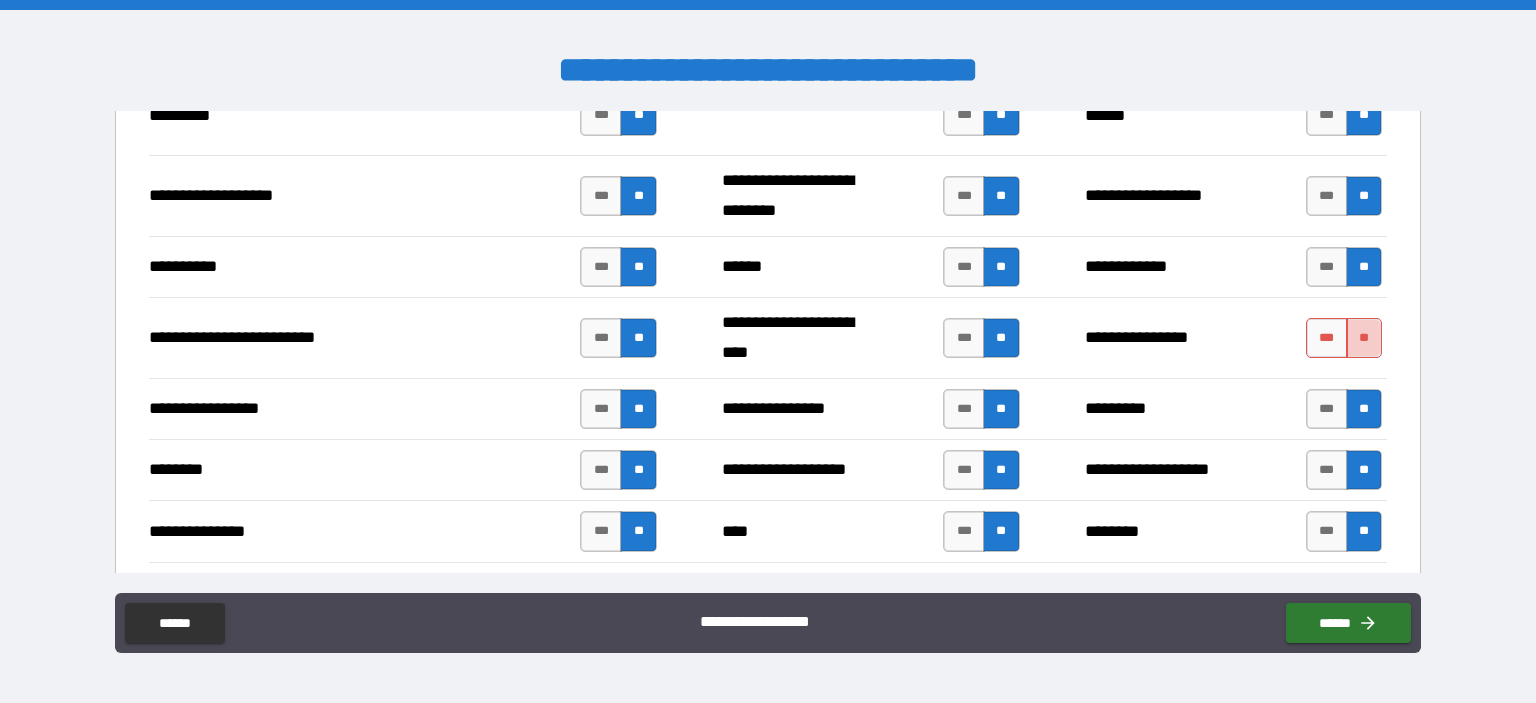 click on "**" at bounding box center [1364, 338] 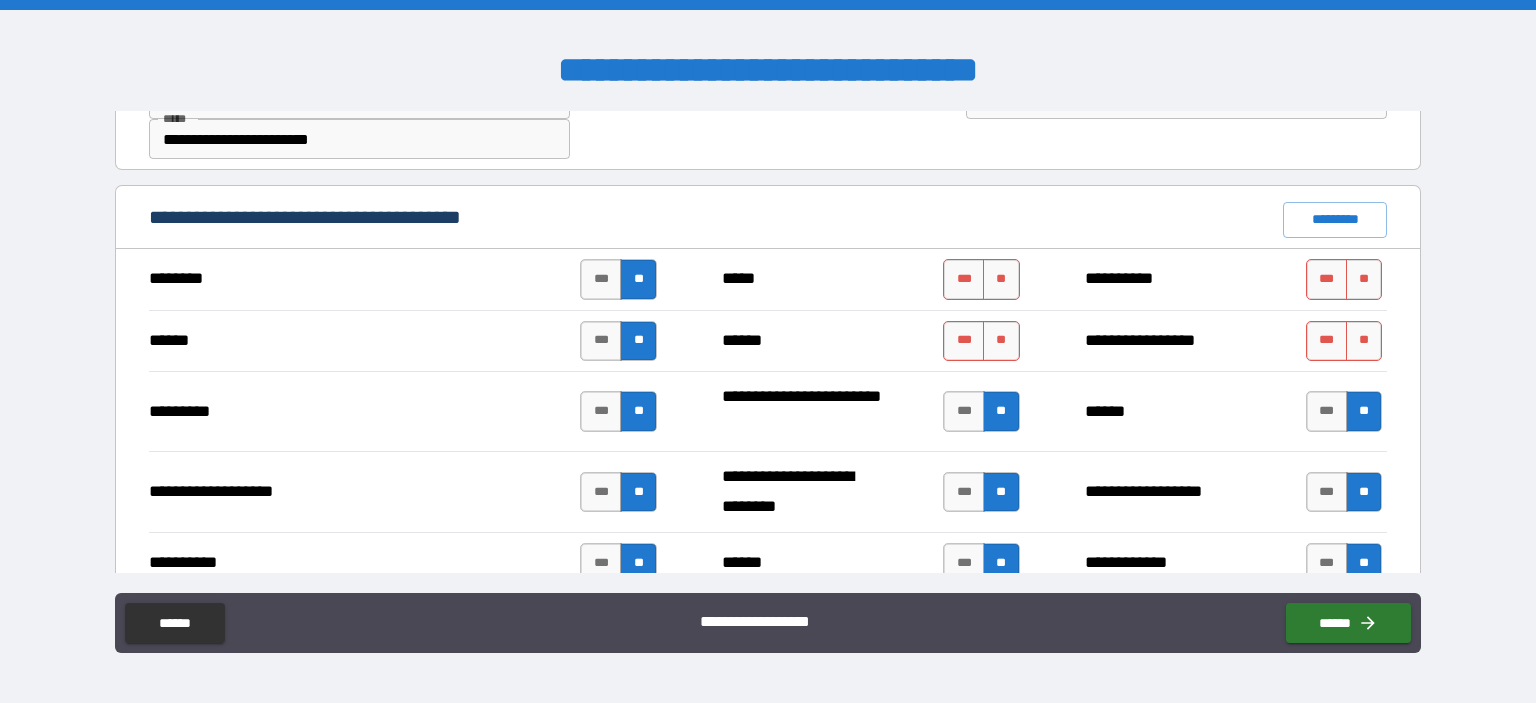 scroll, scrollTop: 393, scrollLeft: 0, axis: vertical 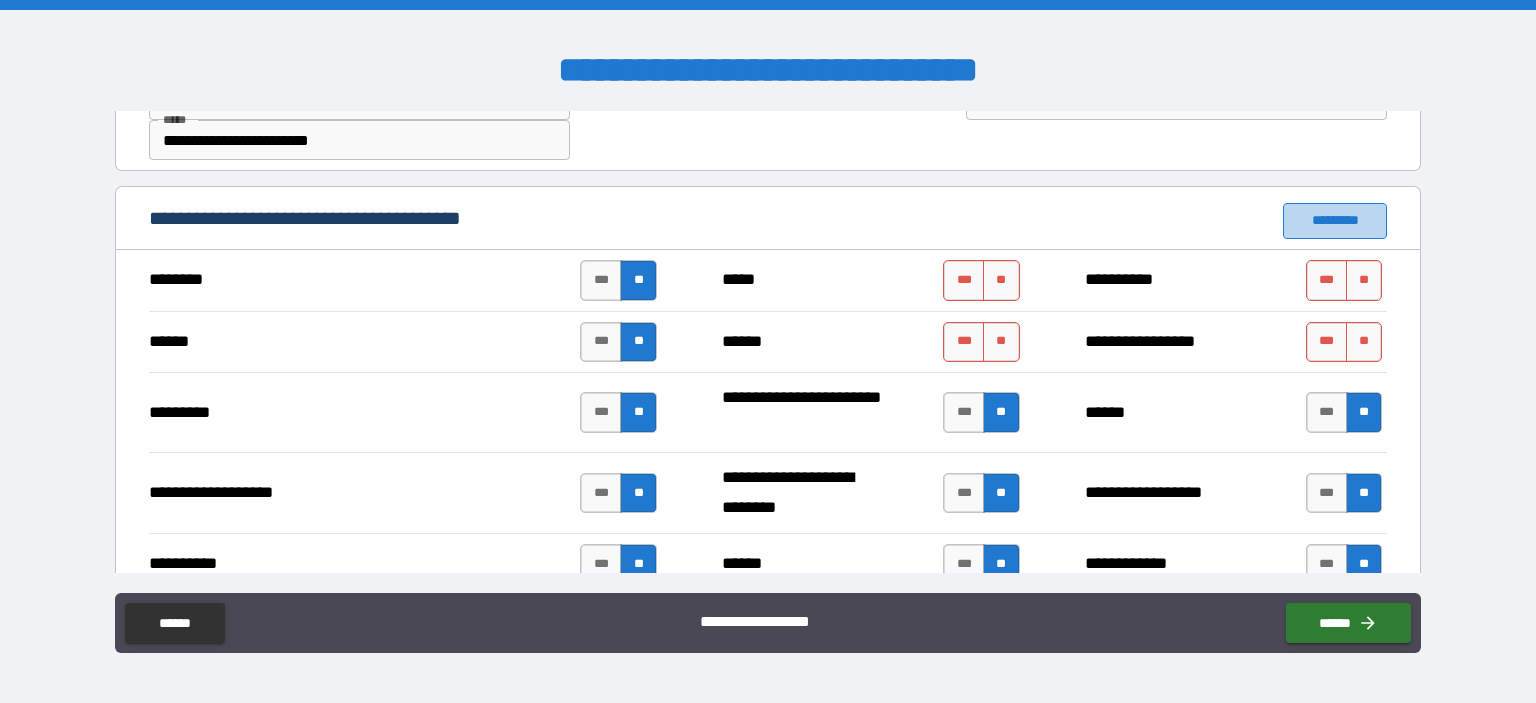 click on "*********" at bounding box center (1335, 221) 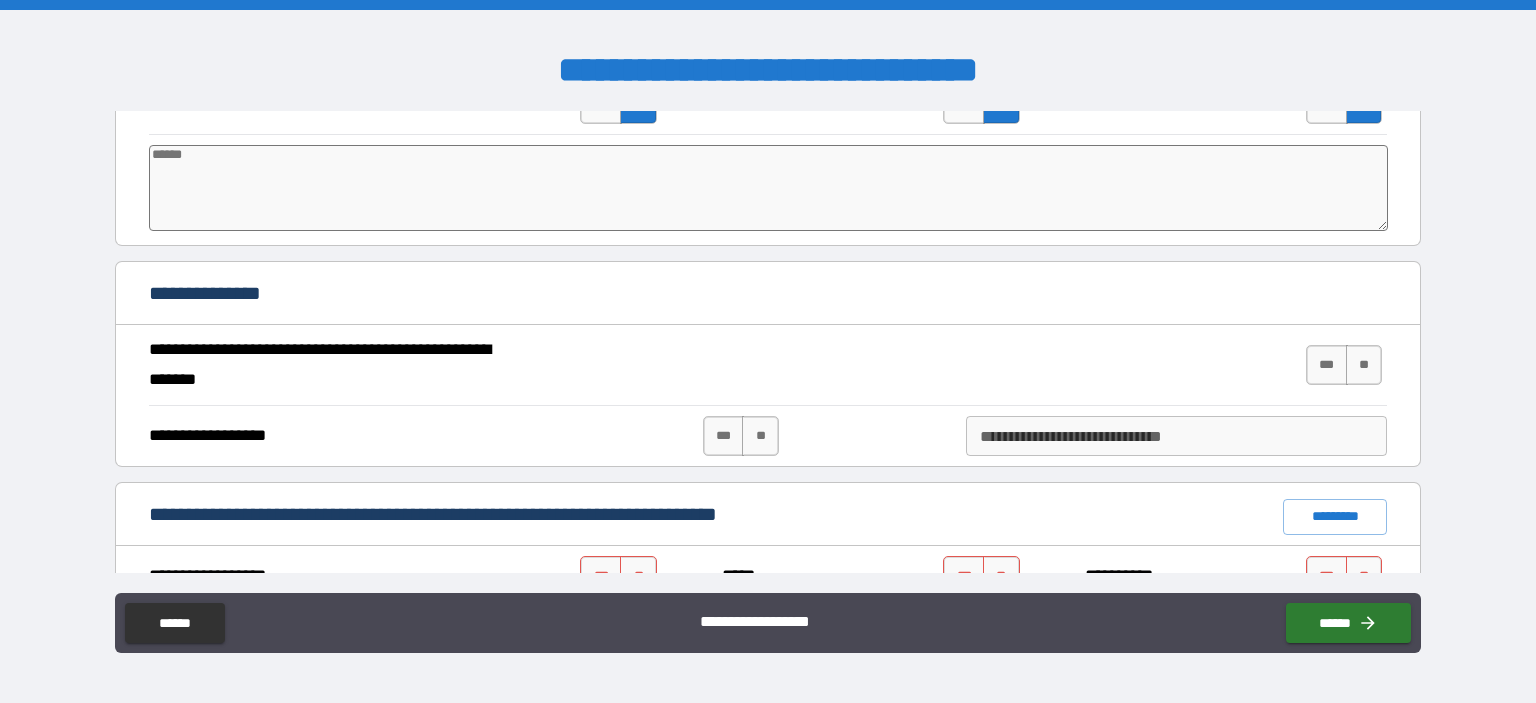 scroll, scrollTop: 1726, scrollLeft: 0, axis: vertical 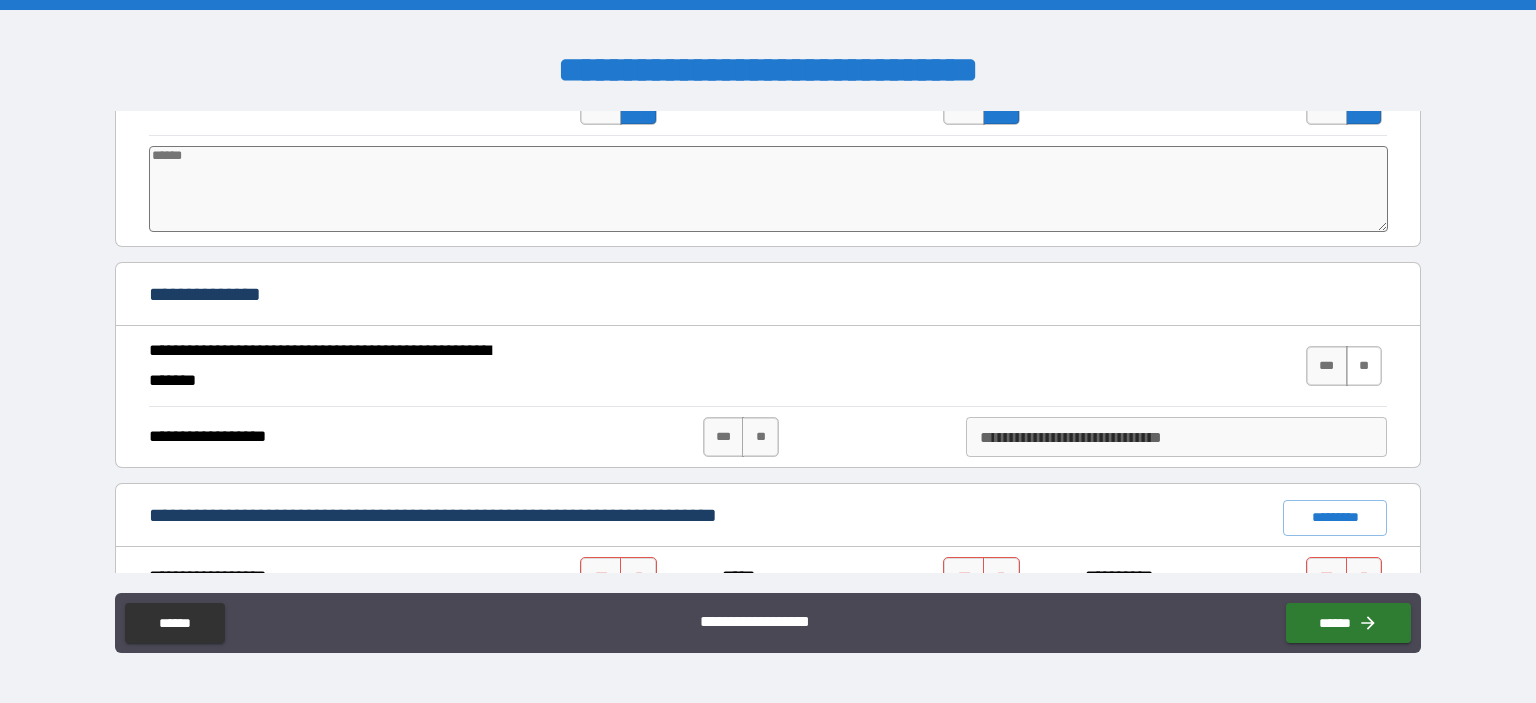 click on "**" at bounding box center [1364, 366] 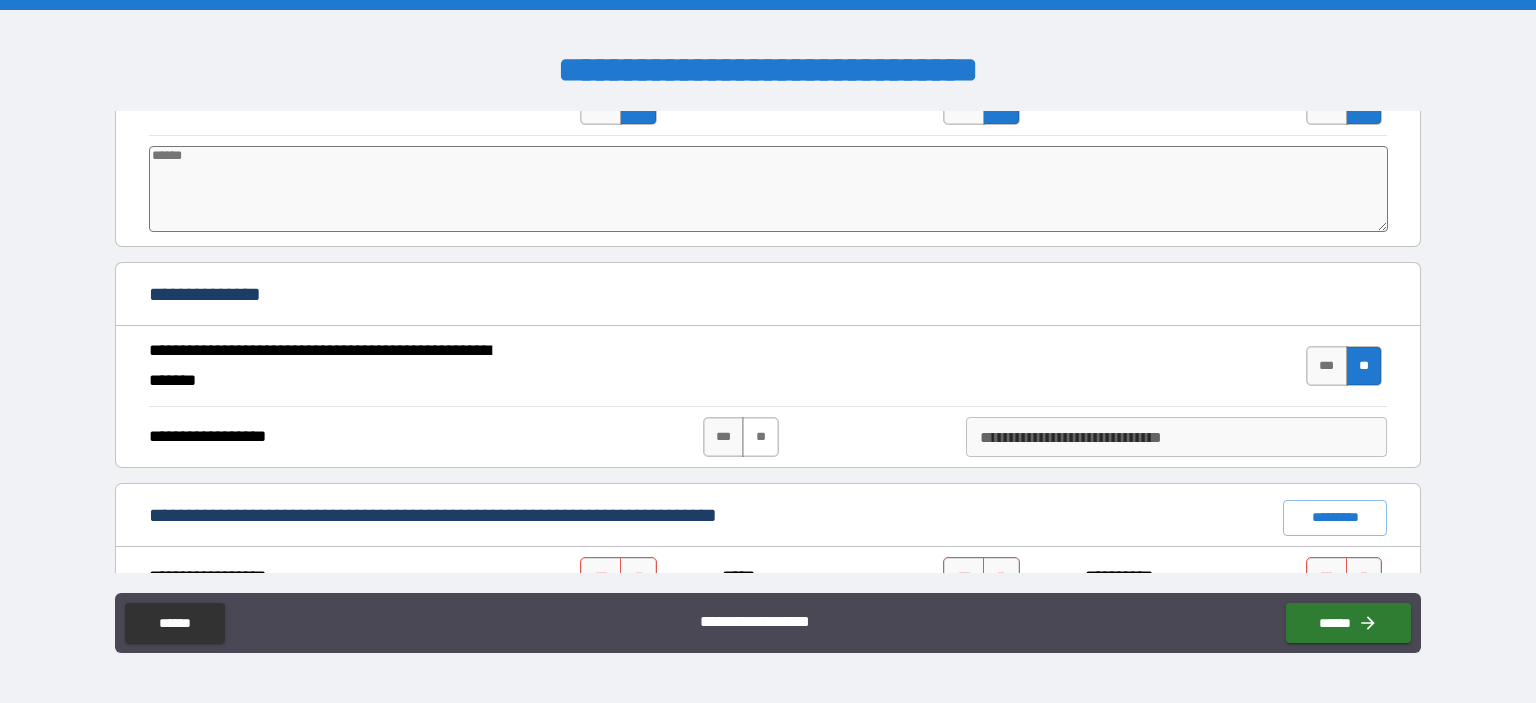 click on "**" at bounding box center (760, 437) 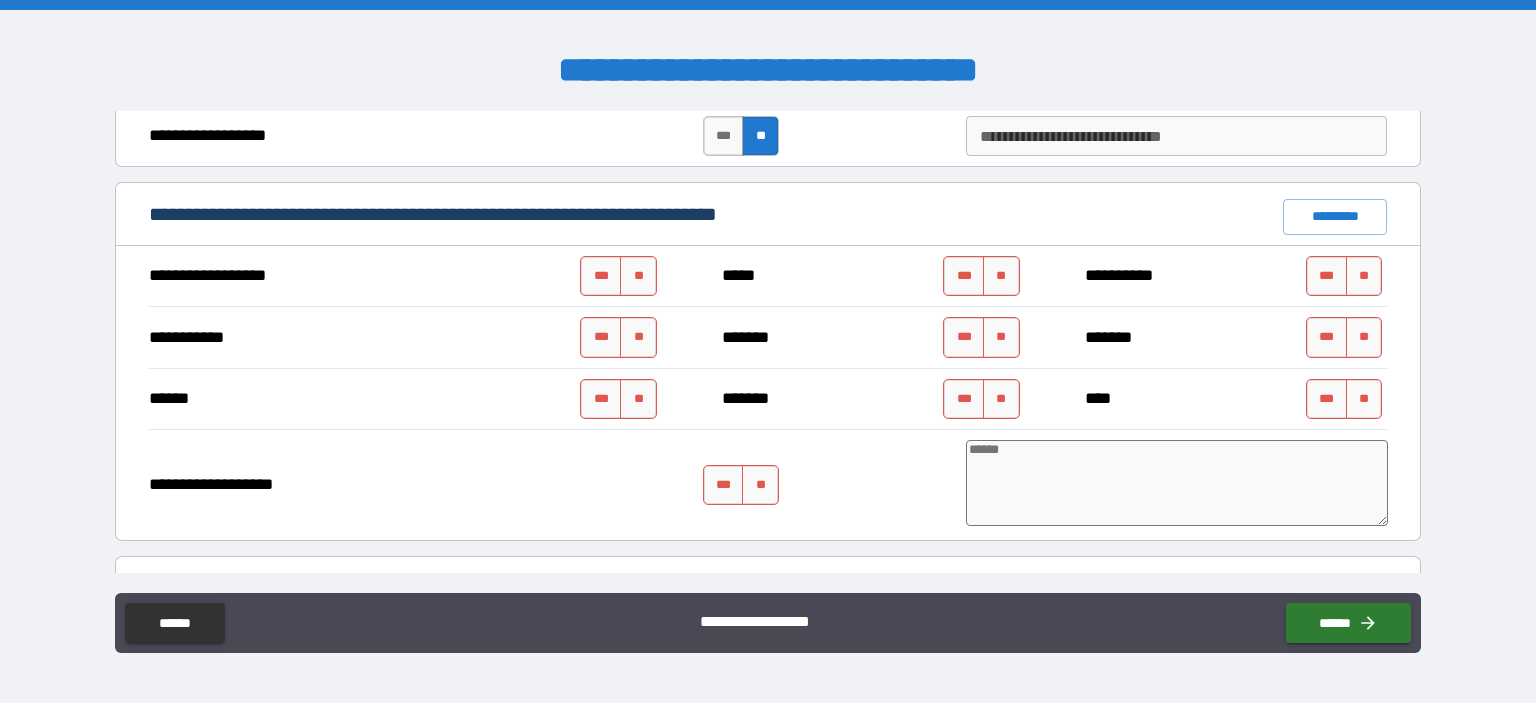 scroll, scrollTop: 2028, scrollLeft: 0, axis: vertical 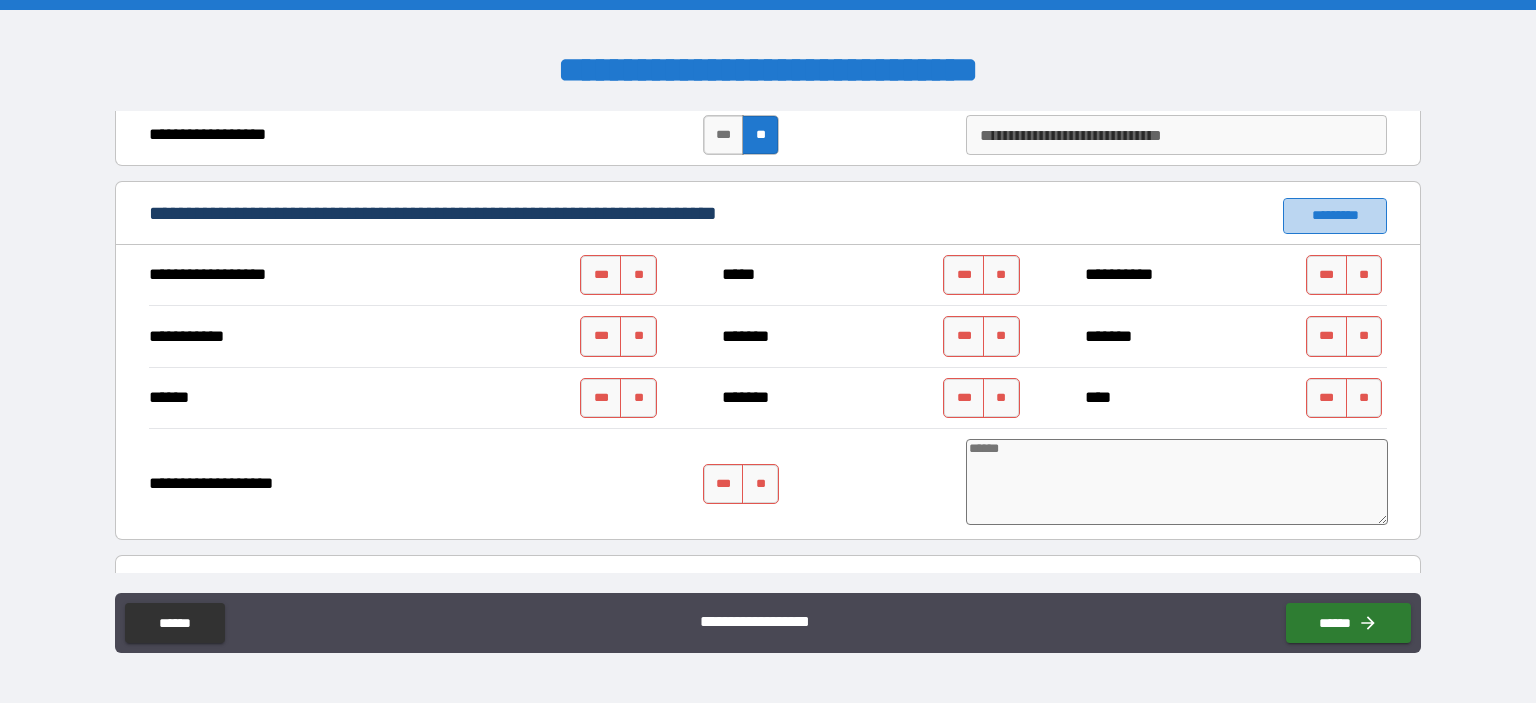 click on "*********" at bounding box center [1335, 216] 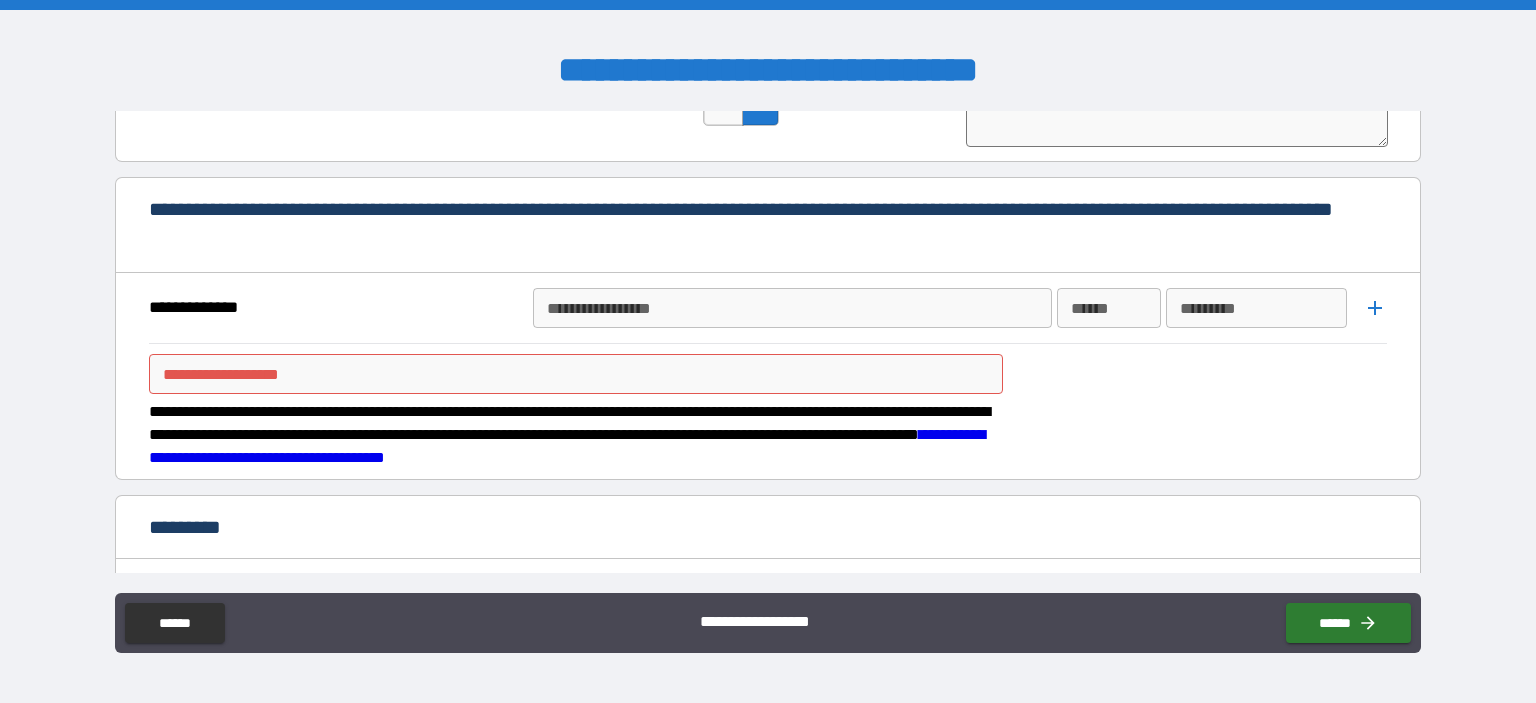 scroll, scrollTop: 2408, scrollLeft: 0, axis: vertical 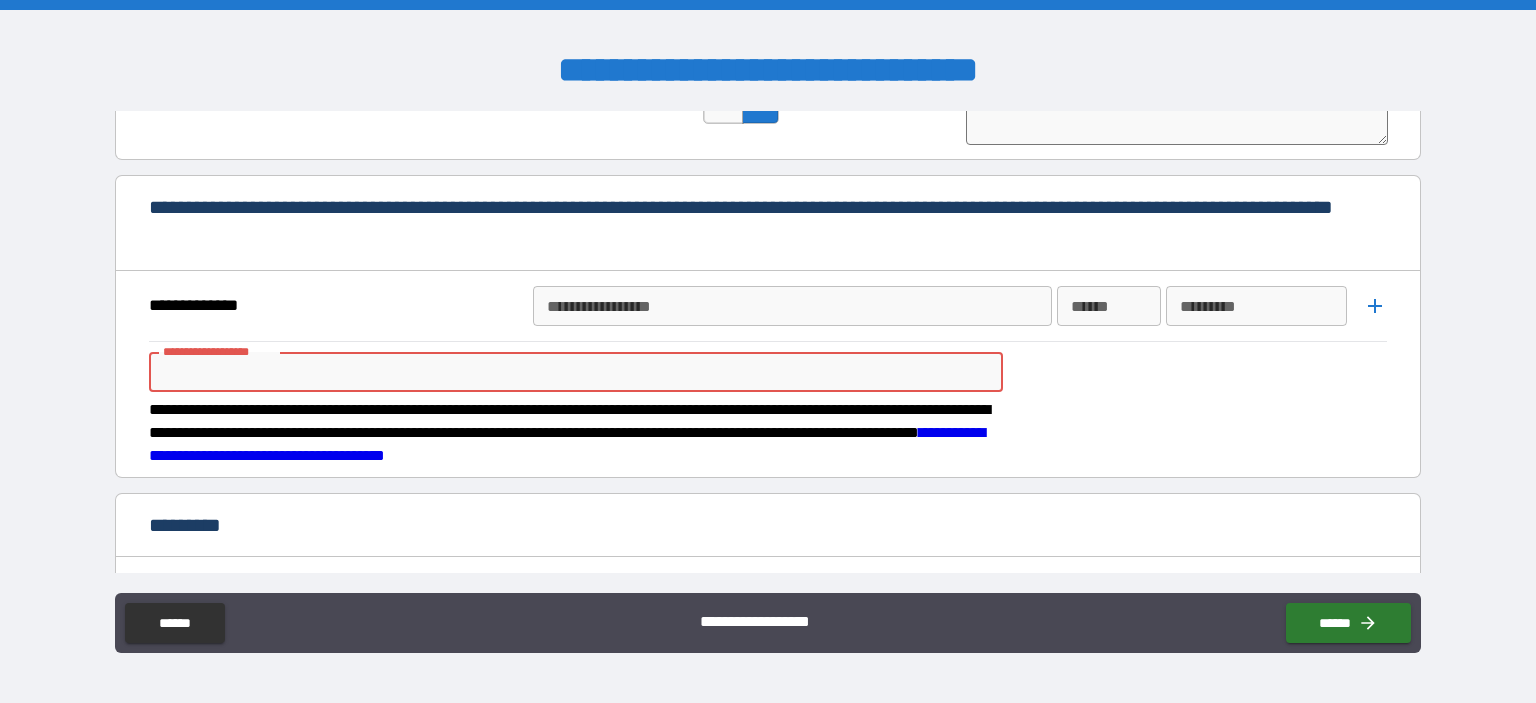 click on "**********" at bounding box center [576, 372] 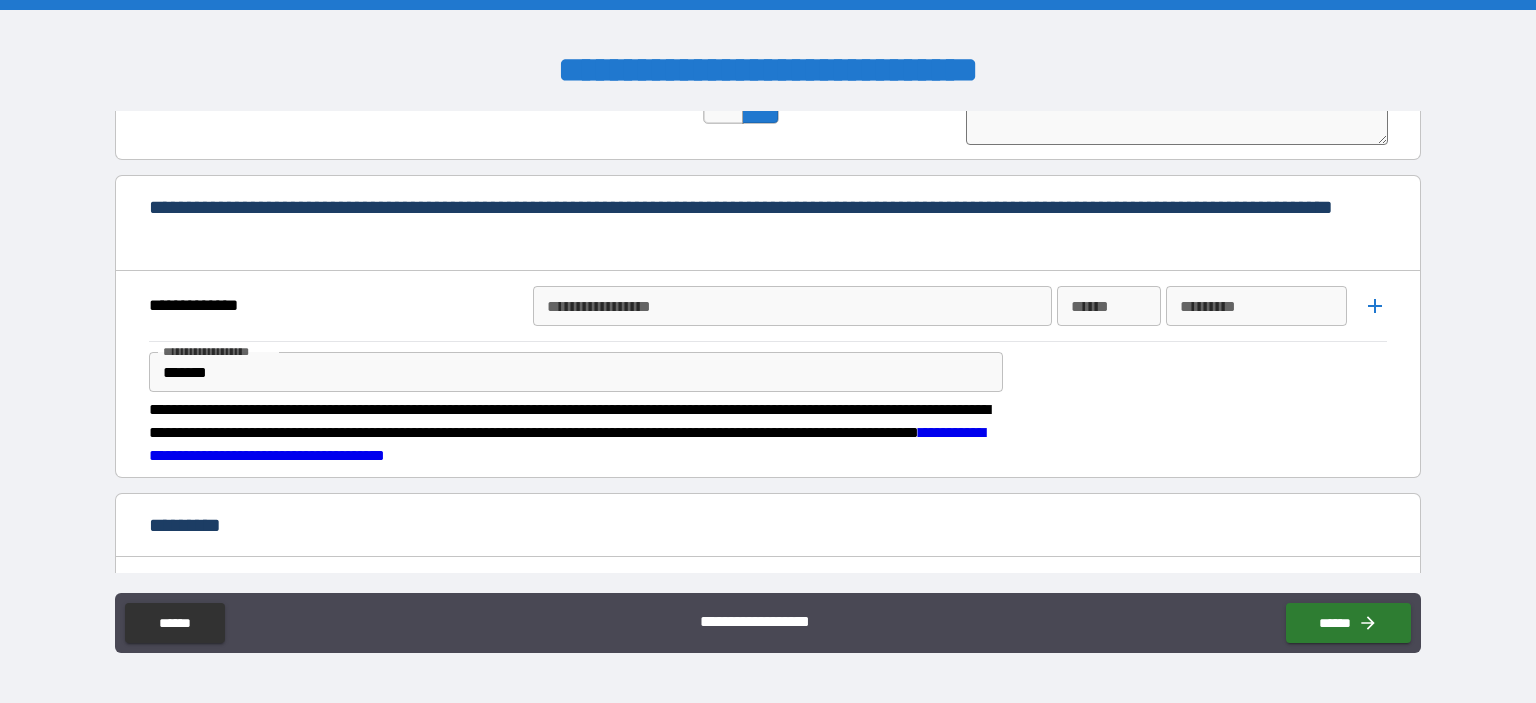 click on "**********" at bounding box center [768, 409] 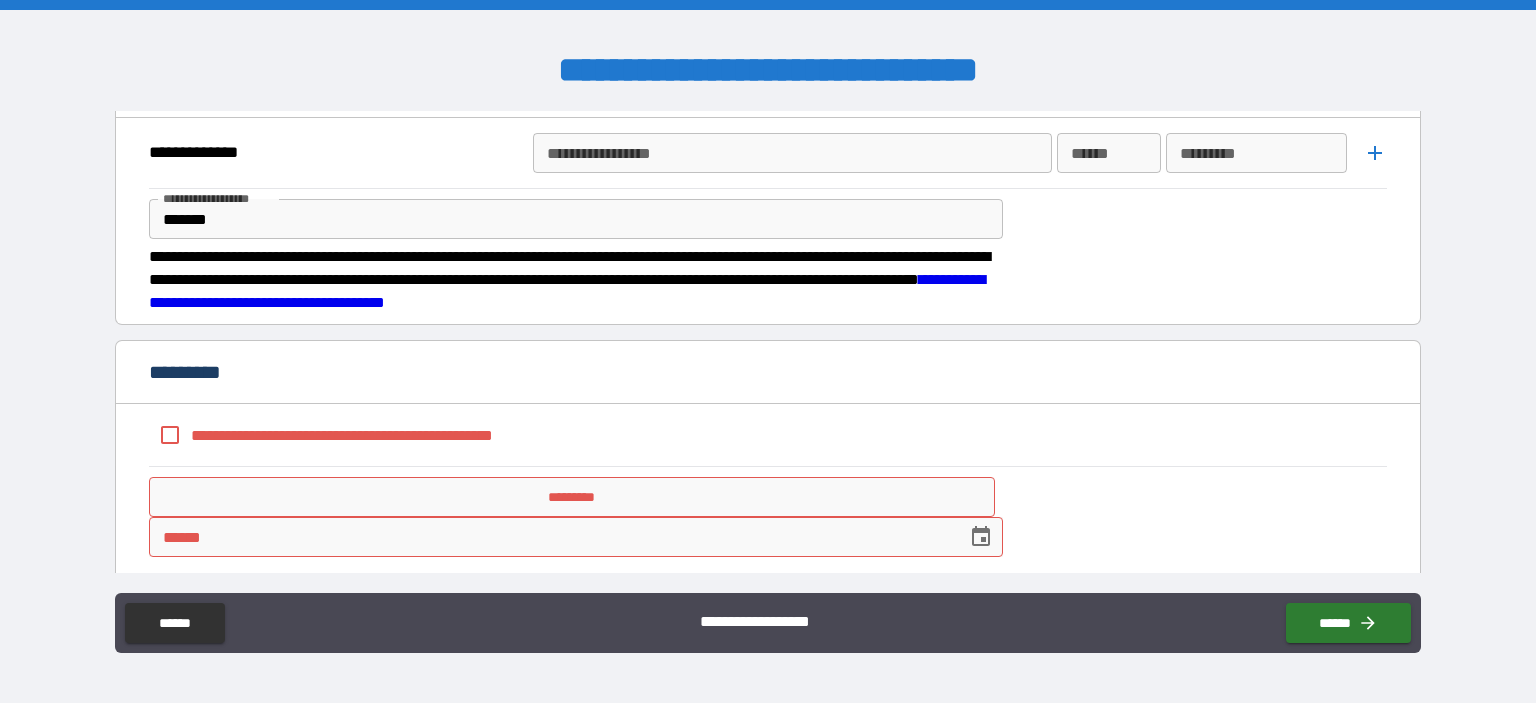 scroll, scrollTop: 2567, scrollLeft: 0, axis: vertical 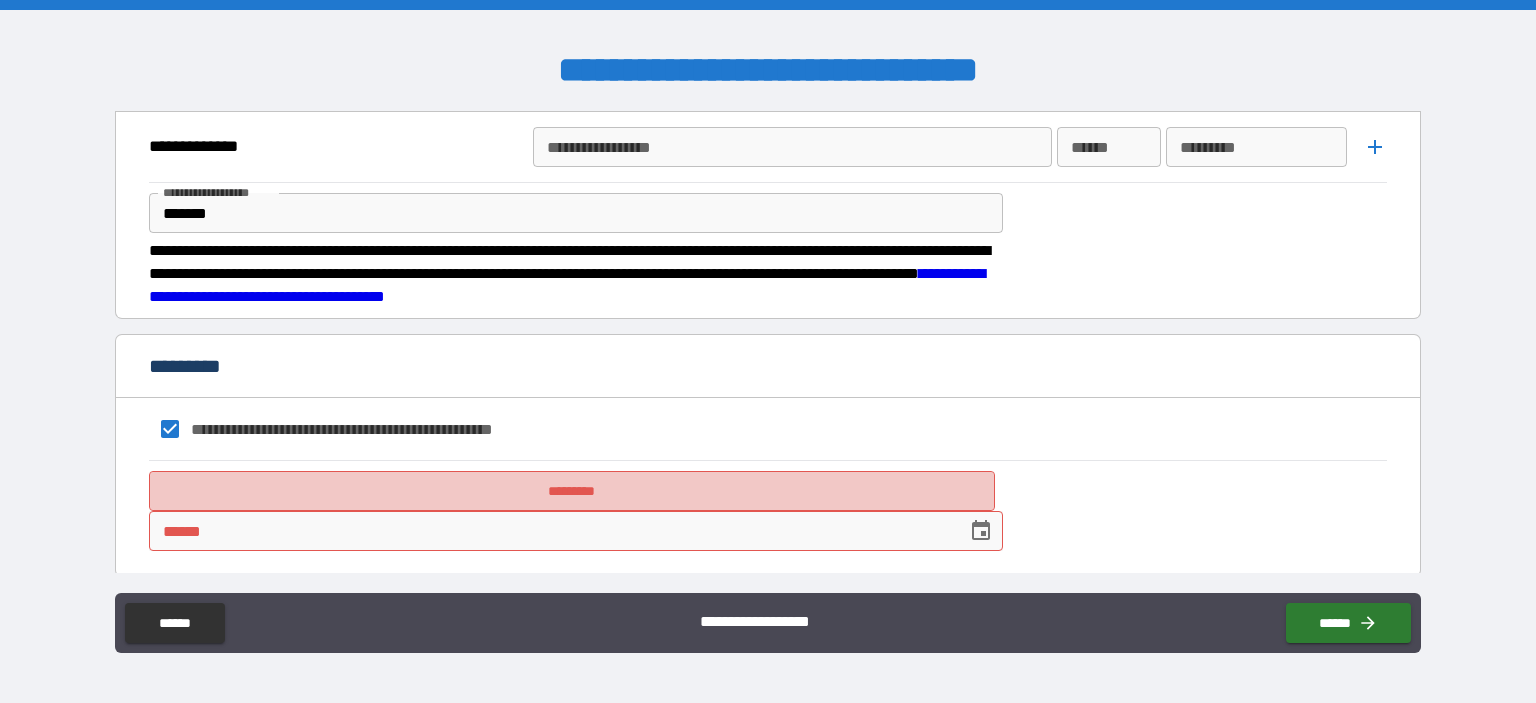 click on "*********" at bounding box center (572, 491) 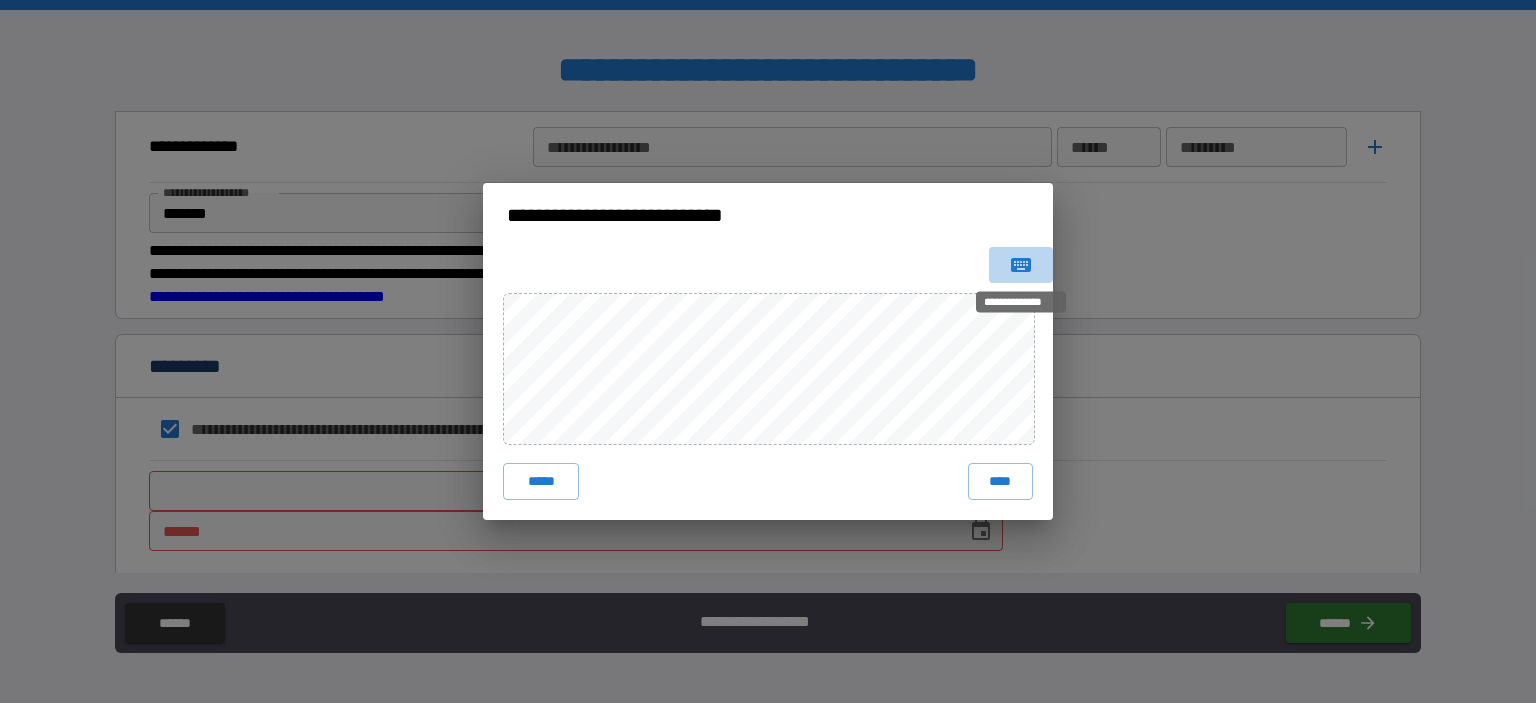 click 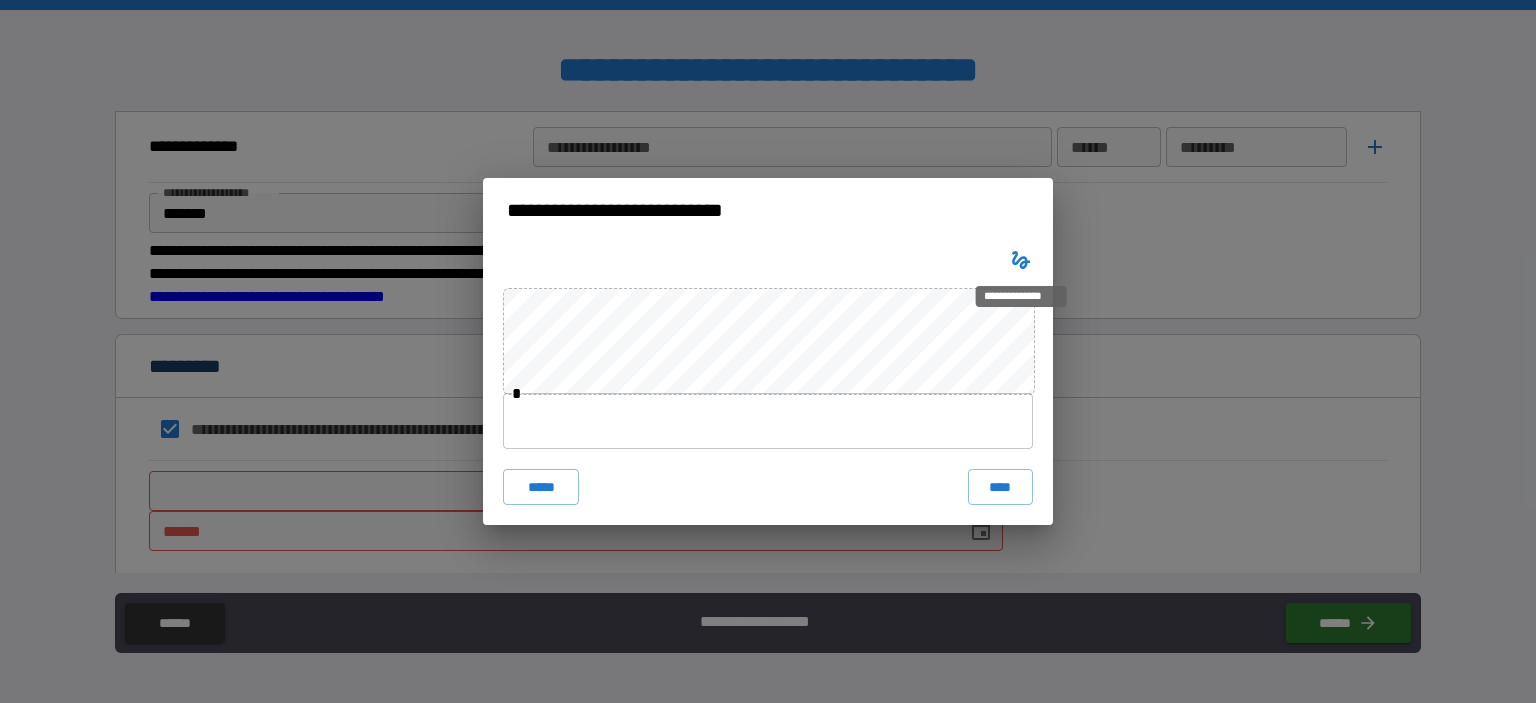 click 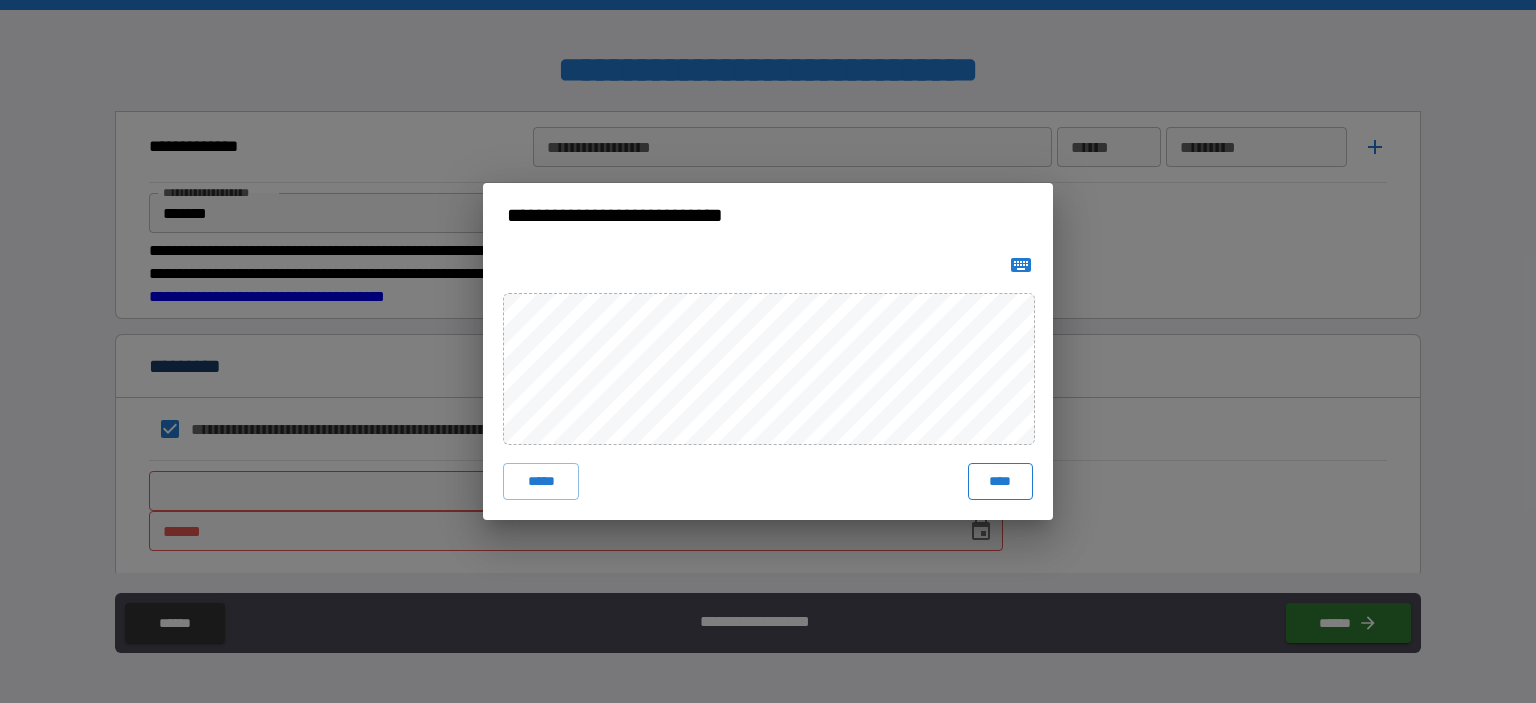 click on "****" at bounding box center [1000, 481] 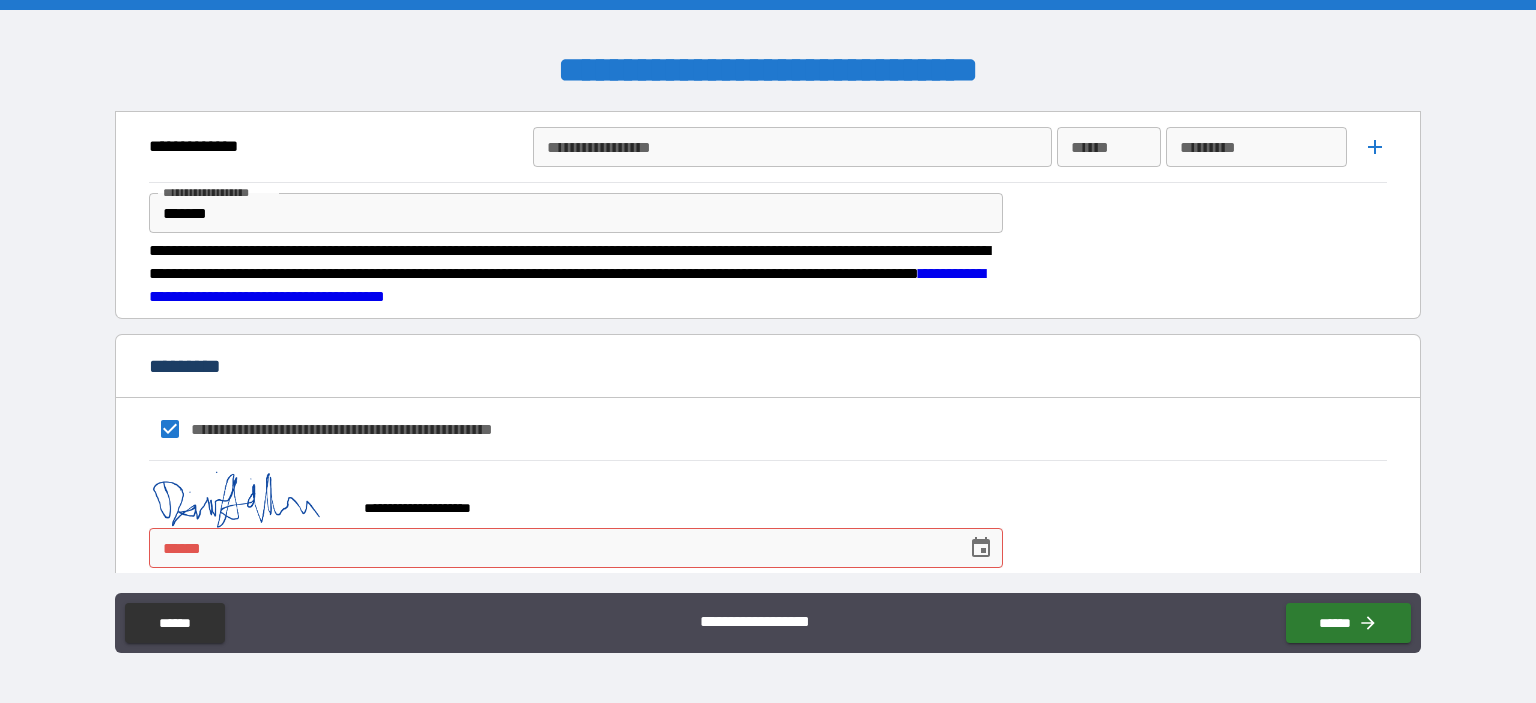 click 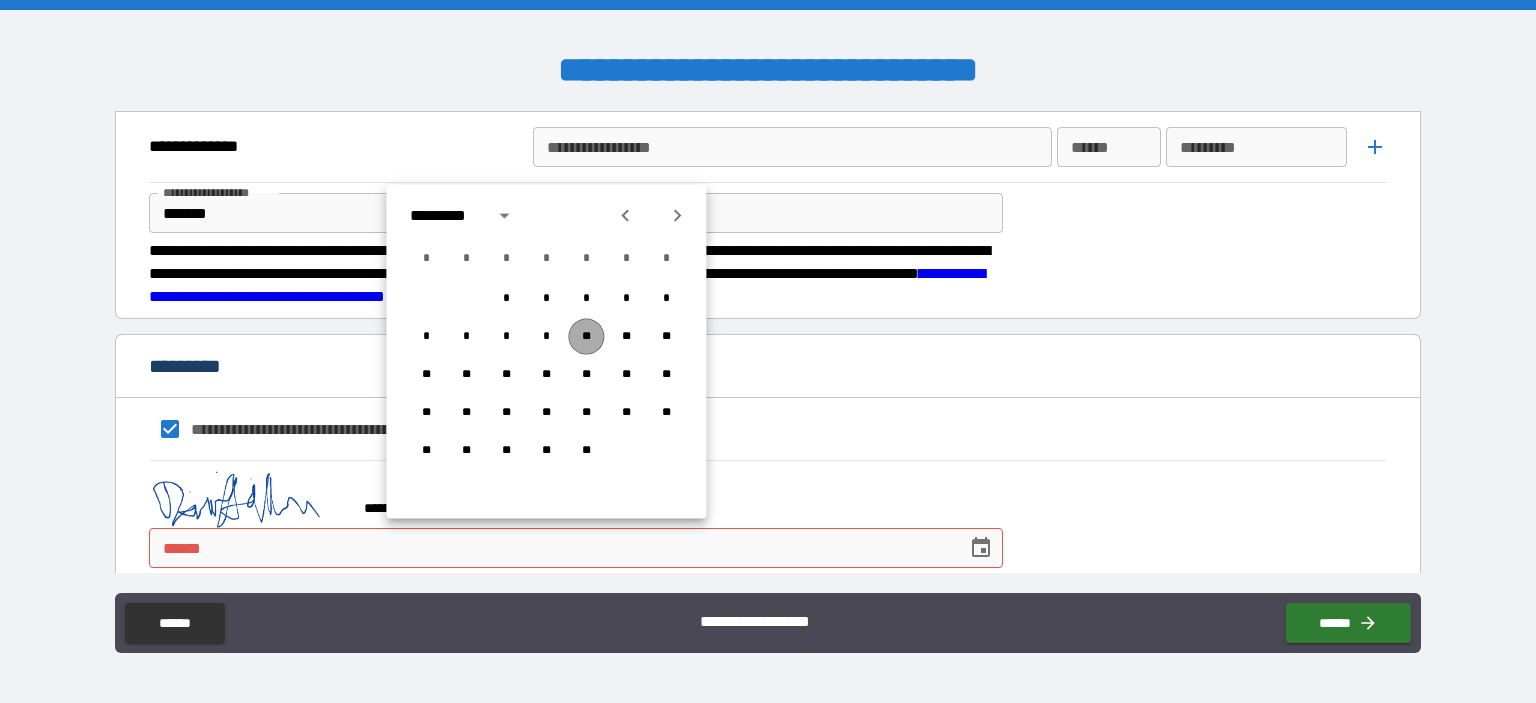 click on "**" at bounding box center (586, 337) 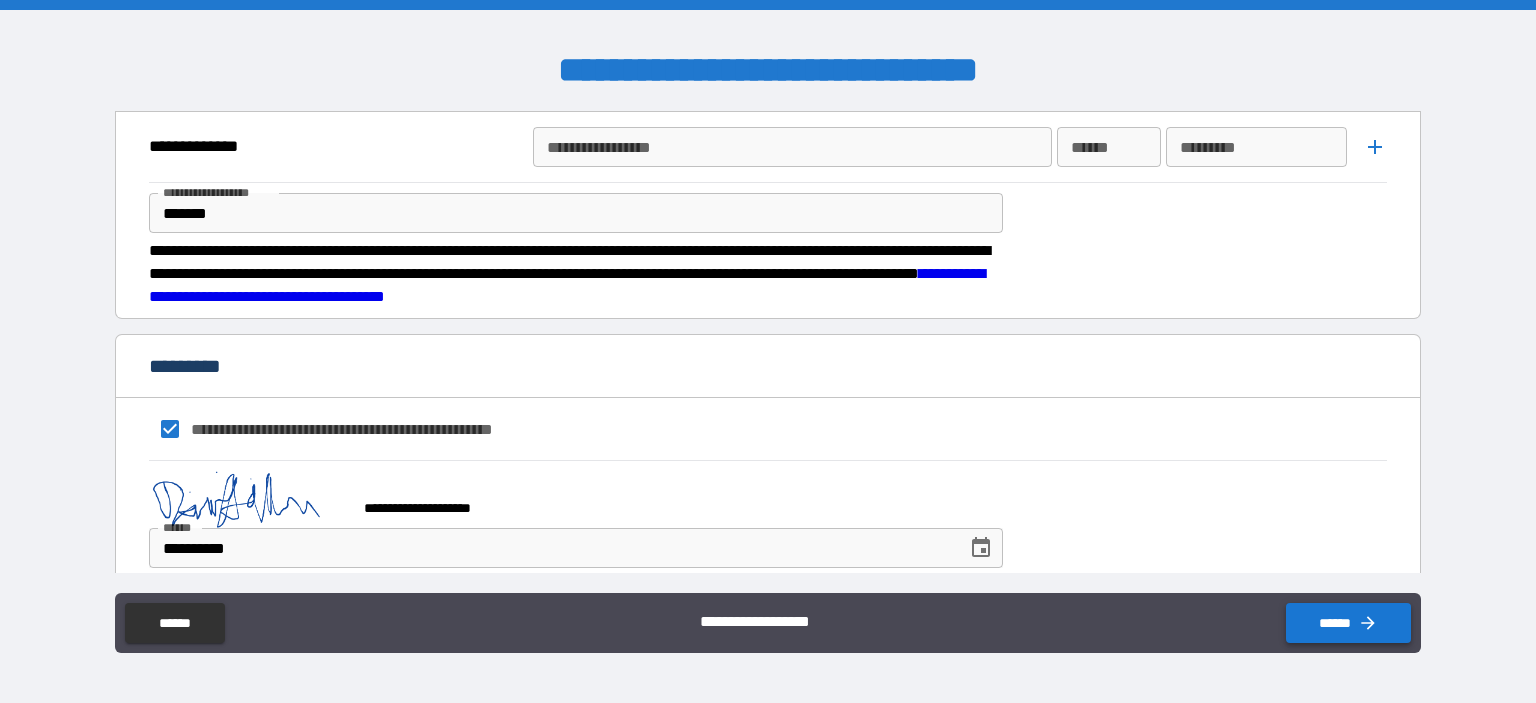click 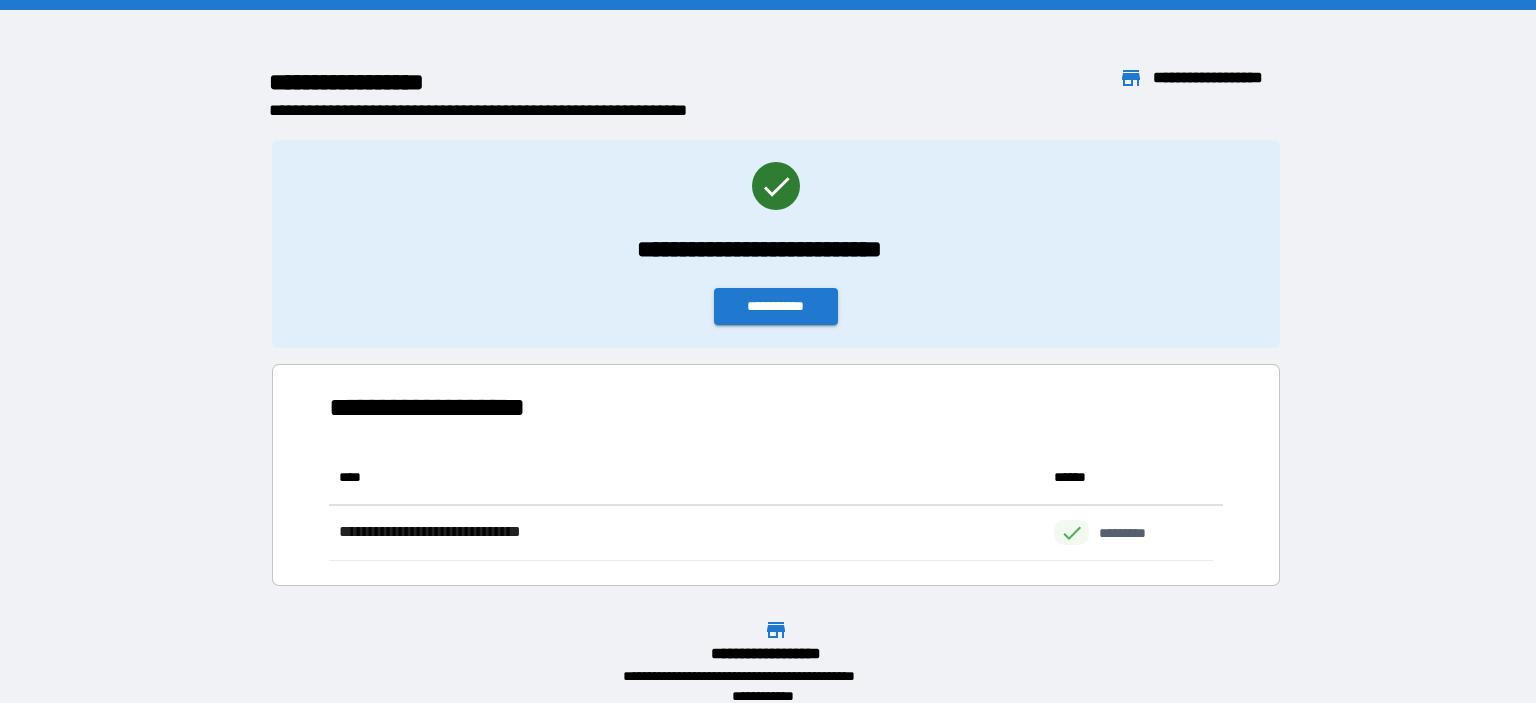scroll, scrollTop: 95, scrollLeft: 868, axis: both 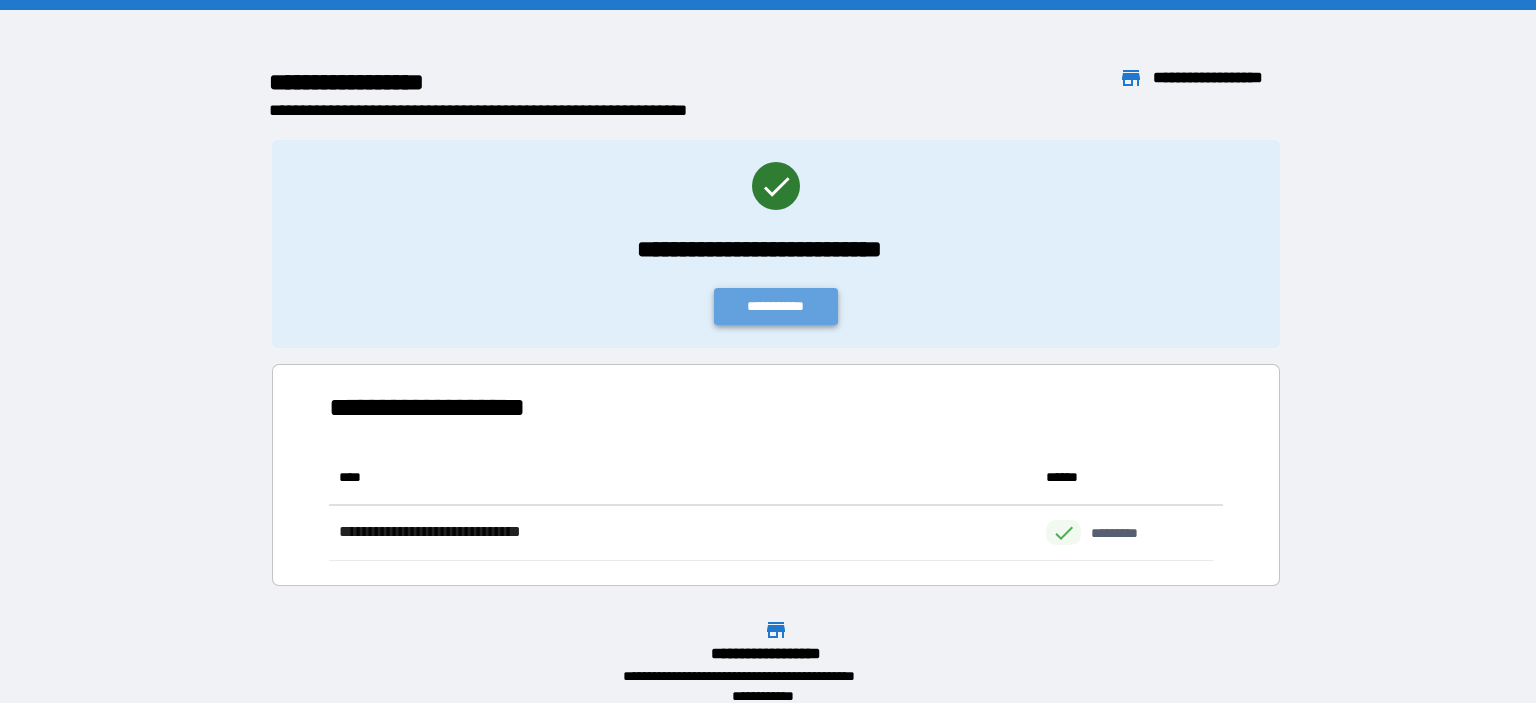 click on "**********" at bounding box center [776, 306] 